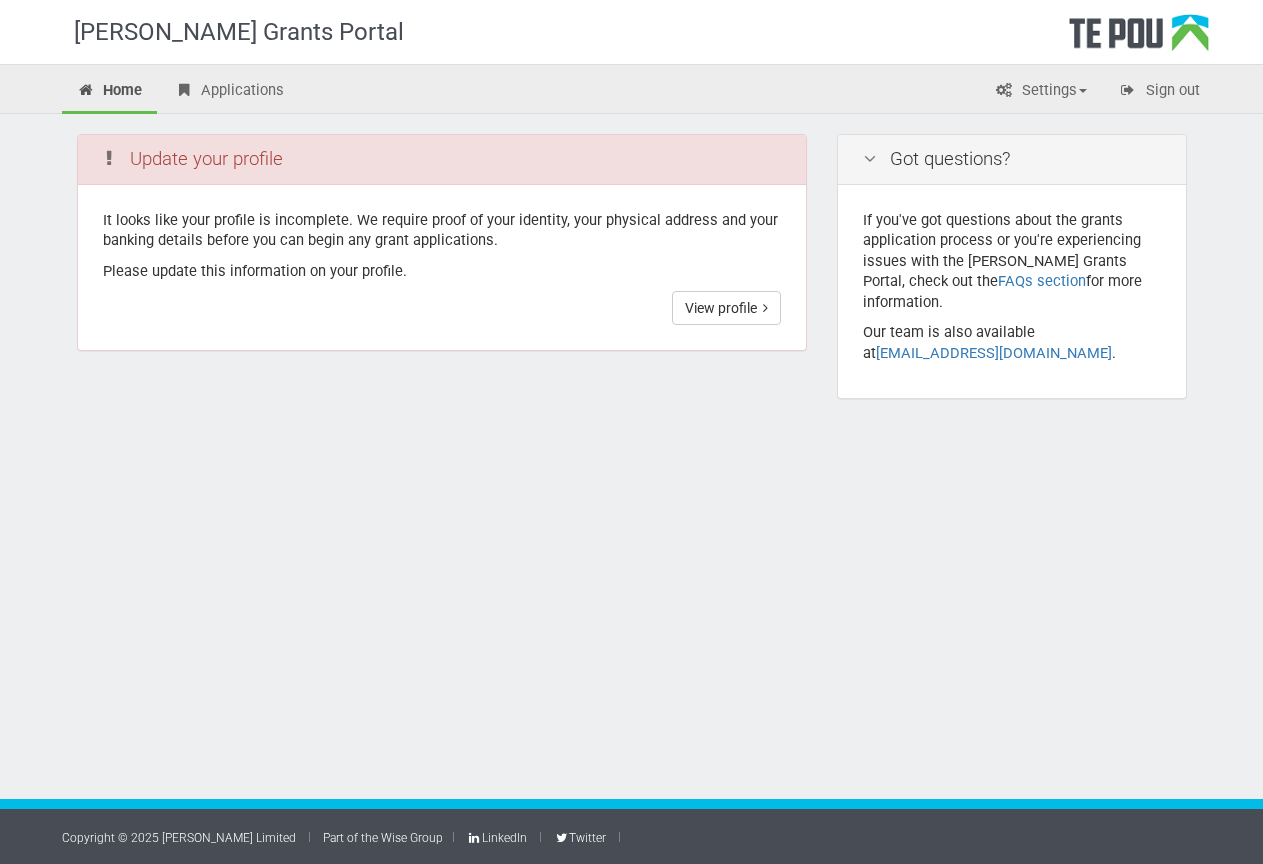scroll, scrollTop: 0, scrollLeft: 0, axis: both 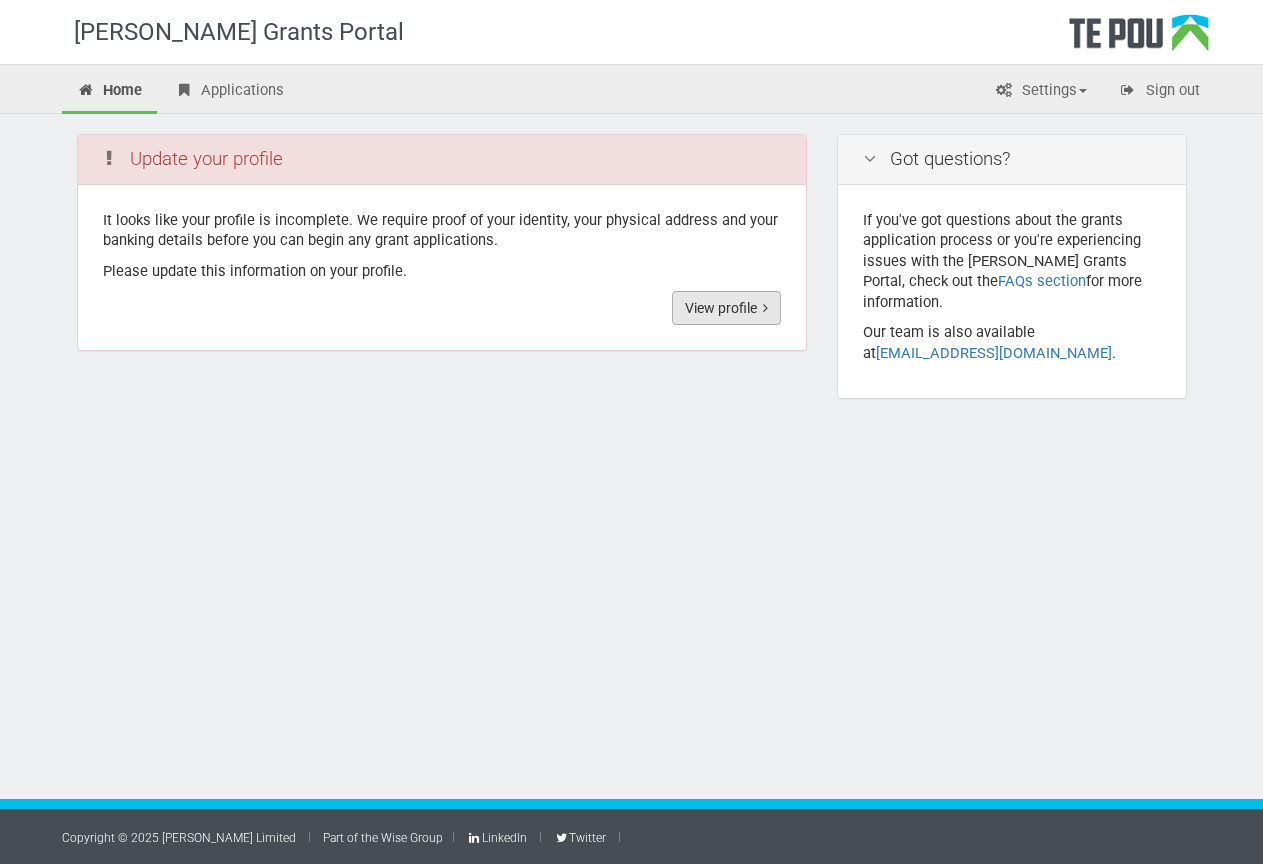 click on "View profile" at bounding box center [726, 308] 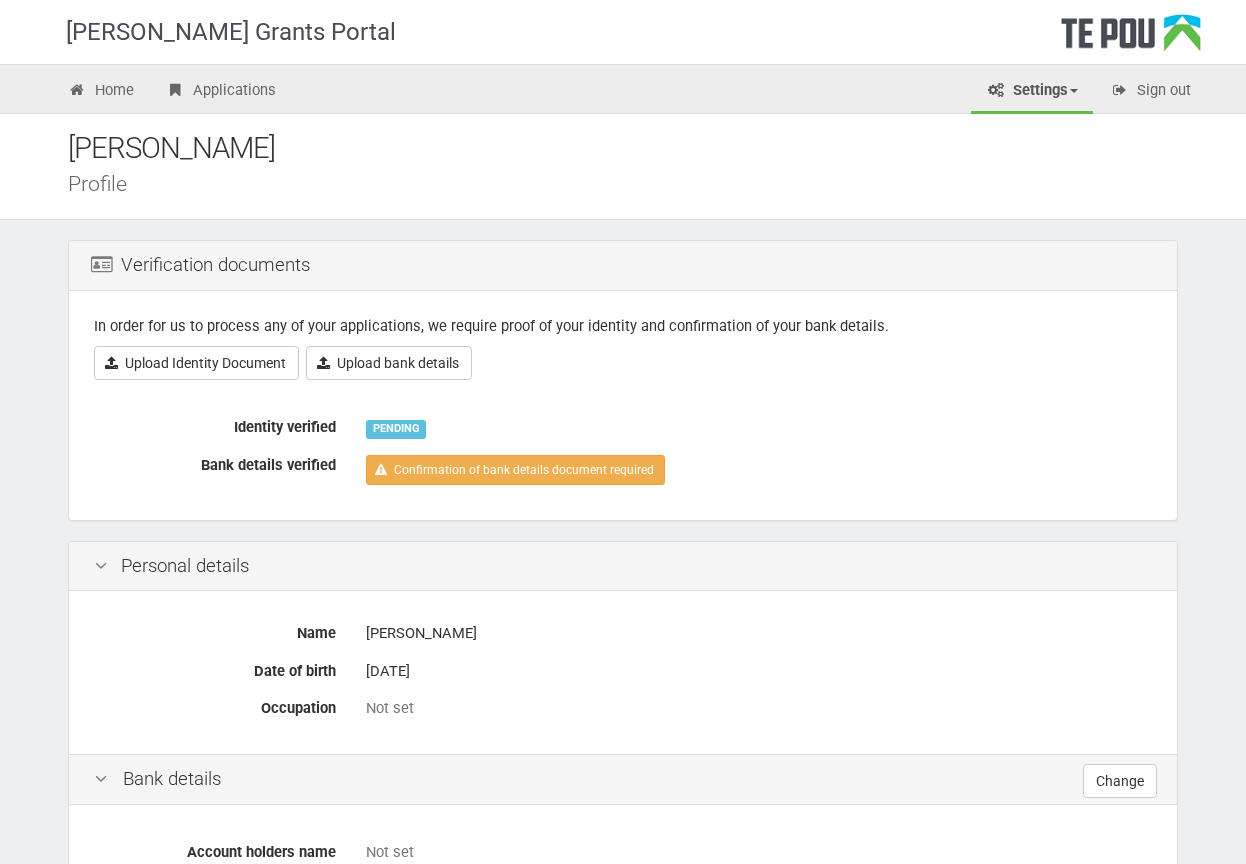 scroll, scrollTop: 0, scrollLeft: 0, axis: both 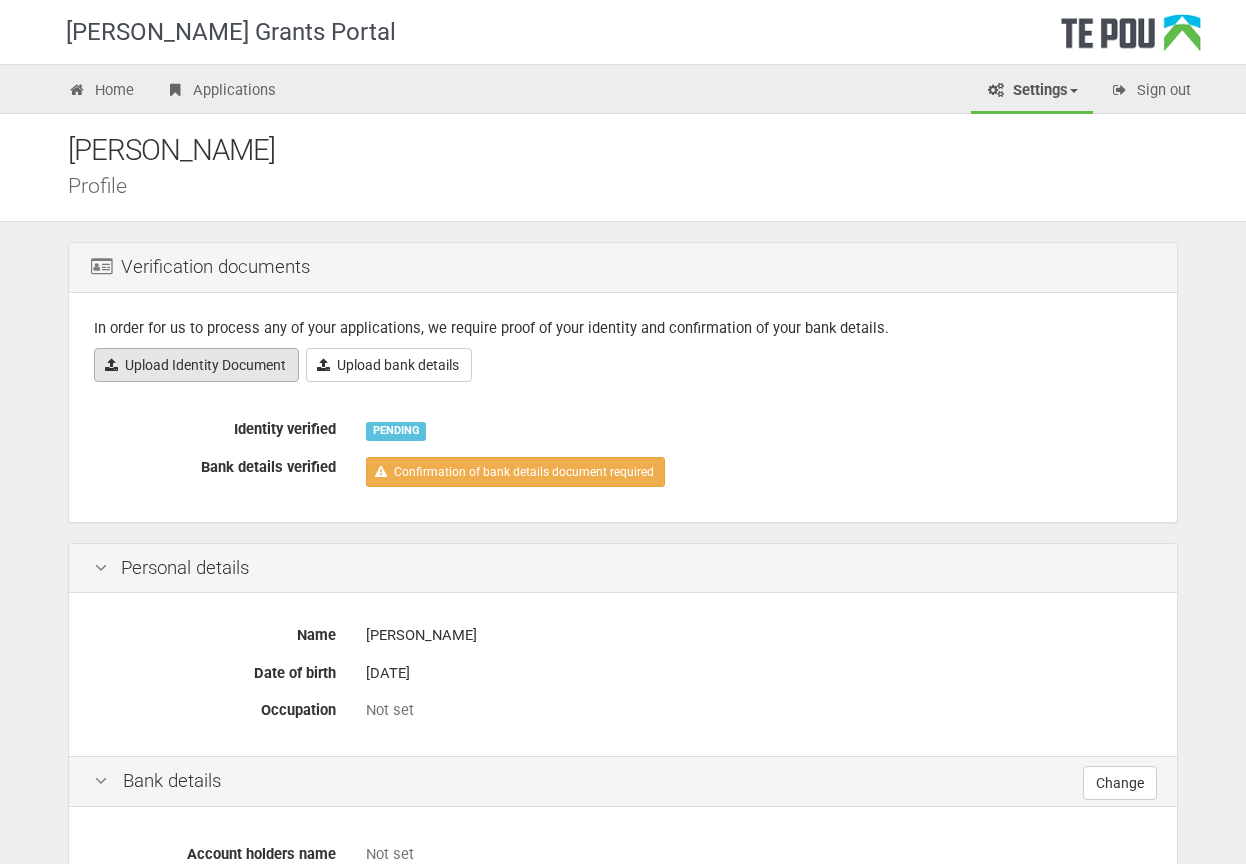 click on "Upload Identity Document" at bounding box center [196, 365] 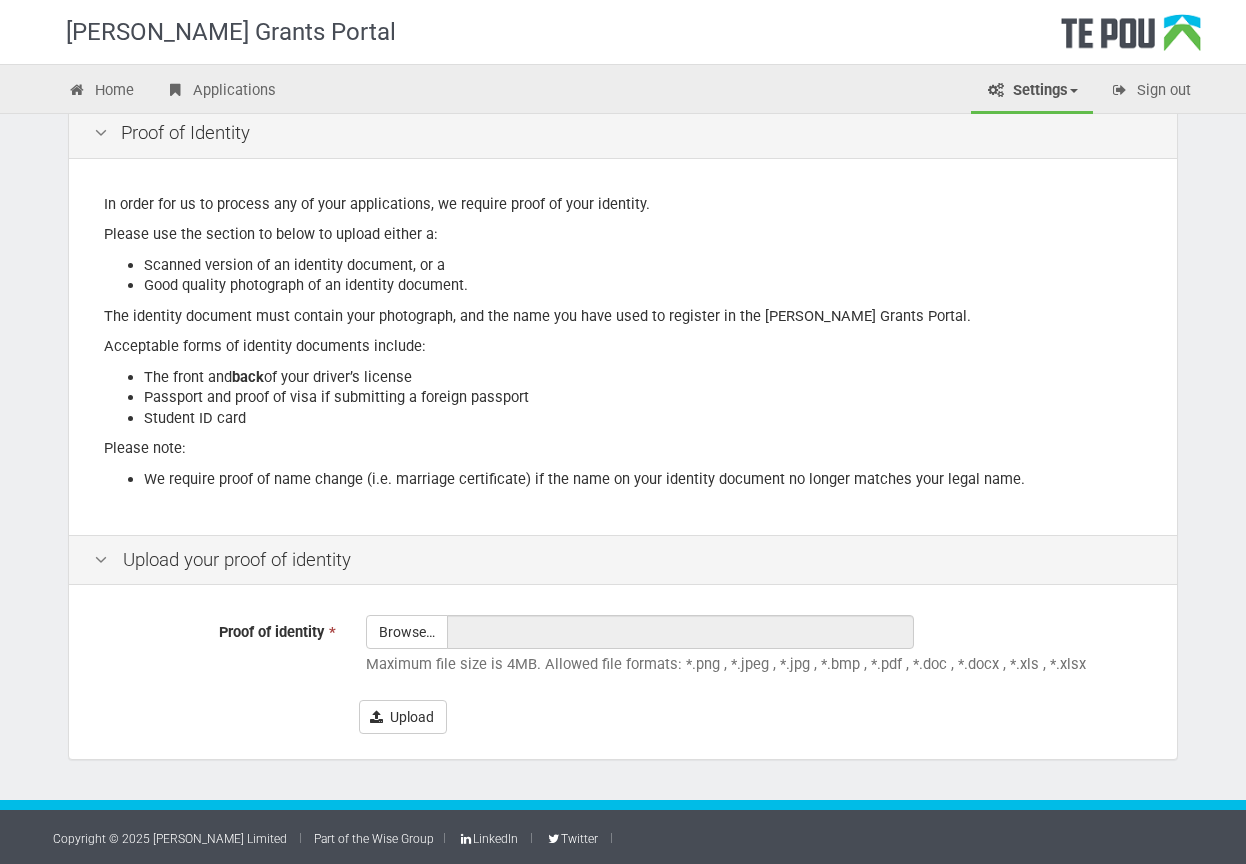 scroll, scrollTop: 135, scrollLeft: 0, axis: vertical 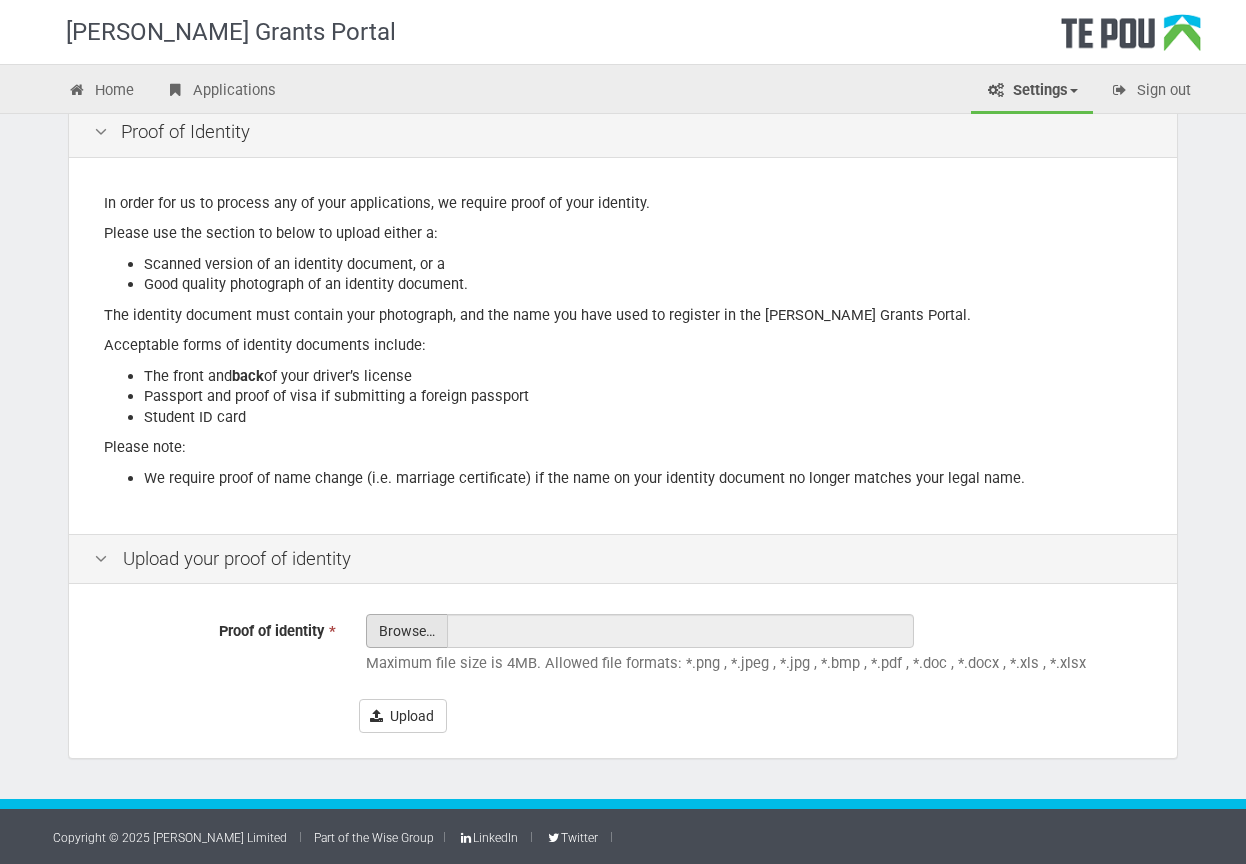 click on "Proof of identity *" at bounding box center [407, 686] 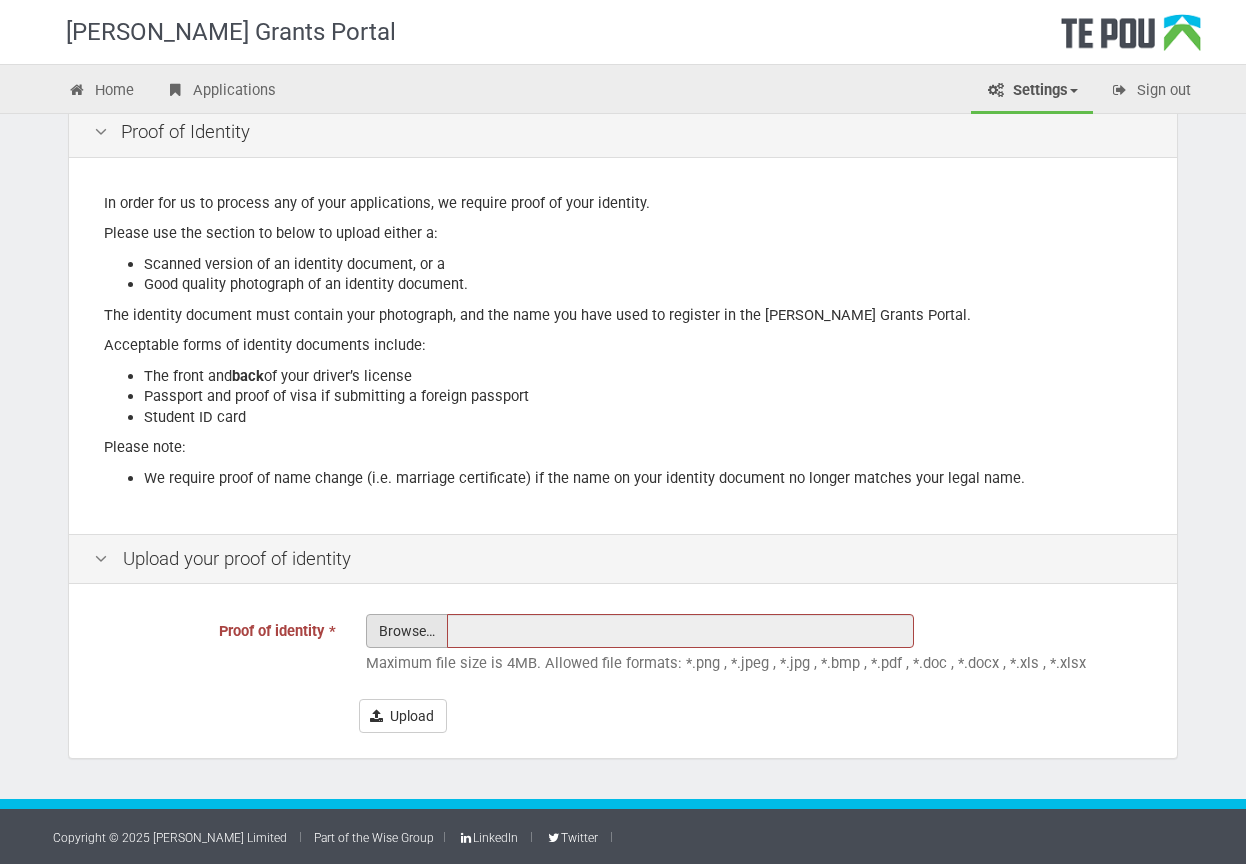 type on "C:\fakepath\Certified copies_ Passport and permanent resident_Zhiyan Zhang.pdf" 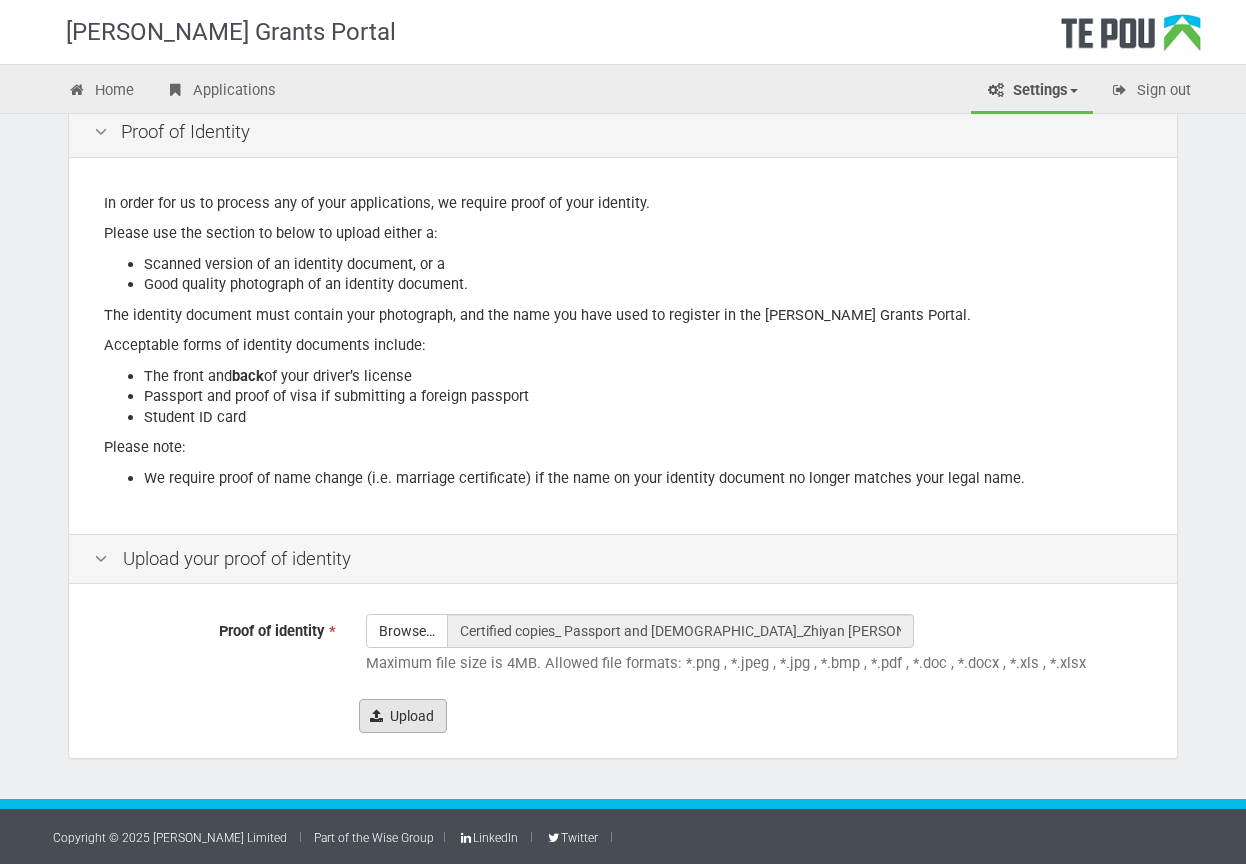 click on "Upload" at bounding box center [403, 716] 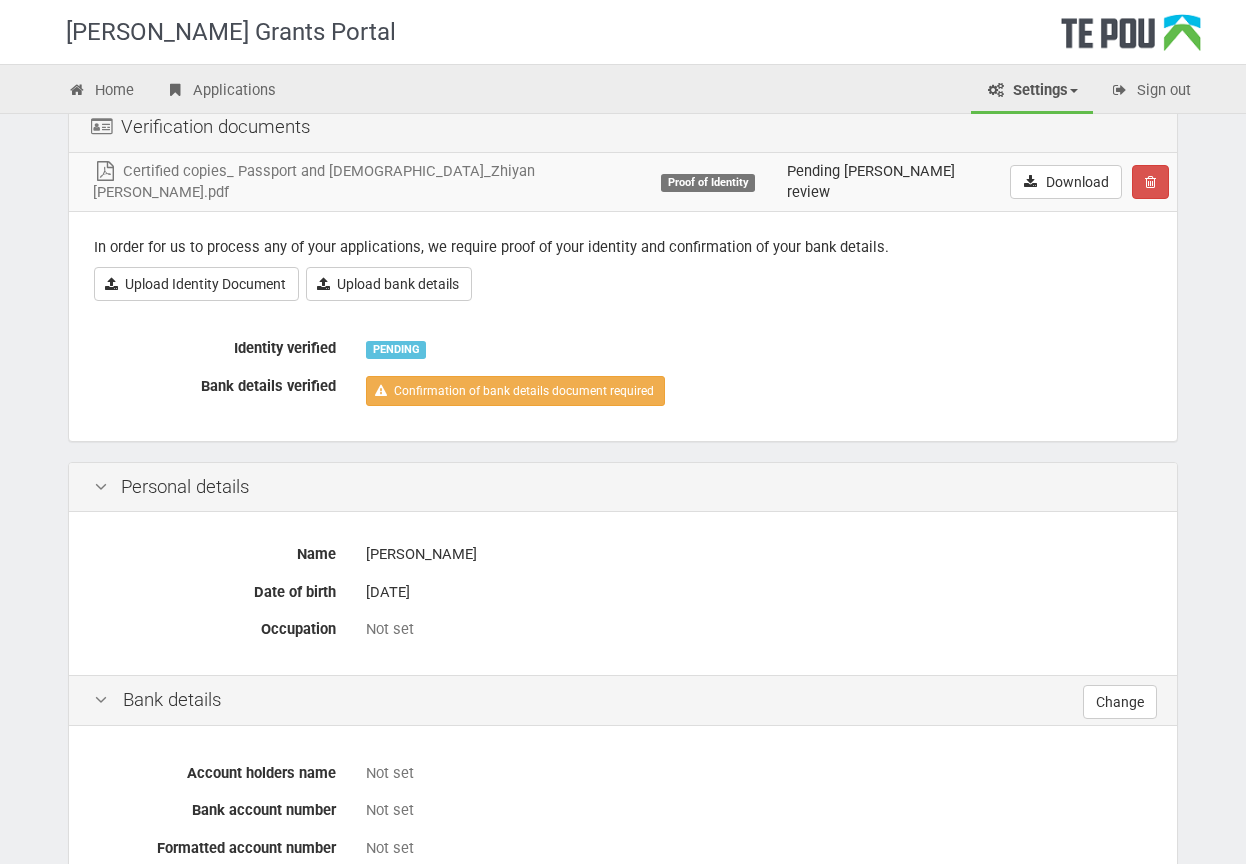 scroll, scrollTop: 130, scrollLeft: 0, axis: vertical 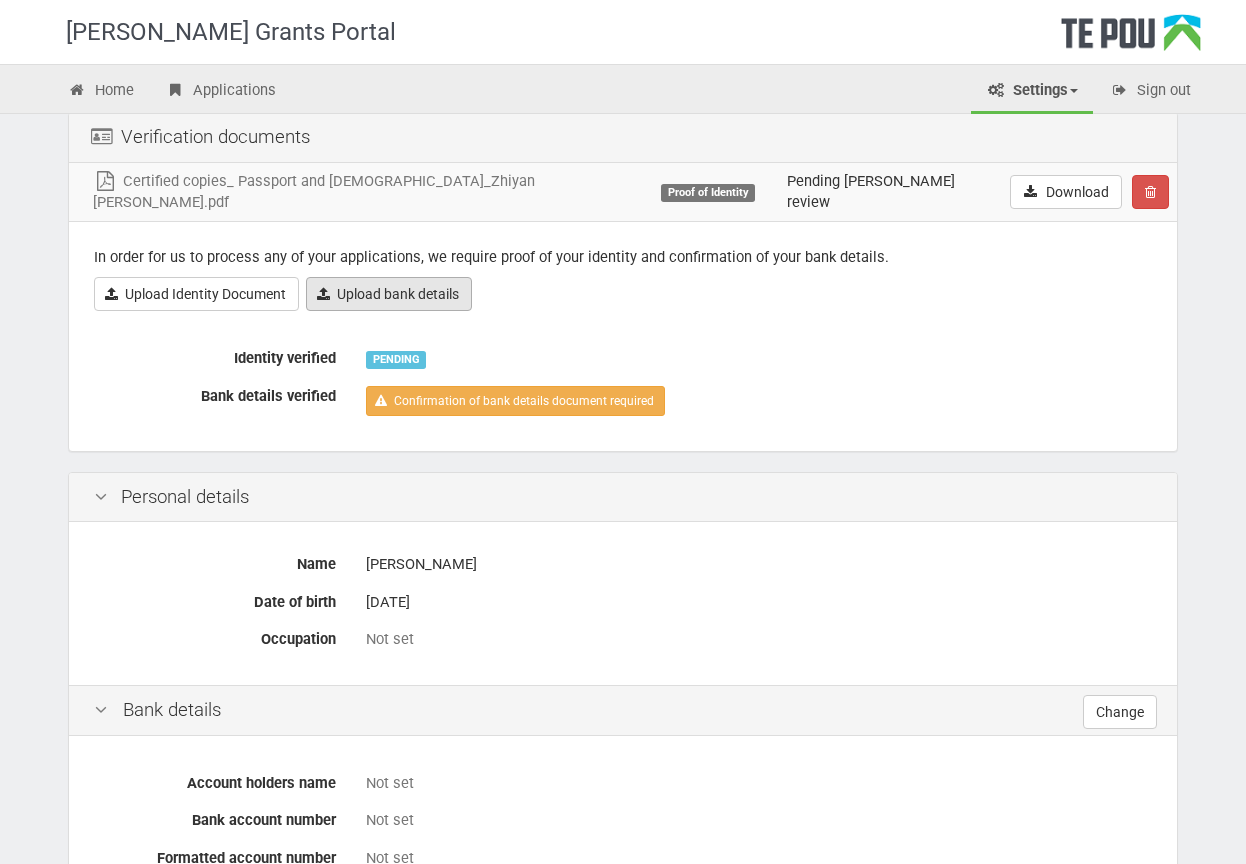 click on "Upload bank details" at bounding box center (389, 294) 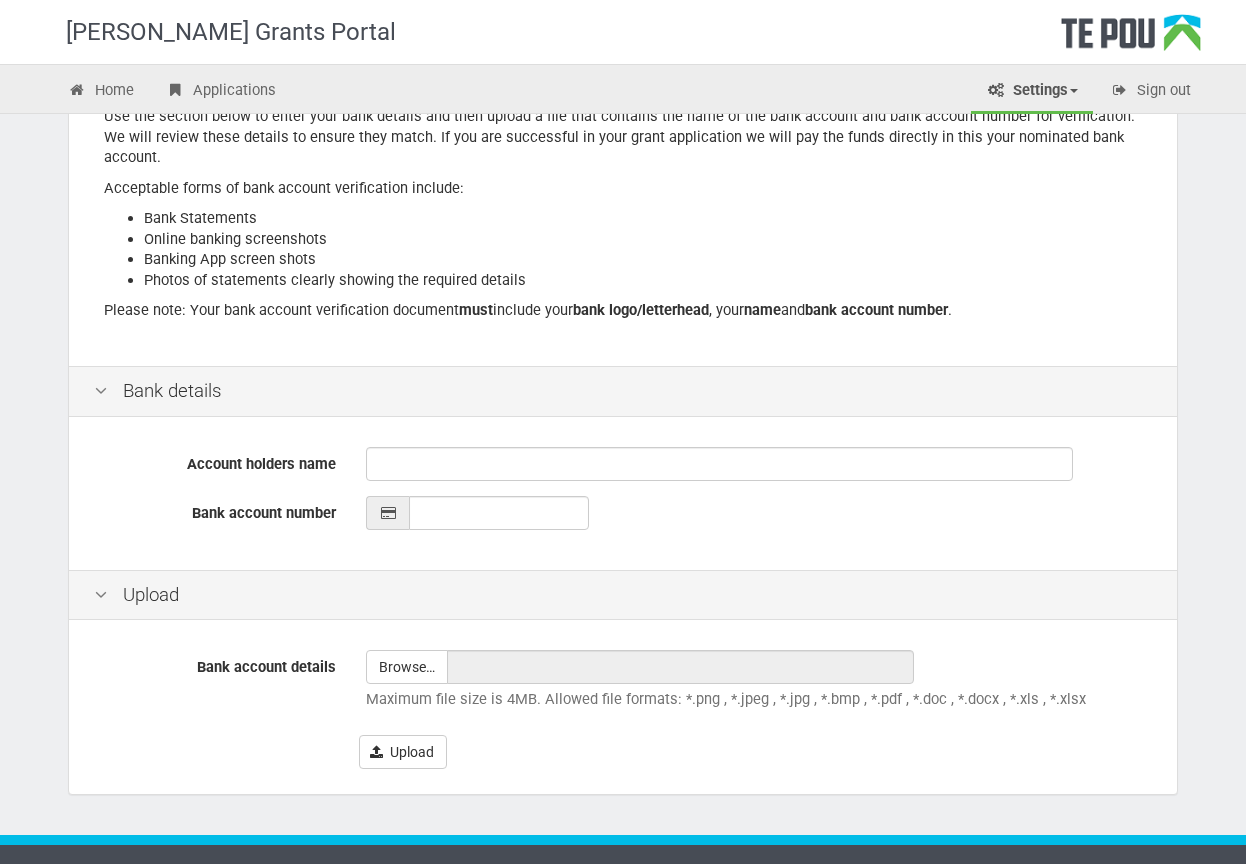 scroll, scrollTop: 259, scrollLeft: 0, axis: vertical 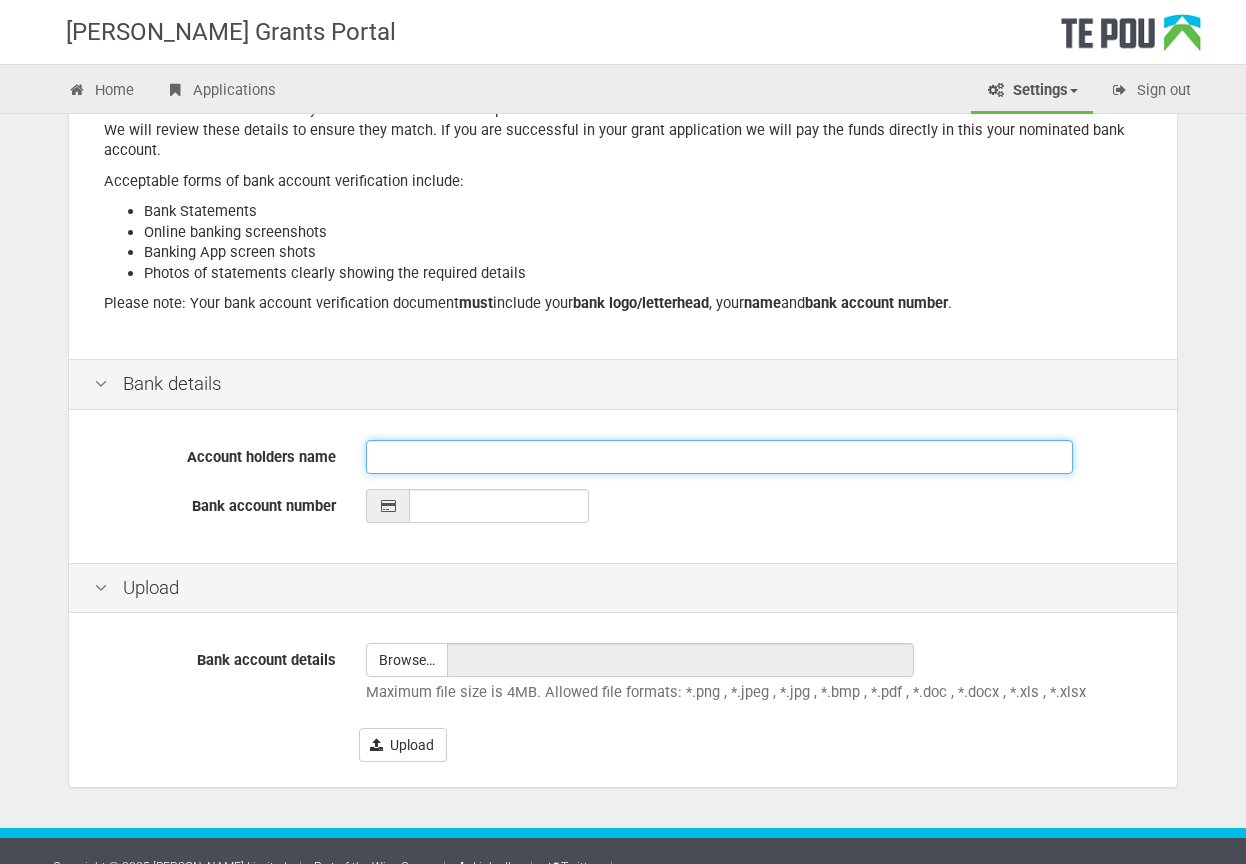 click on "Account holders name" at bounding box center [719, 457] 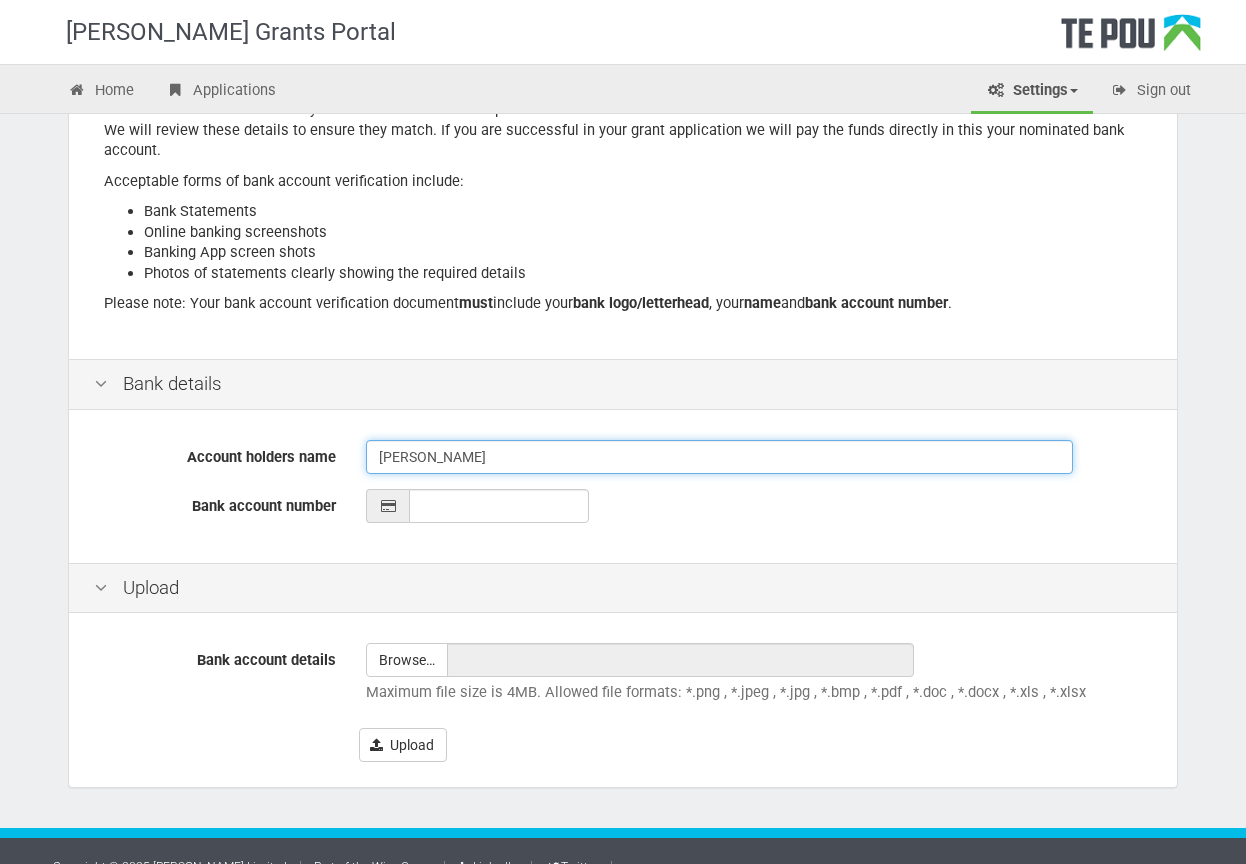 type on "[PERSON_NAME]" 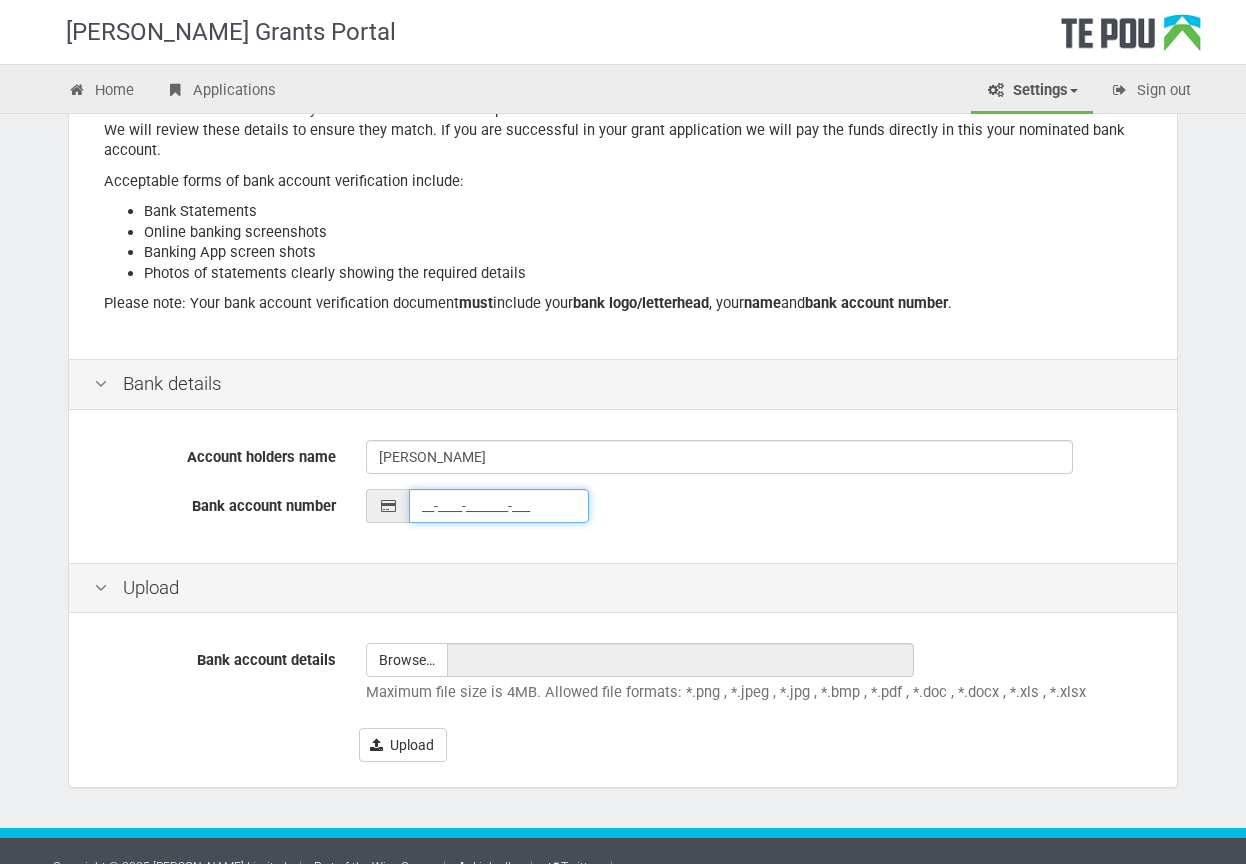 click on "__-____-_______-___" at bounding box center [499, 506] 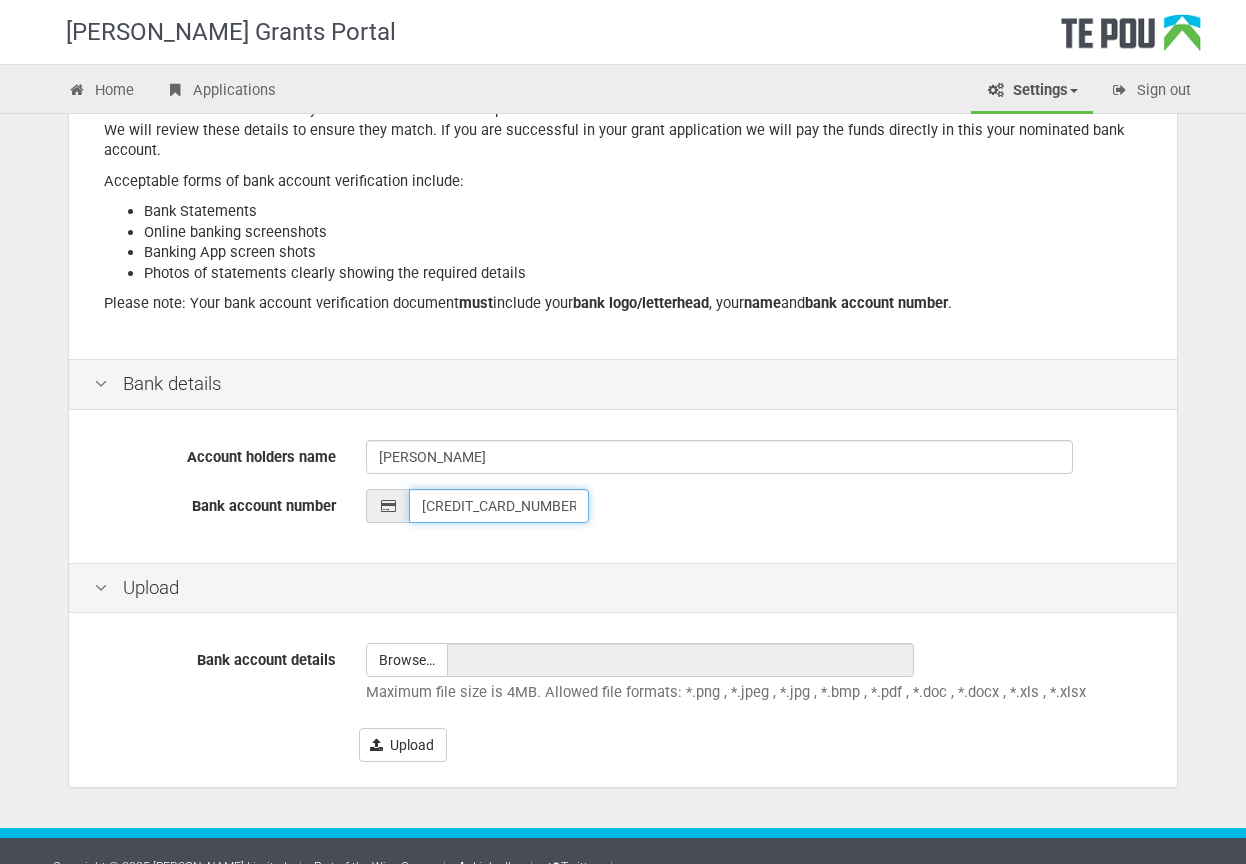 scroll, scrollTop: 0, scrollLeft: 0, axis: both 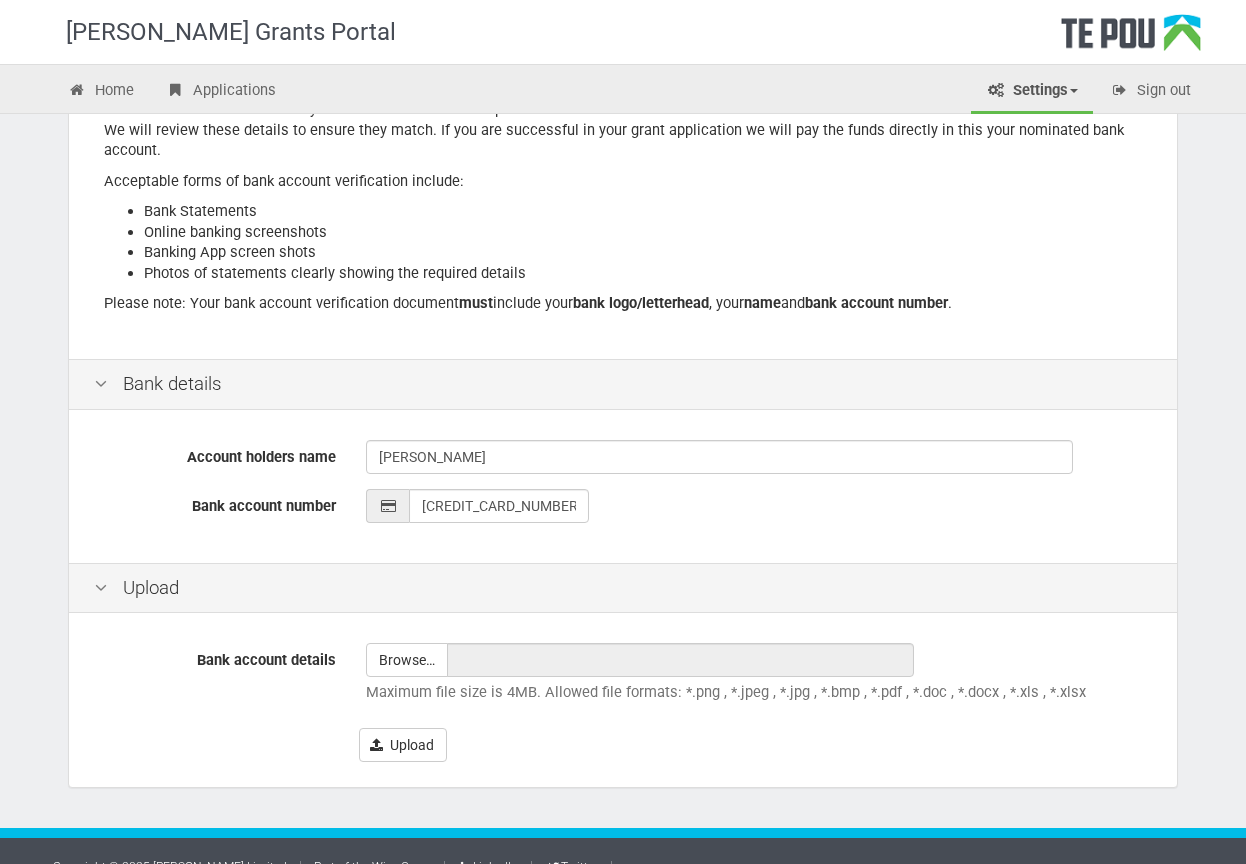 type on "12-3056-0131759-00" 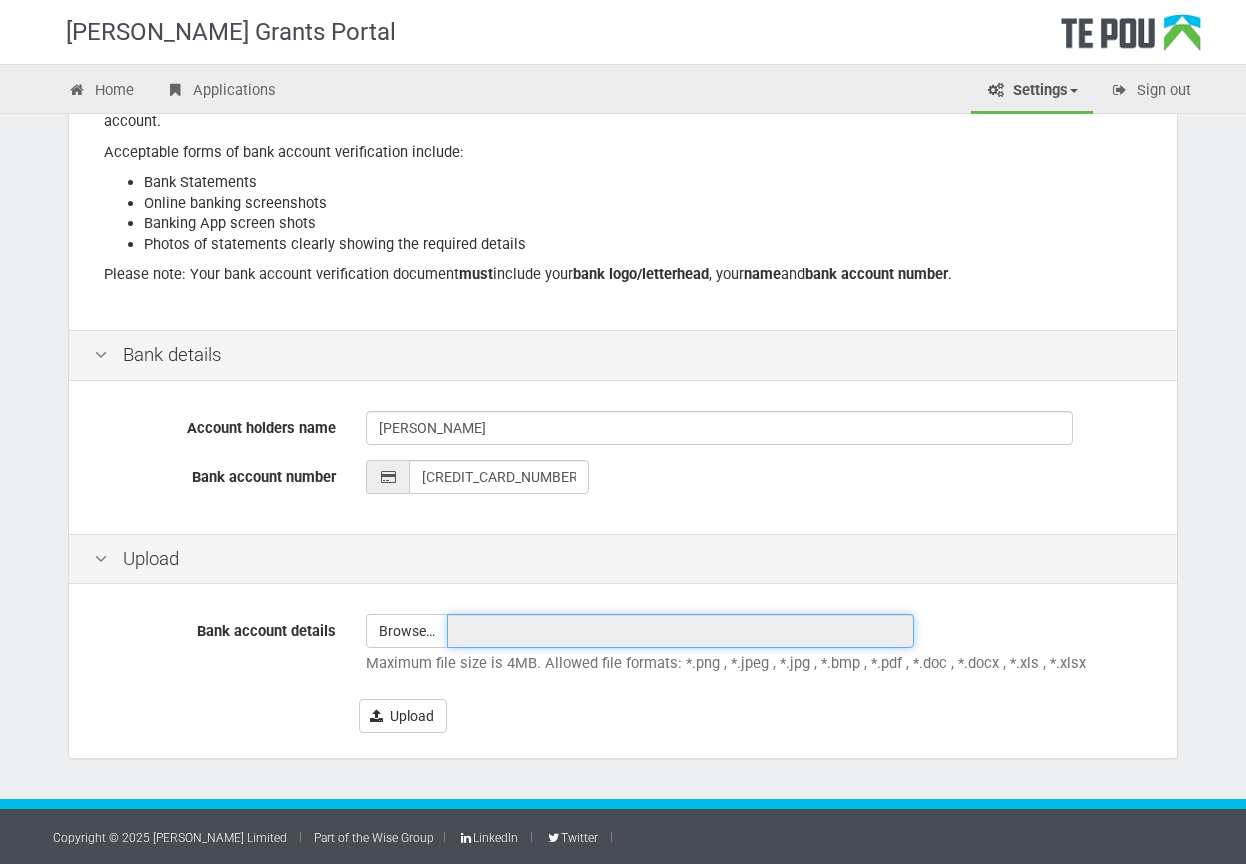 click at bounding box center (680, 631) 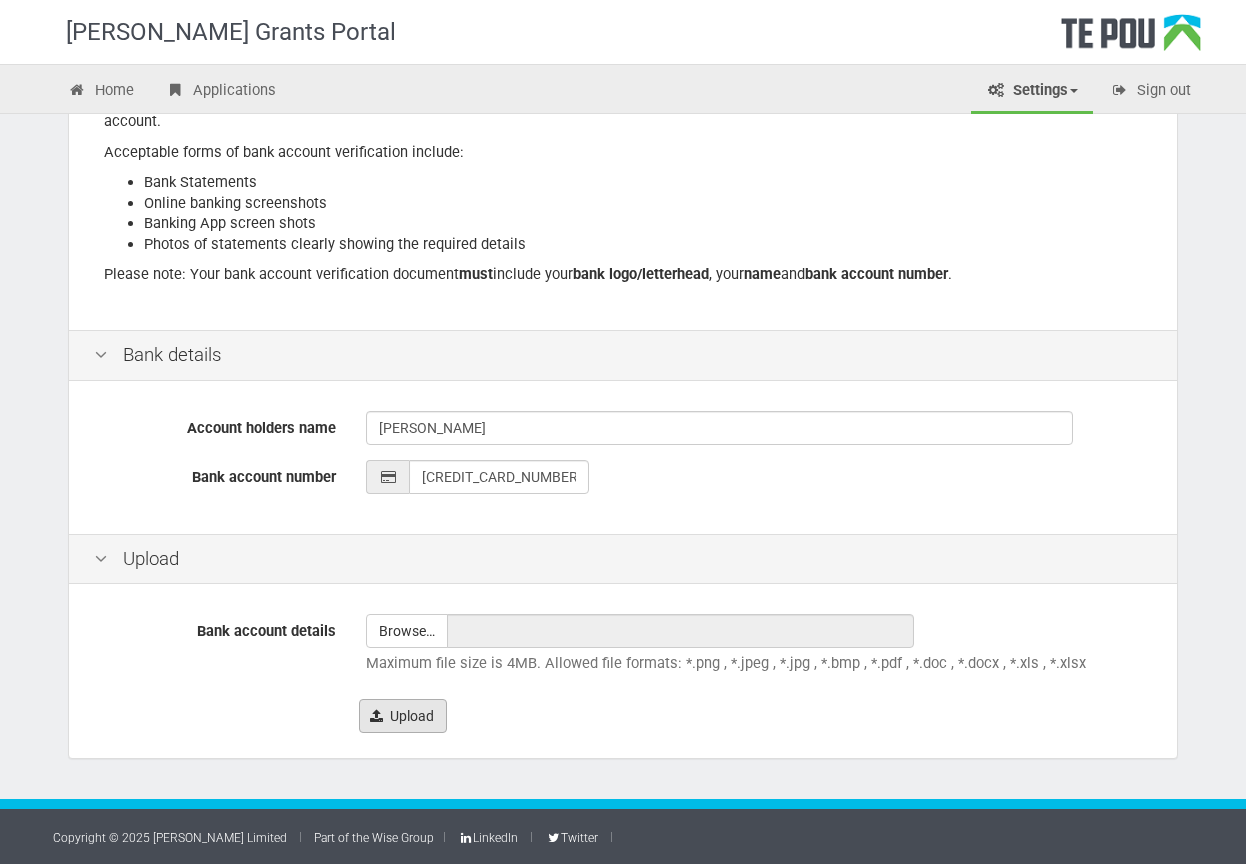 click on "Upload" at bounding box center [403, 716] 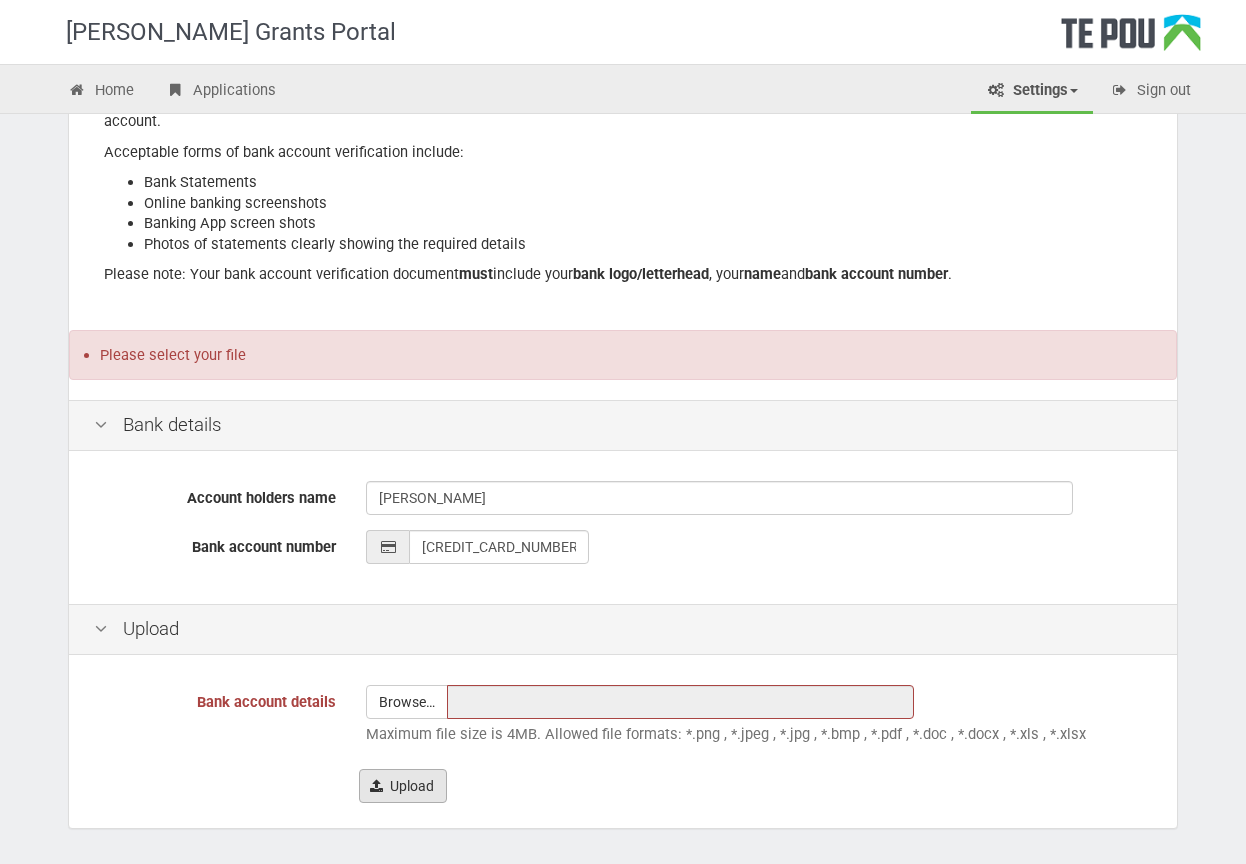 click at bounding box center (407, 702) 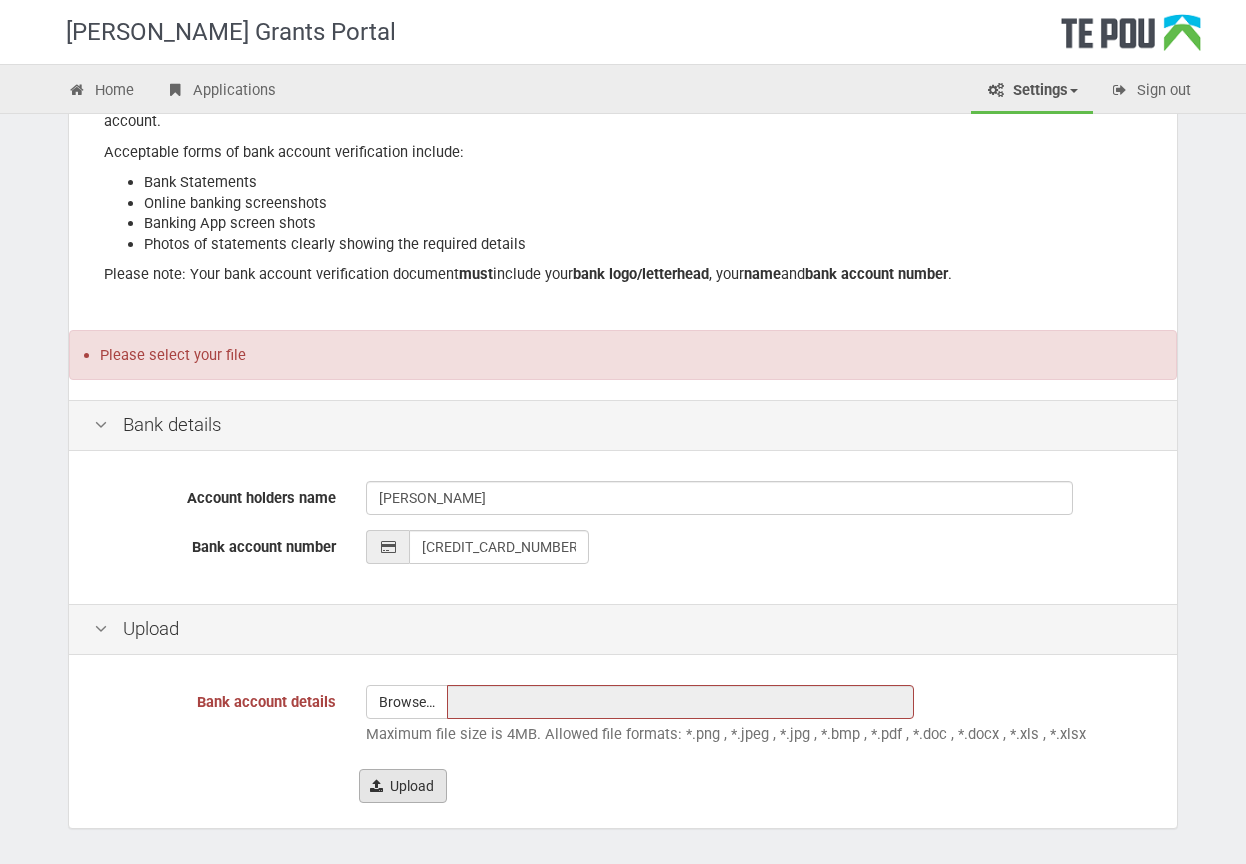 type on "C:\fakepath\proofofaccount Zhiyan Zhang.pdf" 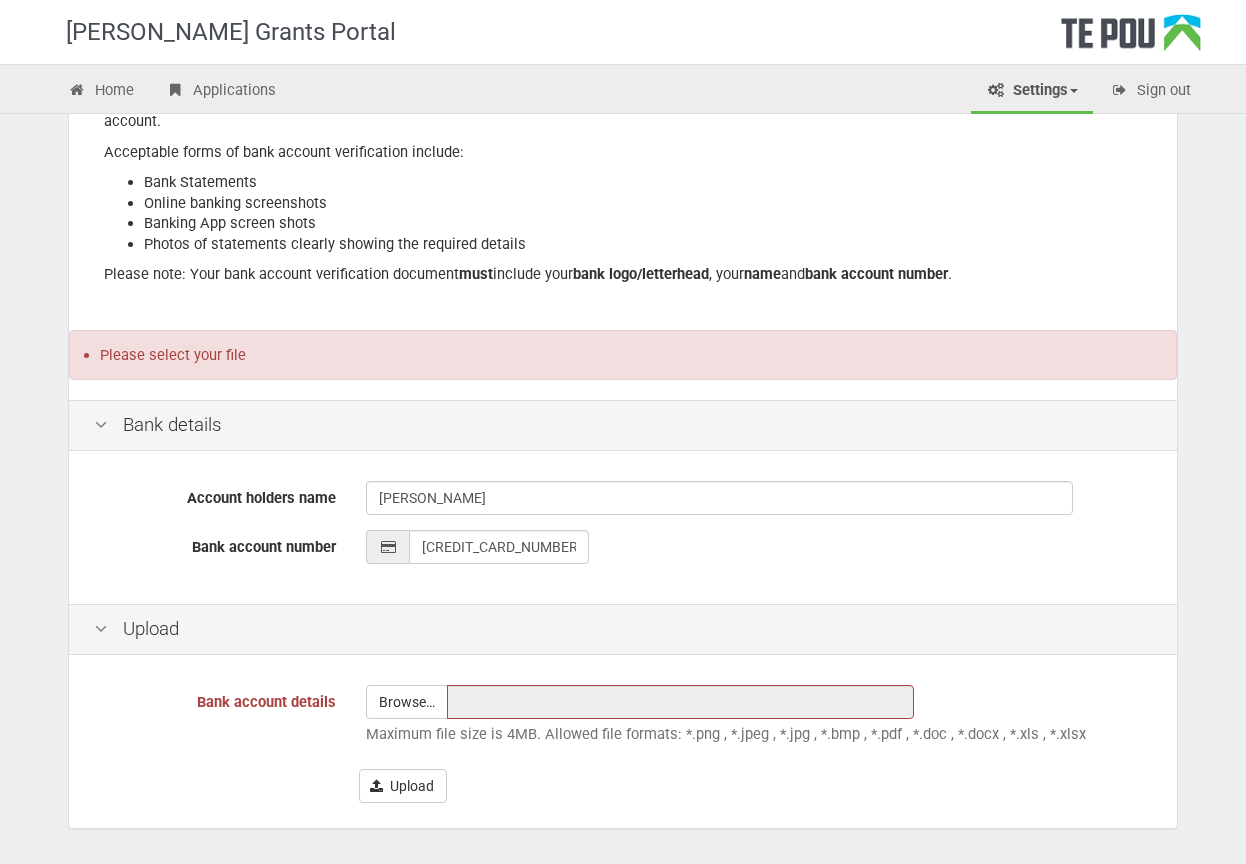 type on "proofofaccount Zhiyan Zhang.pdf" 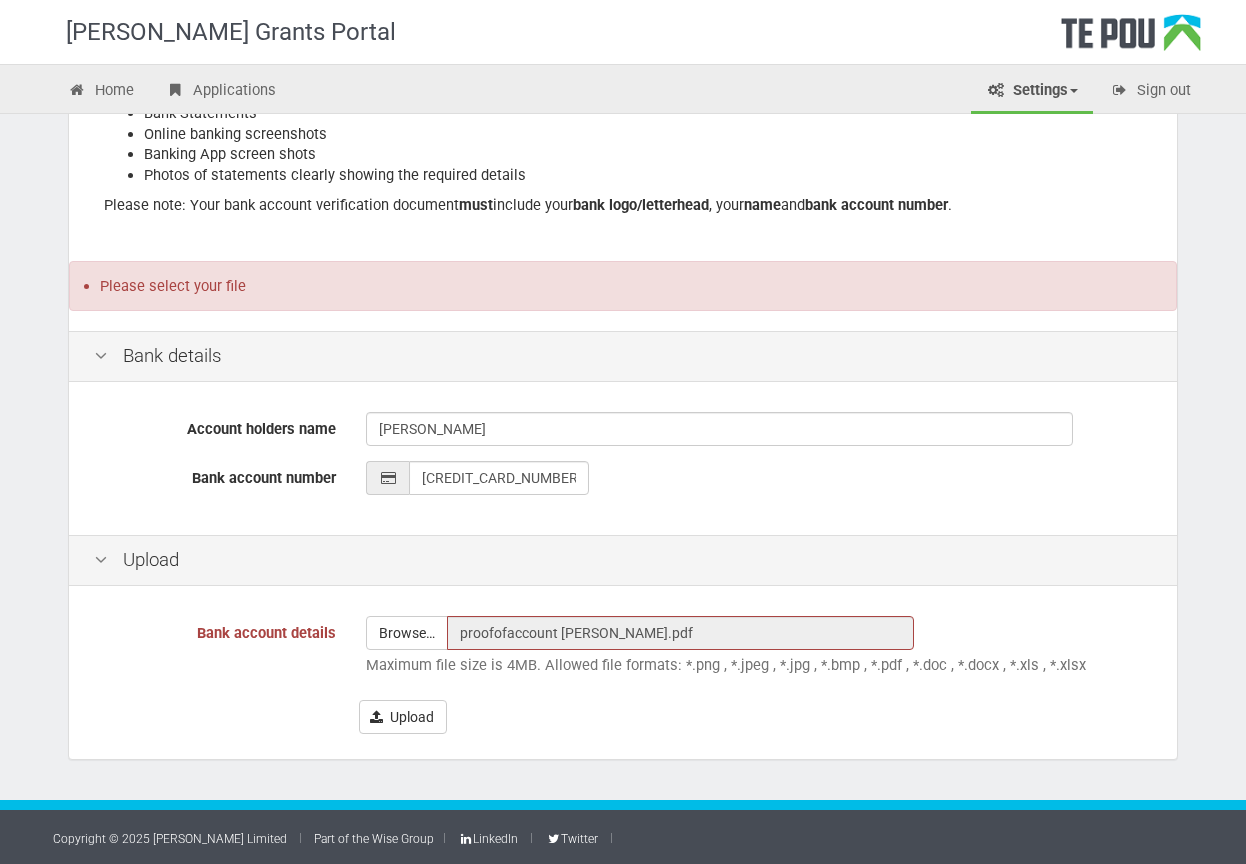 scroll, scrollTop: 358, scrollLeft: 0, axis: vertical 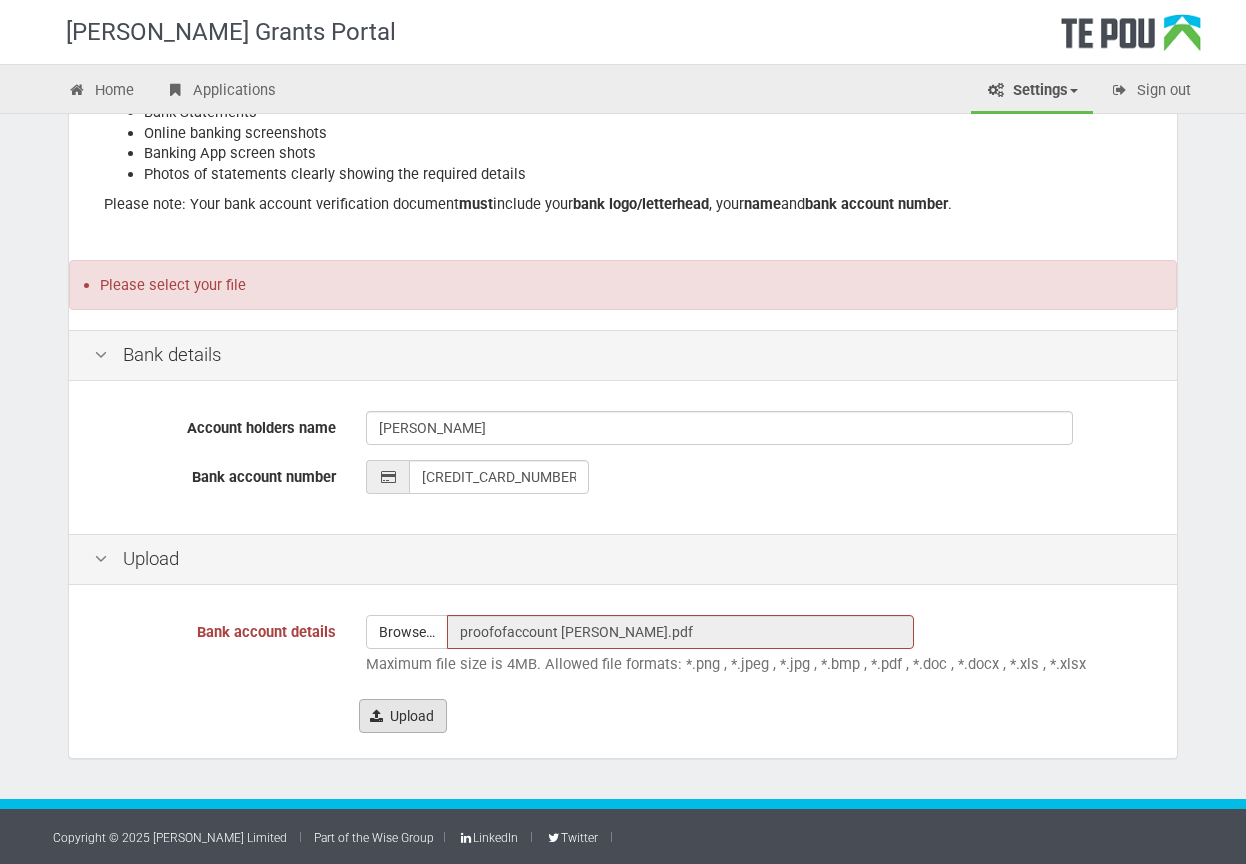 click on "Upload" at bounding box center (403, 716) 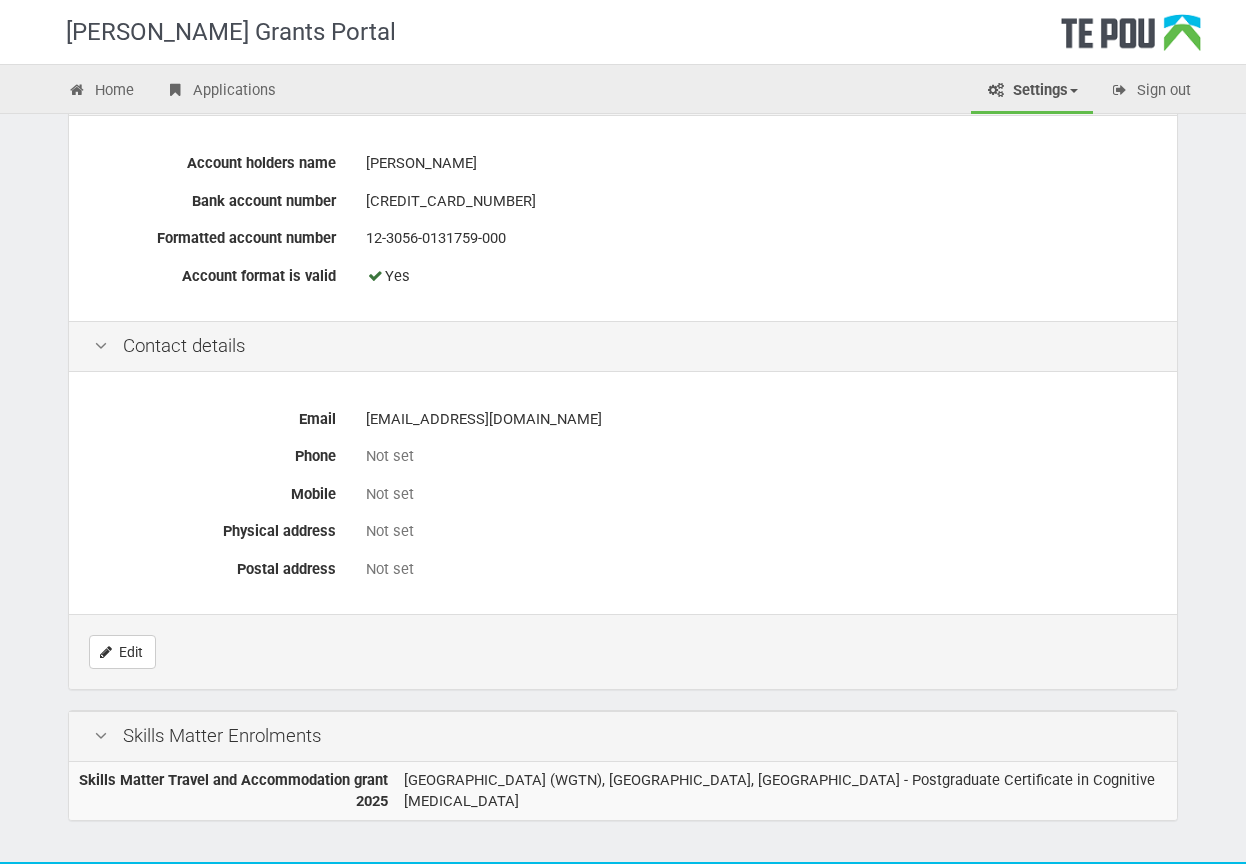 scroll, scrollTop: 825, scrollLeft: 0, axis: vertical 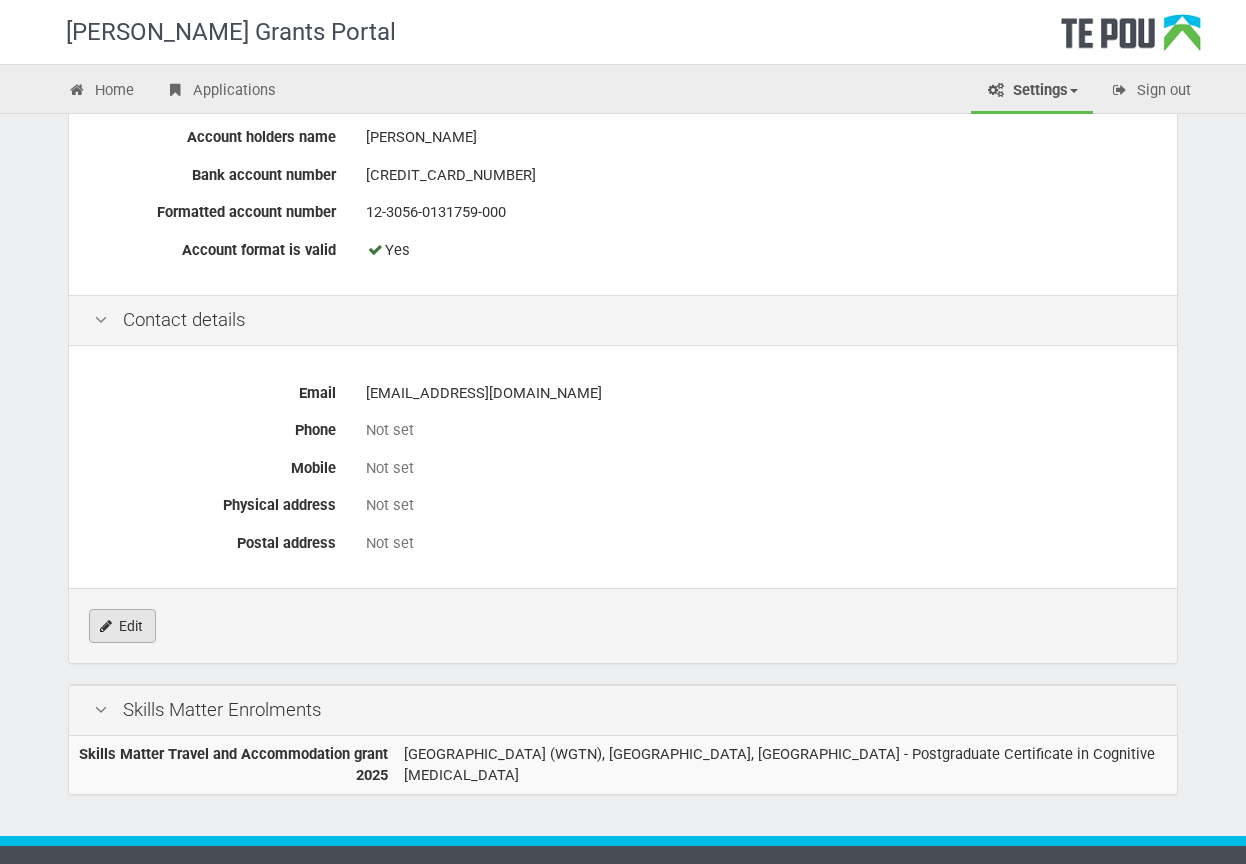 click on "Edit" at bounding box center (122, 626) 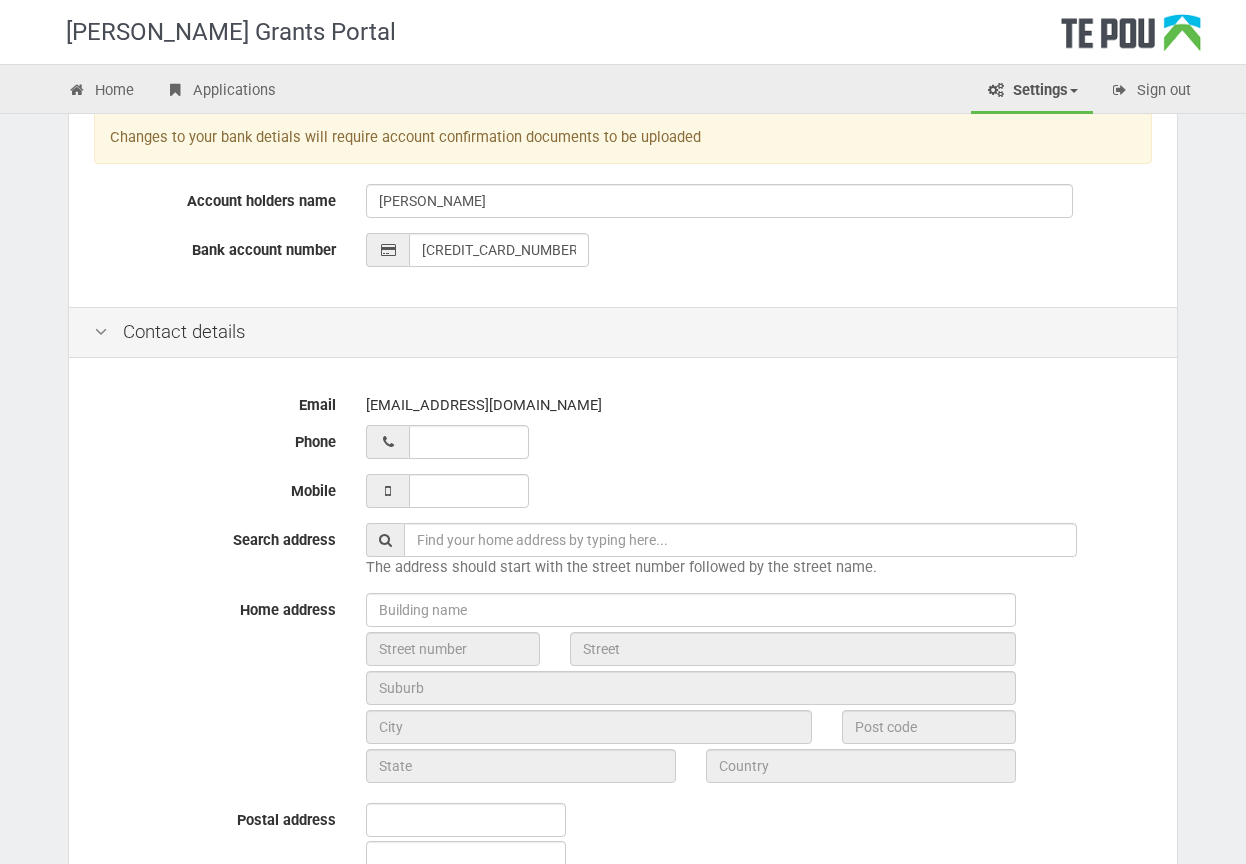 scroll, scrollTop: 518, scrollLeft: 0, axis: vertical 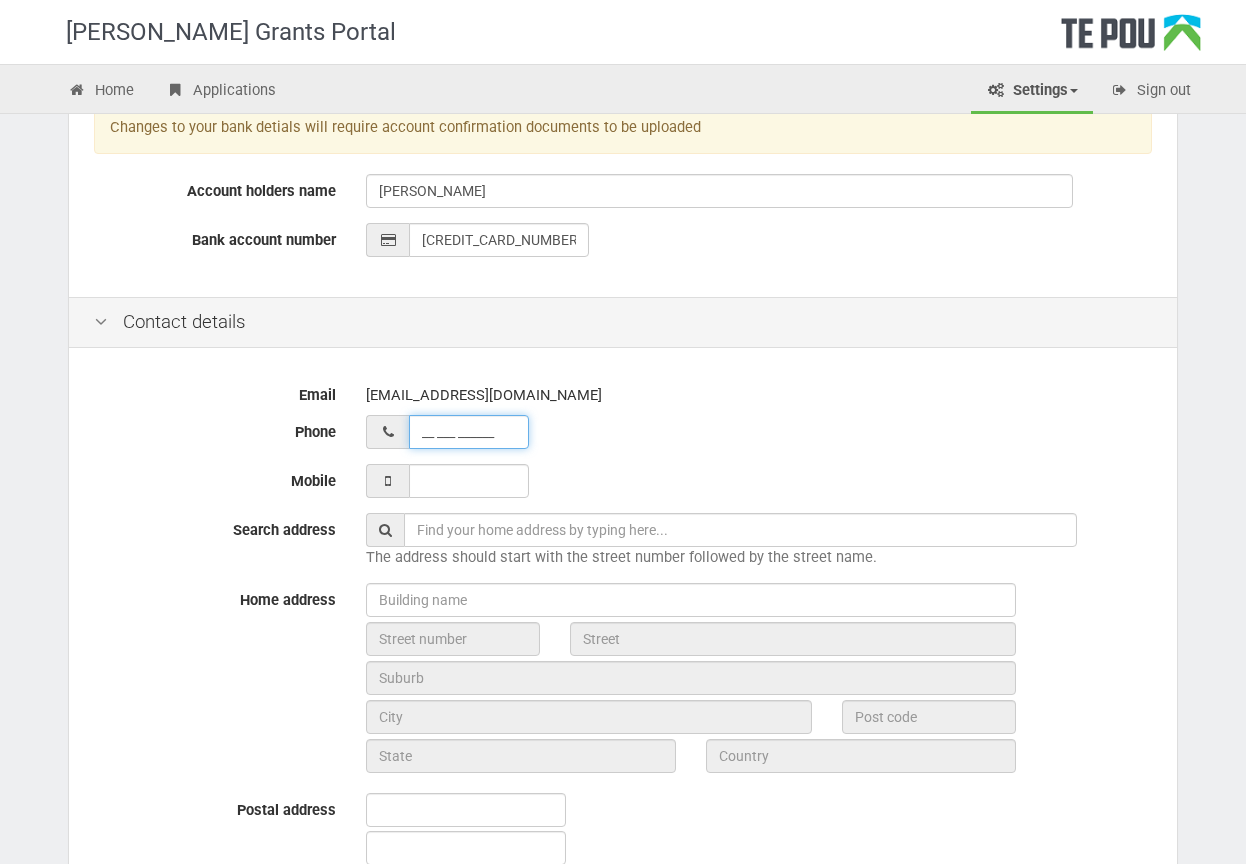 click on "__ ___ ______" at bounding box center (469, 432) 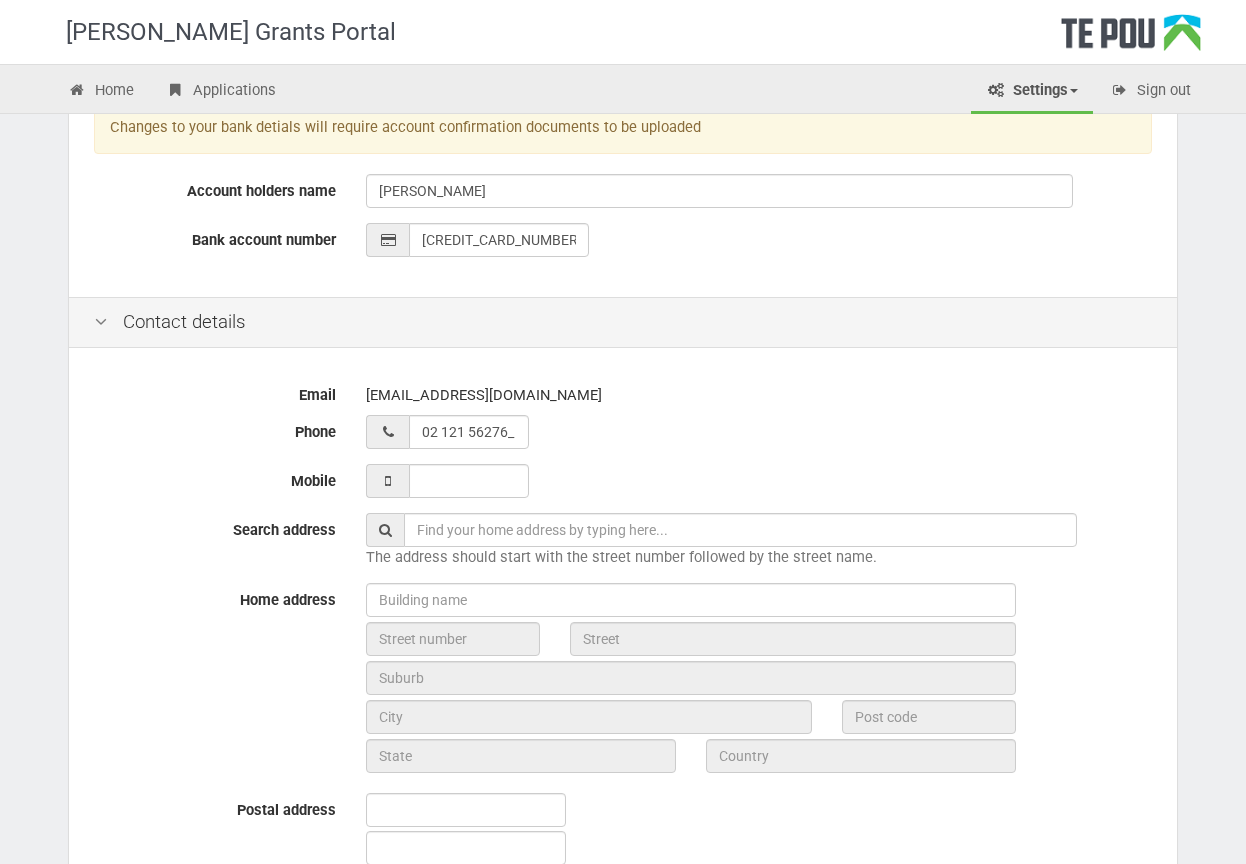 type on "02 121 56276" 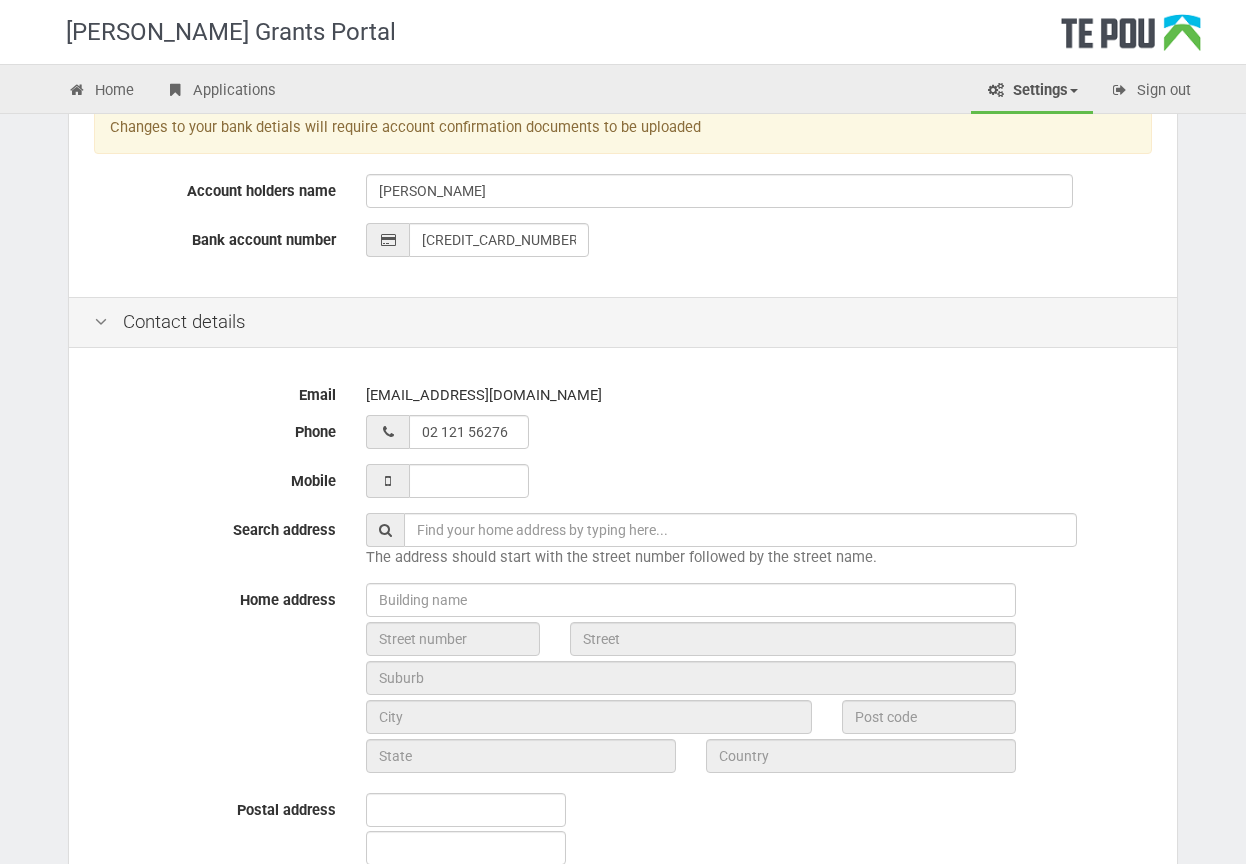click at bounding box center (759, 481) 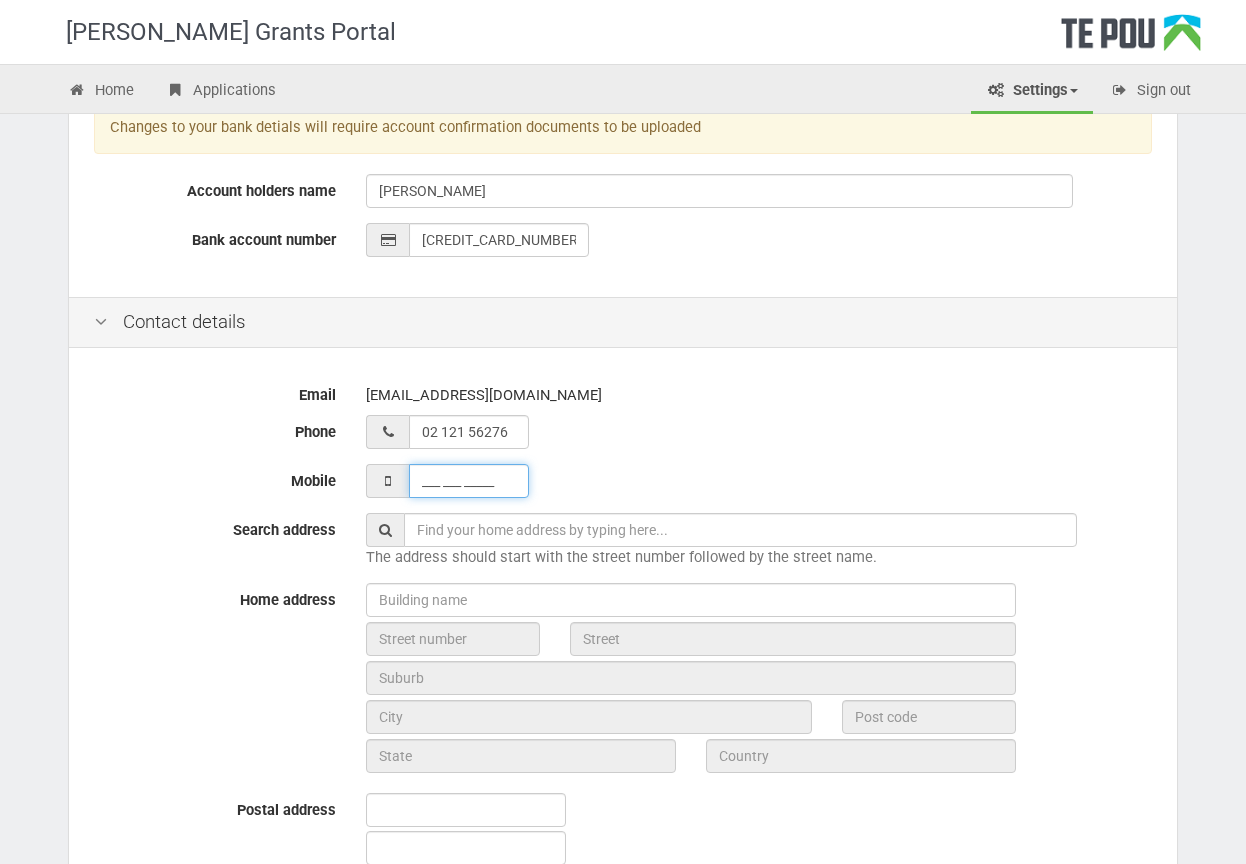 click on "___ ___ _____" at bounding box center (469, 481) 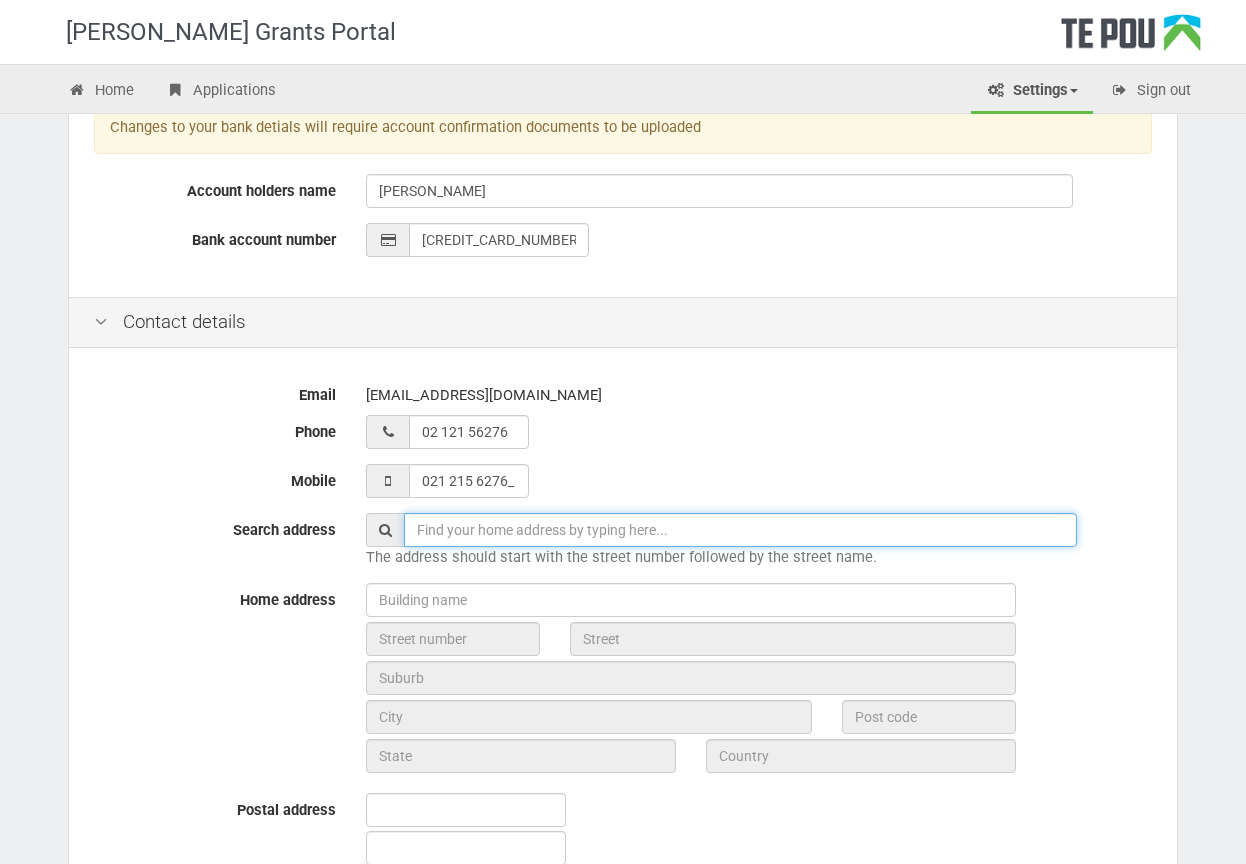 type on "021 215 6276" 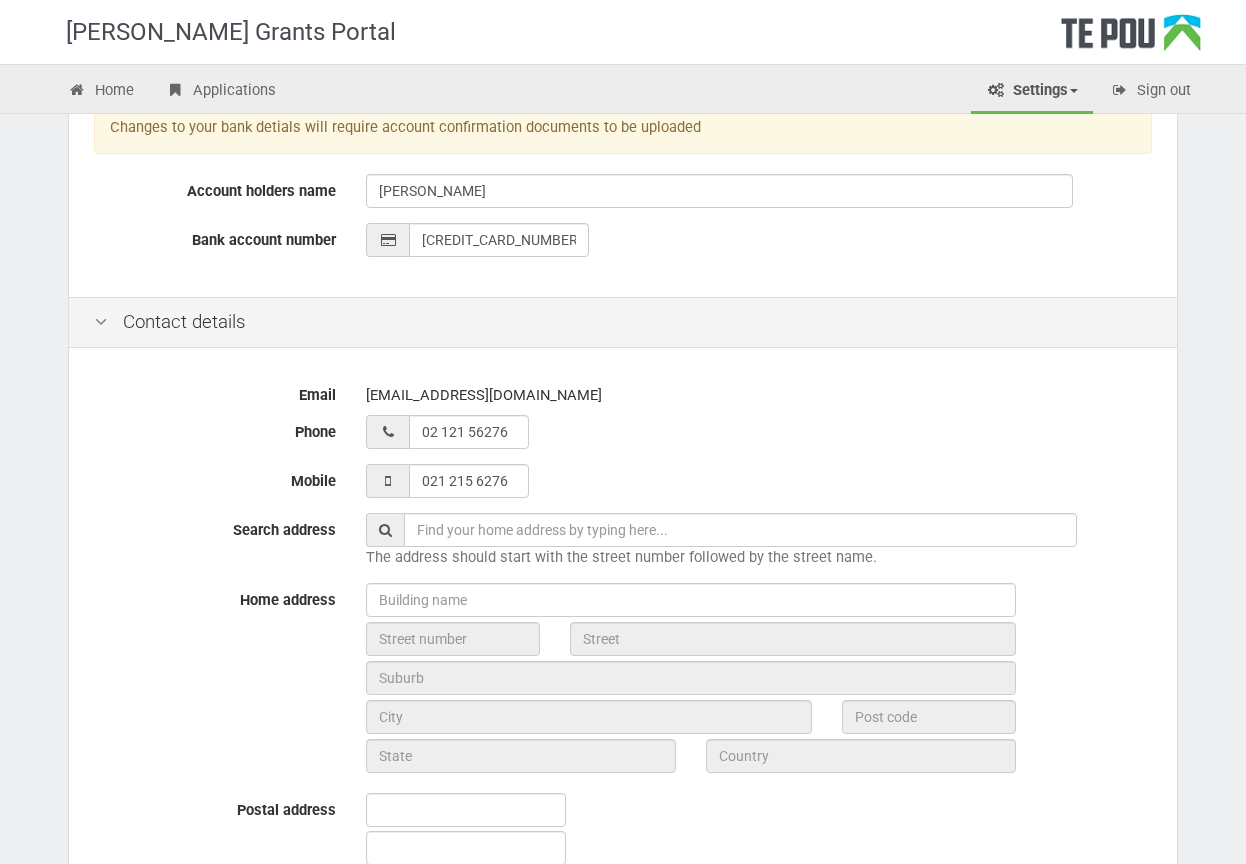 click at bounding box center [740, 530] 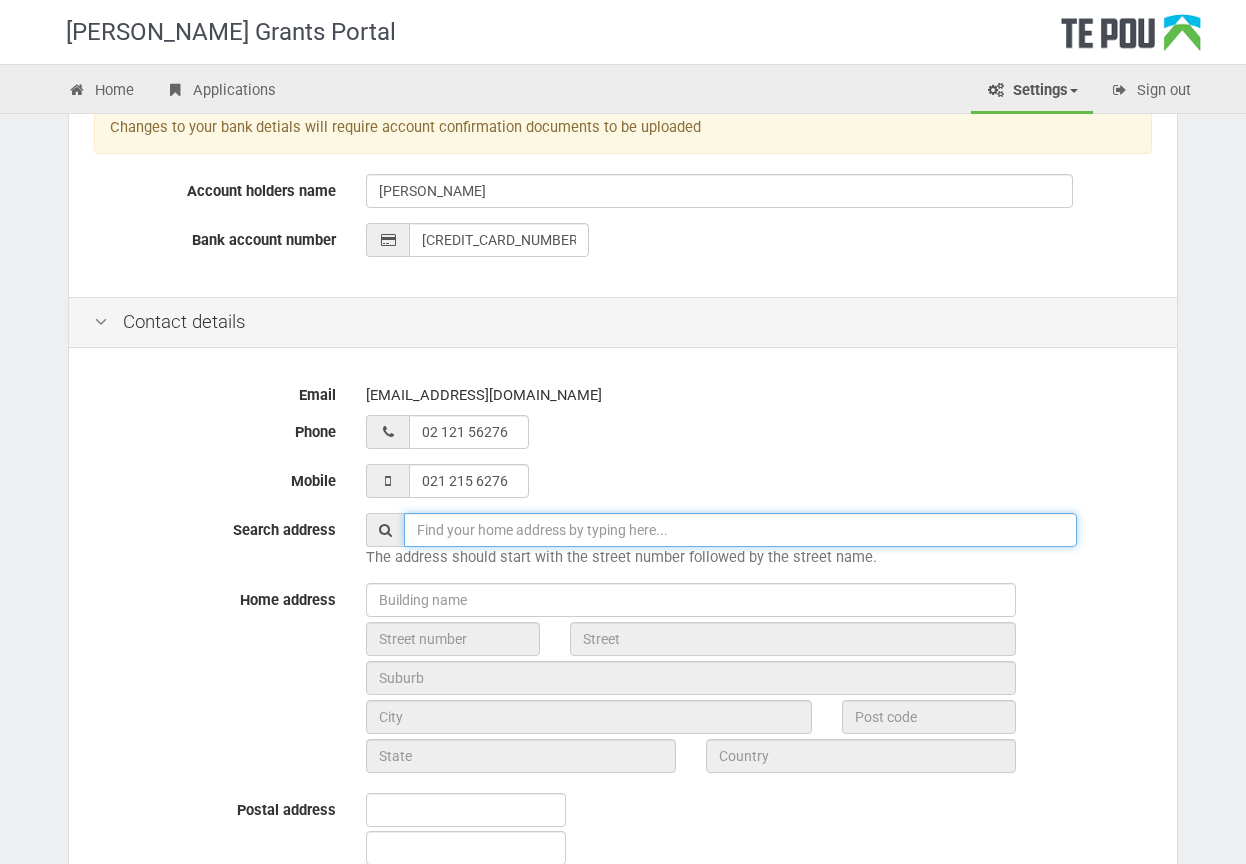 click at bounding box center (740, 530) 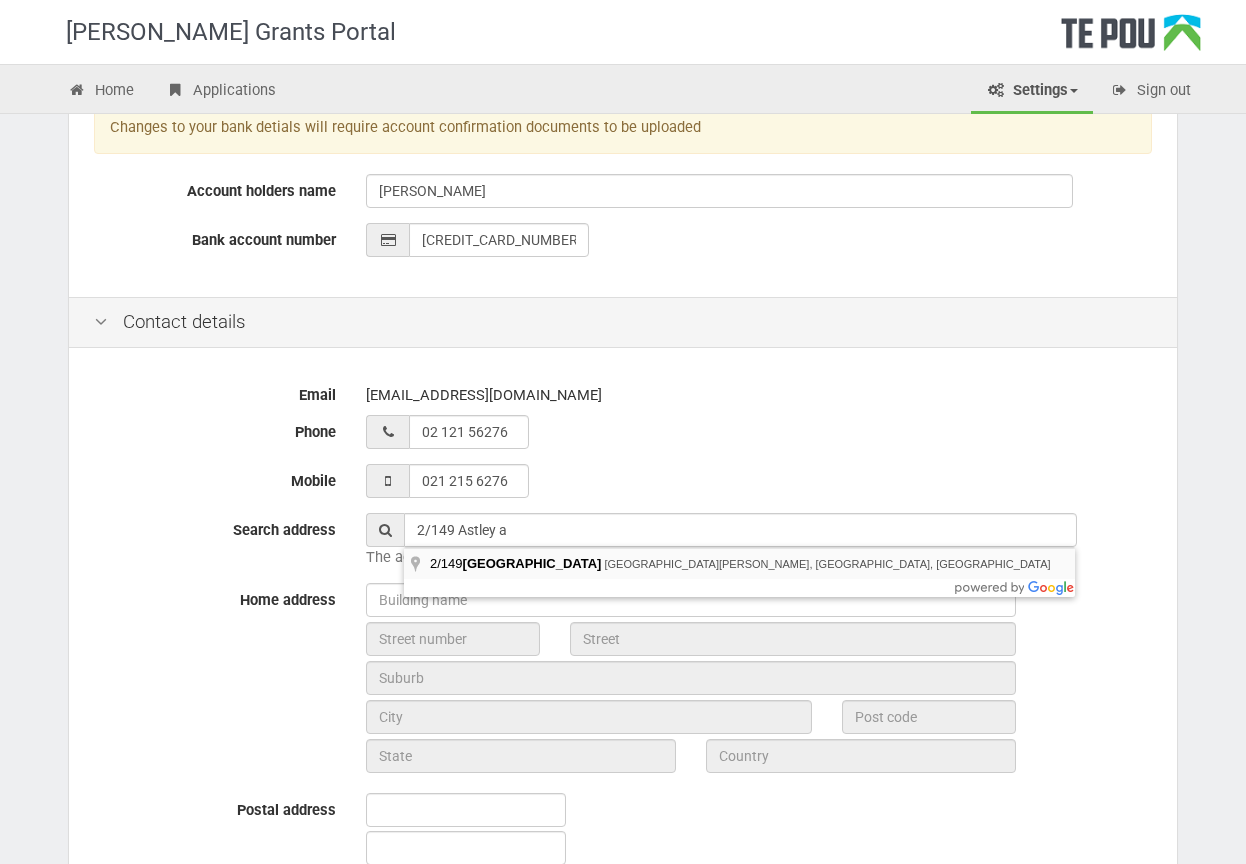 type on "2/149 Astley Avenue, New Lynn, Auckland, New Zealand" 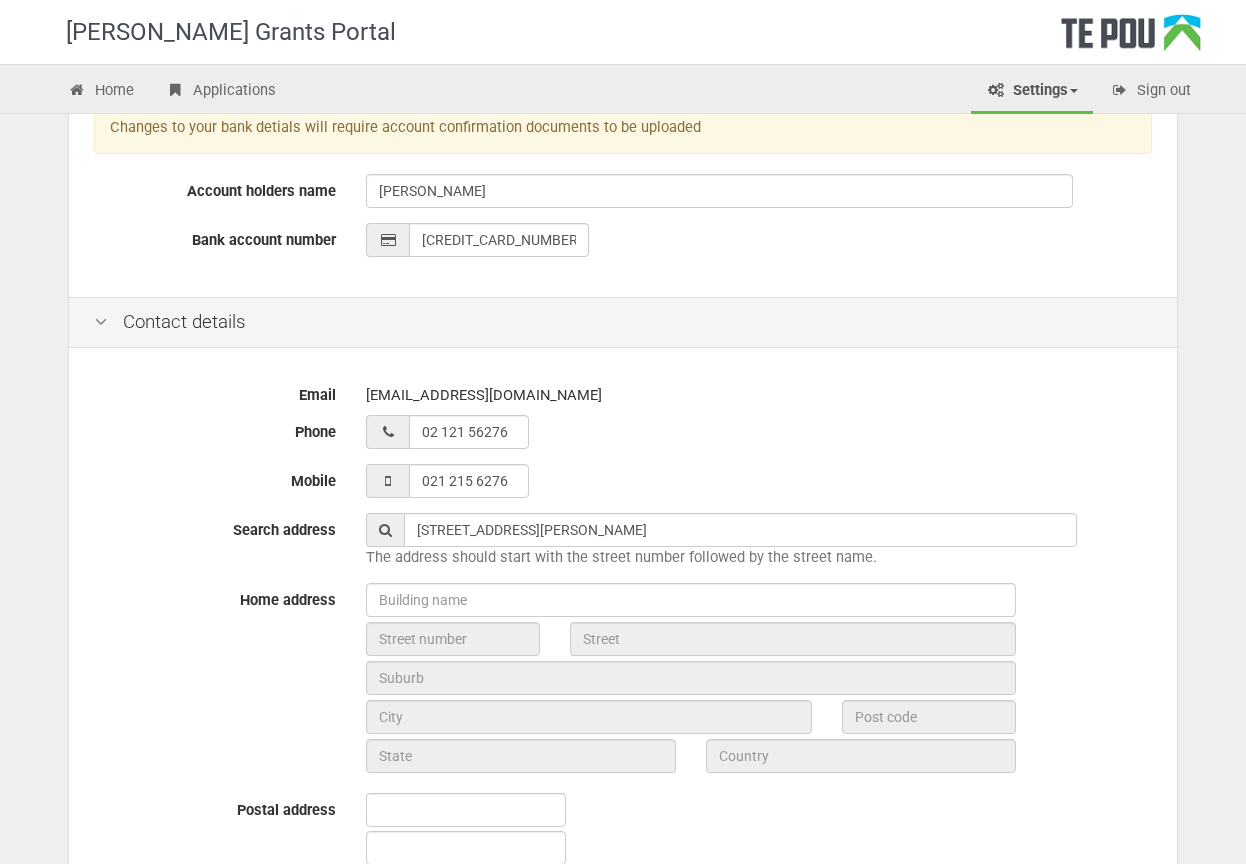 type on "149" 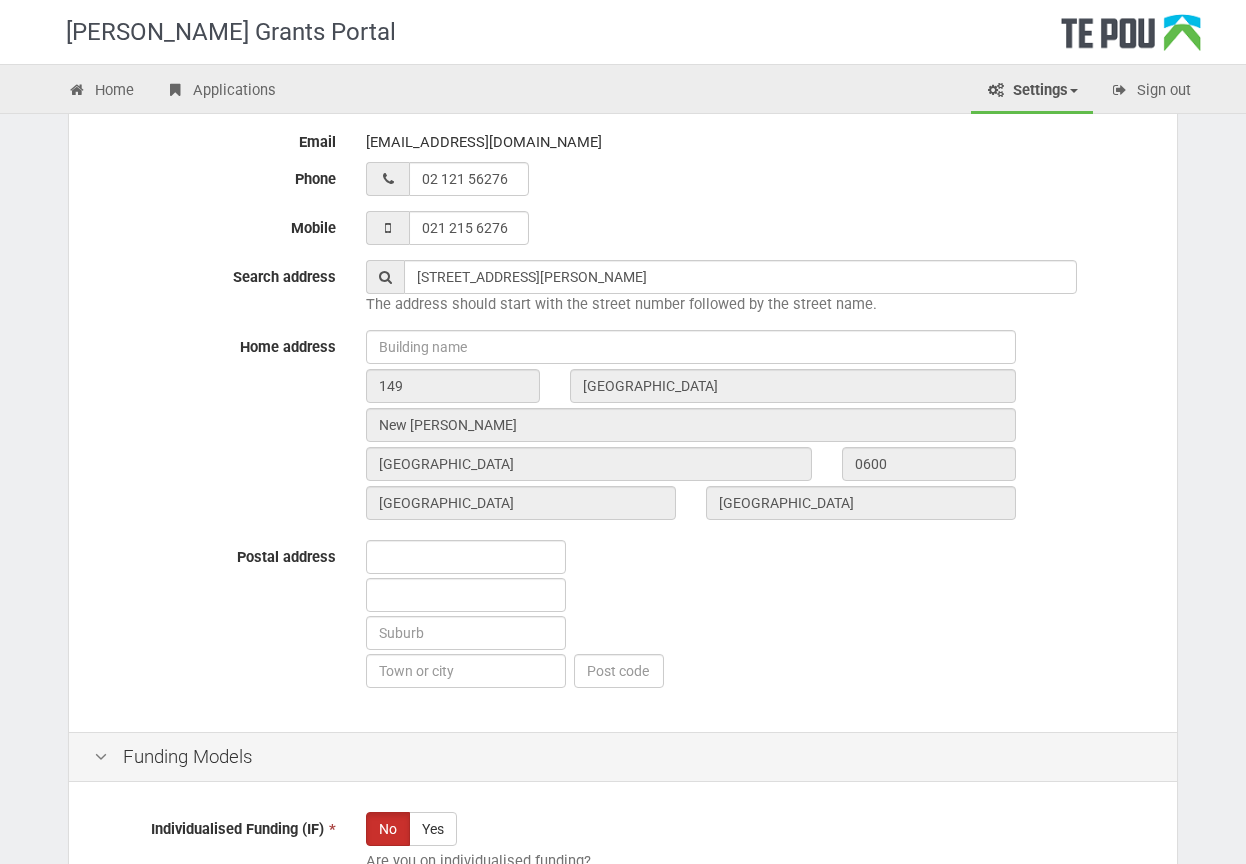 scroll, scrollTop: 778, scrollLeft: 0, axis: vertical 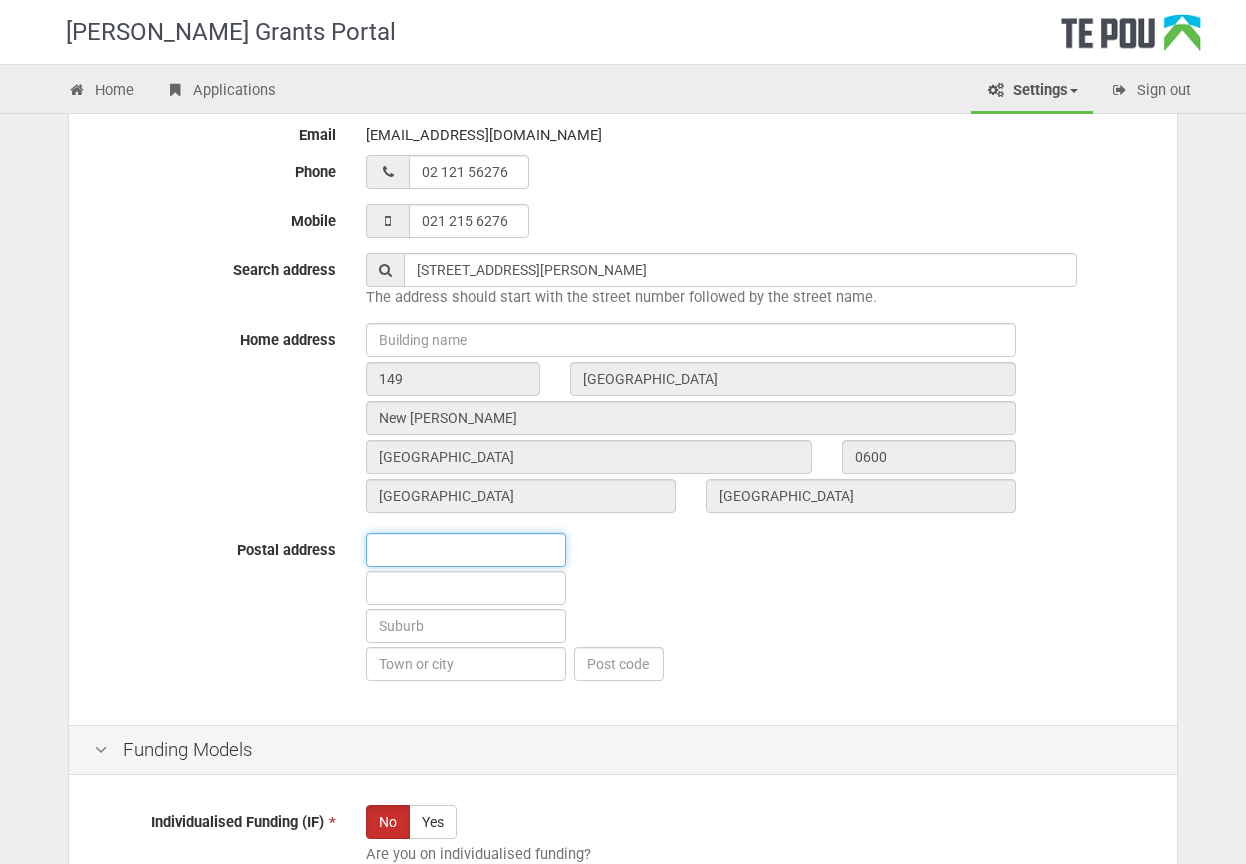 click at bounding box center (466, 550) 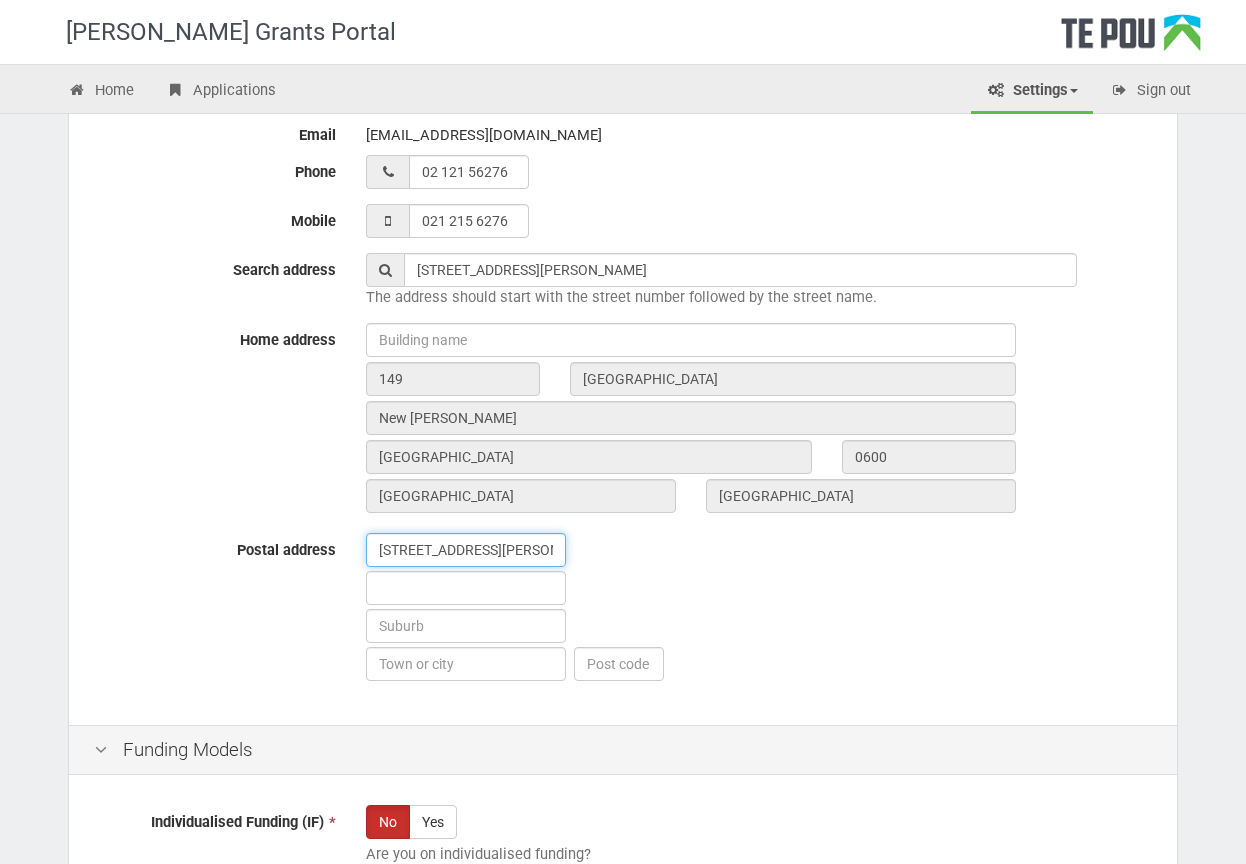 type on "50 Carrington Road," 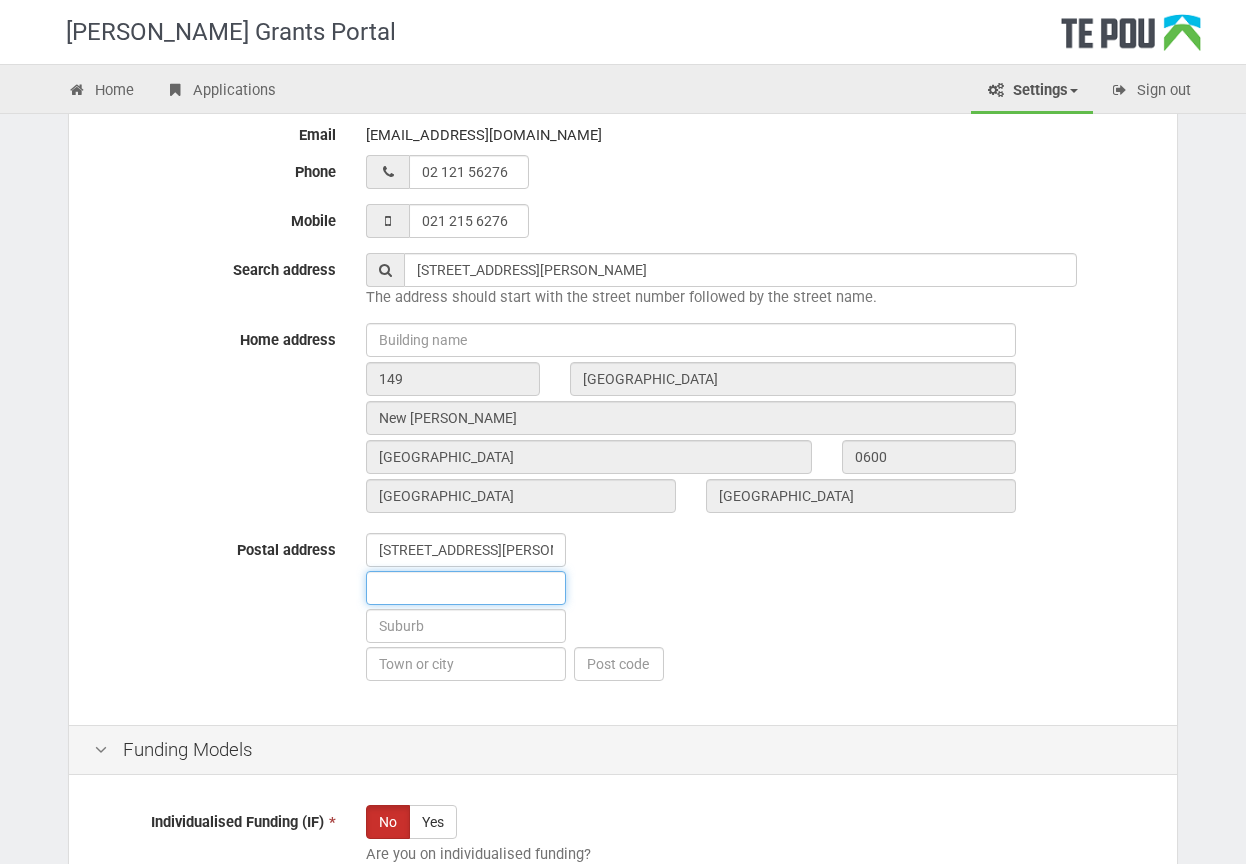click at bounding box center (466, 588) 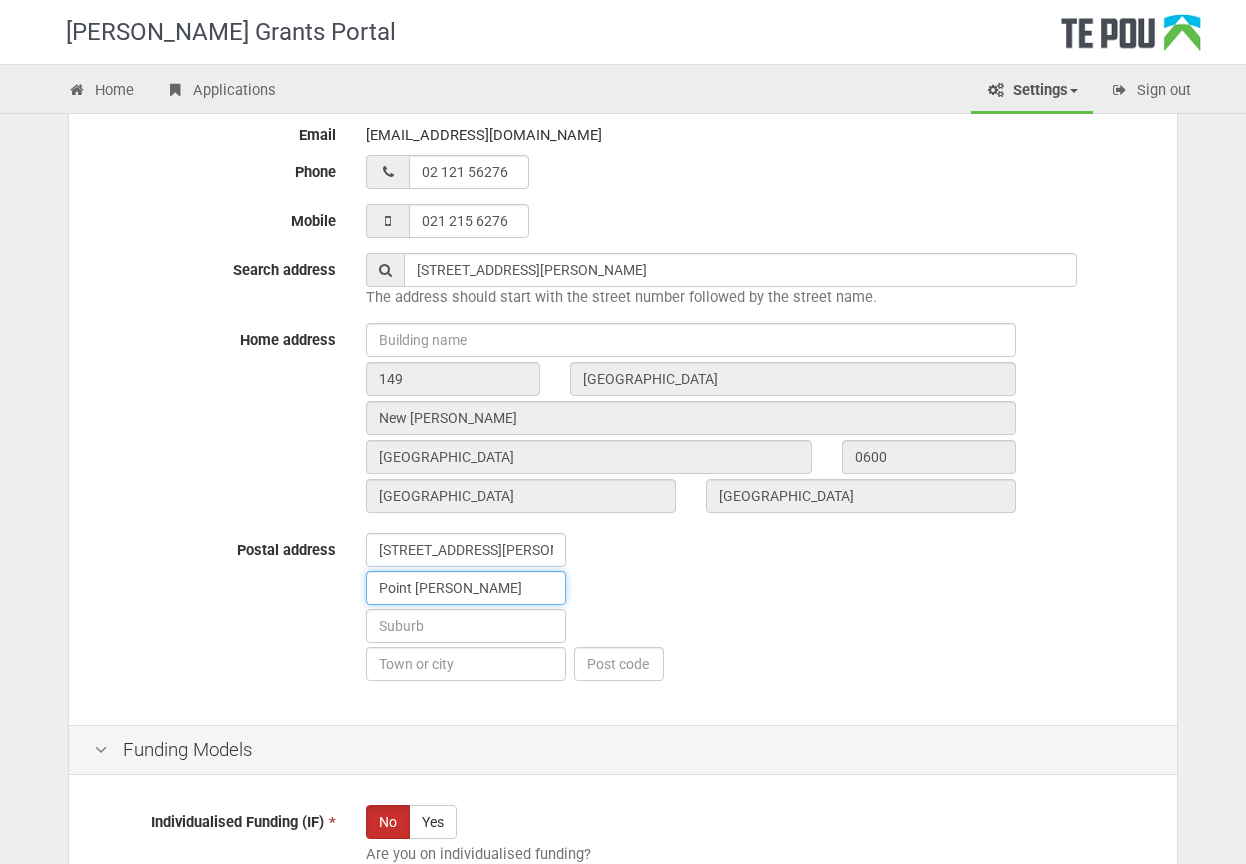 type on "Point Chevalier" 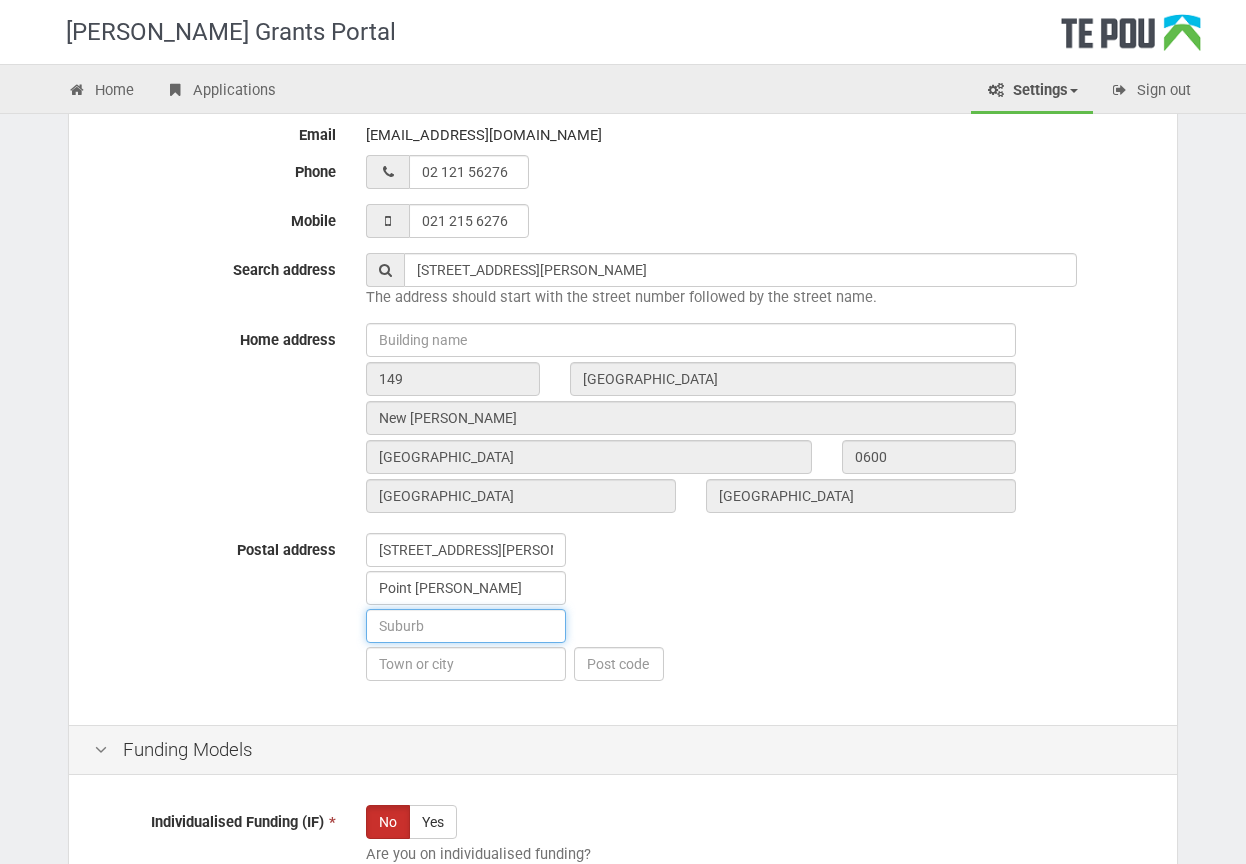 click at bounding box center (466, 626) 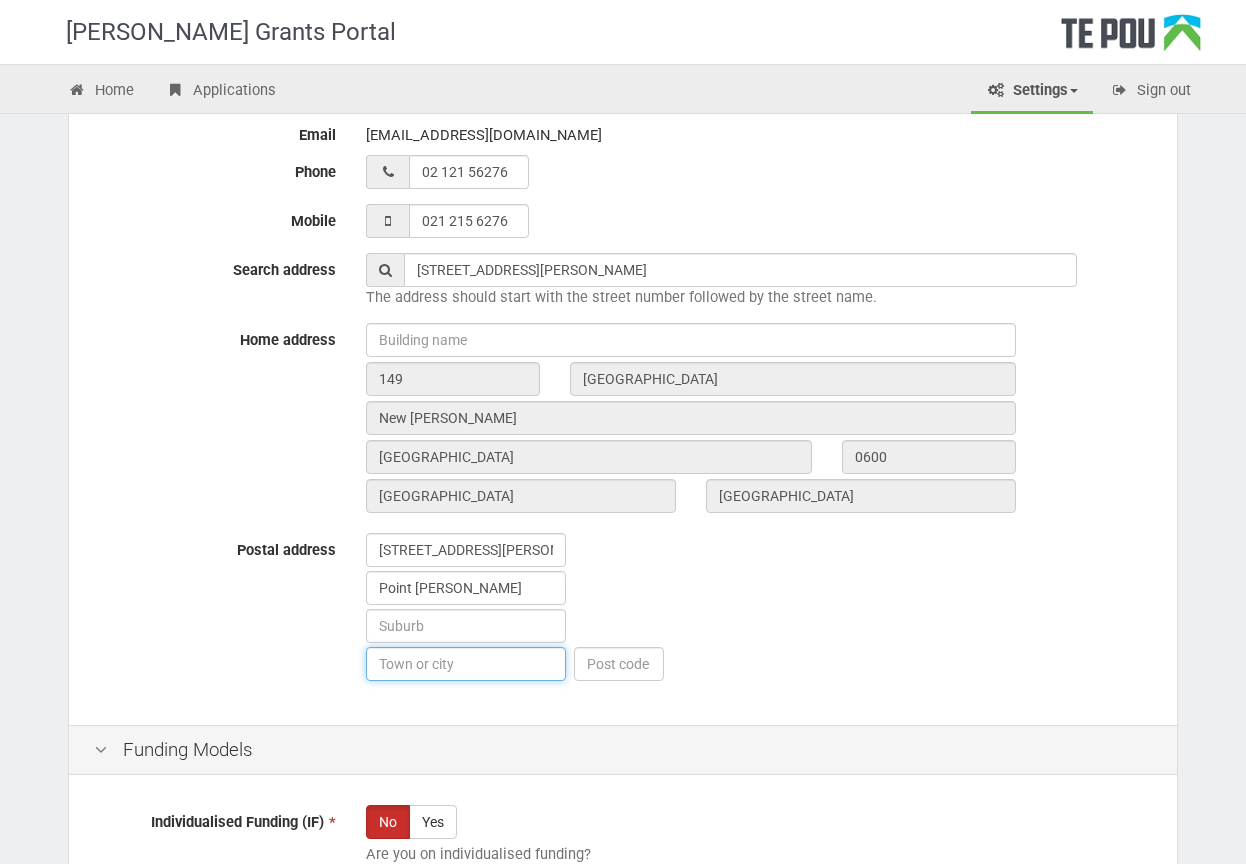 click at bounding box center [466, 664] 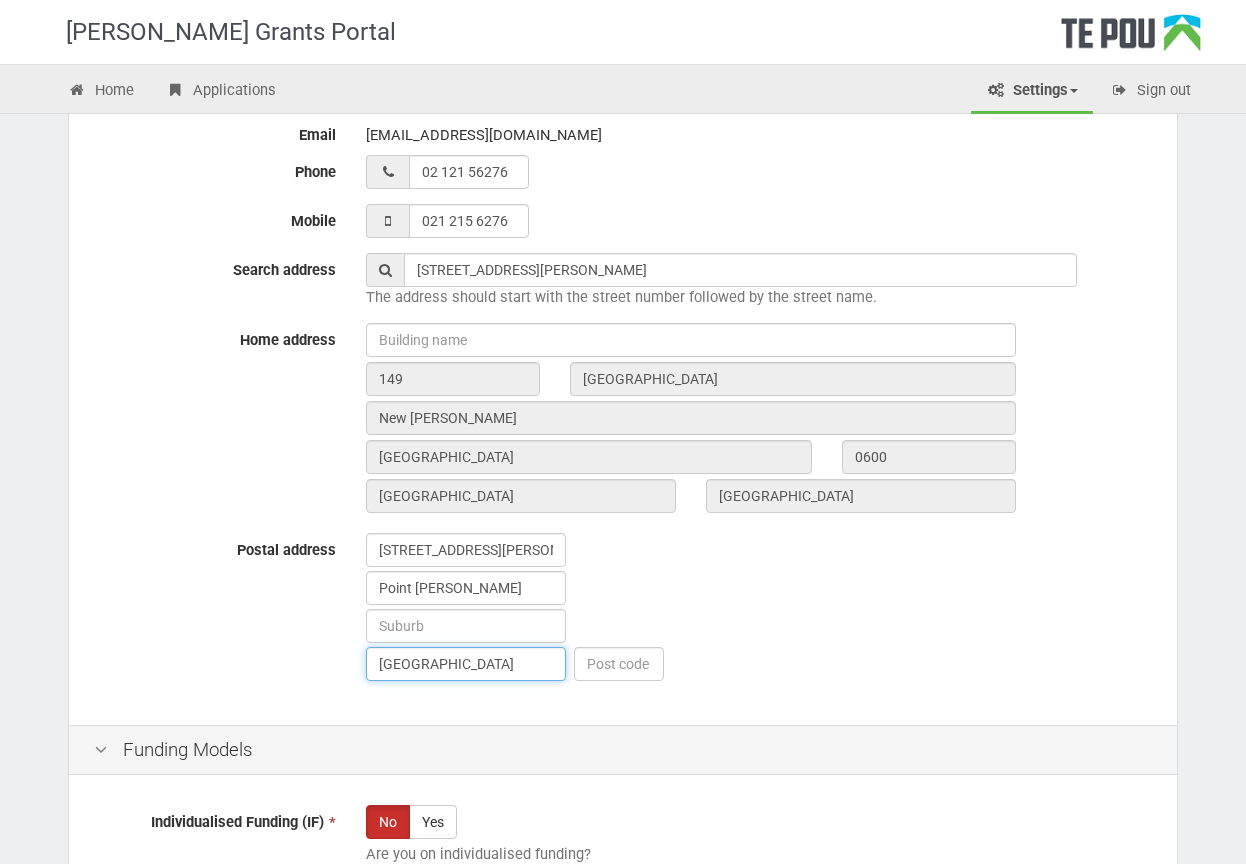 type on "Auckland" 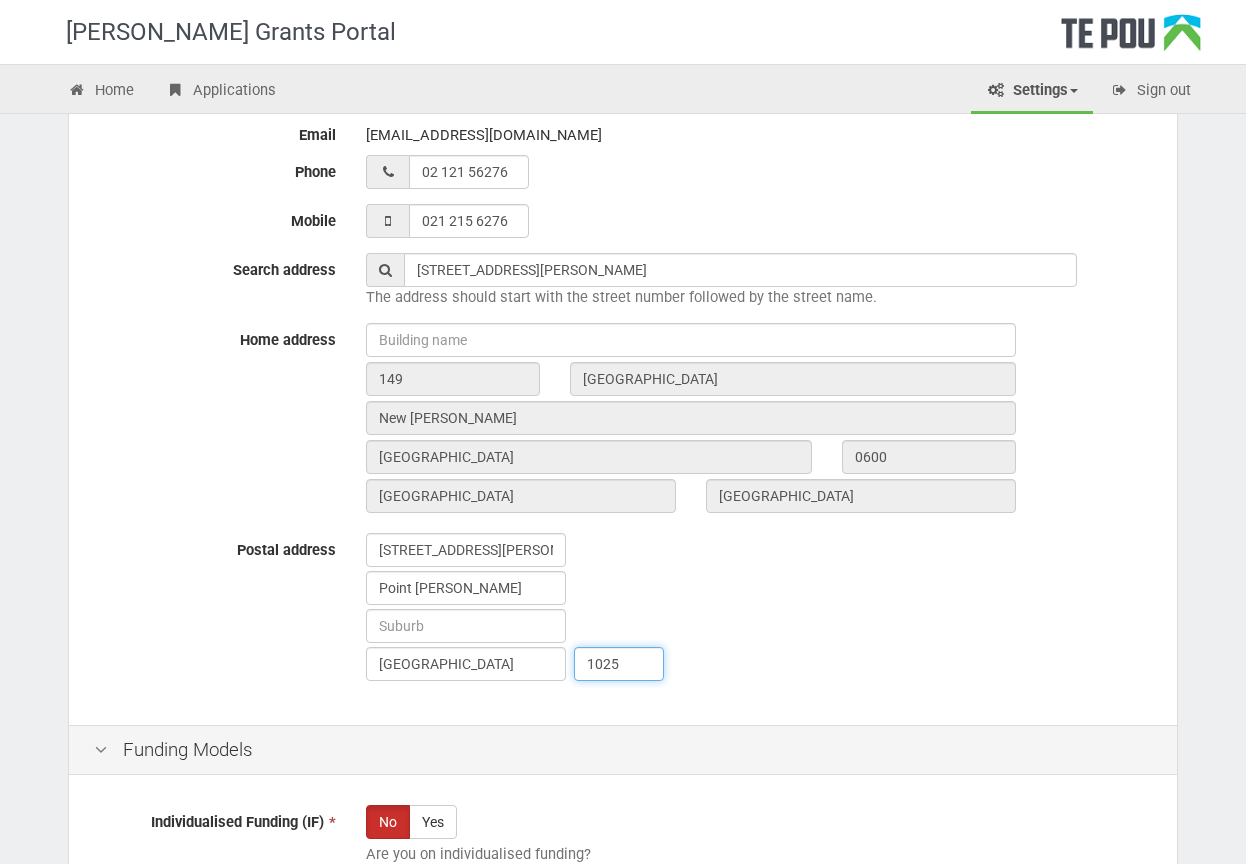 type on "1025" 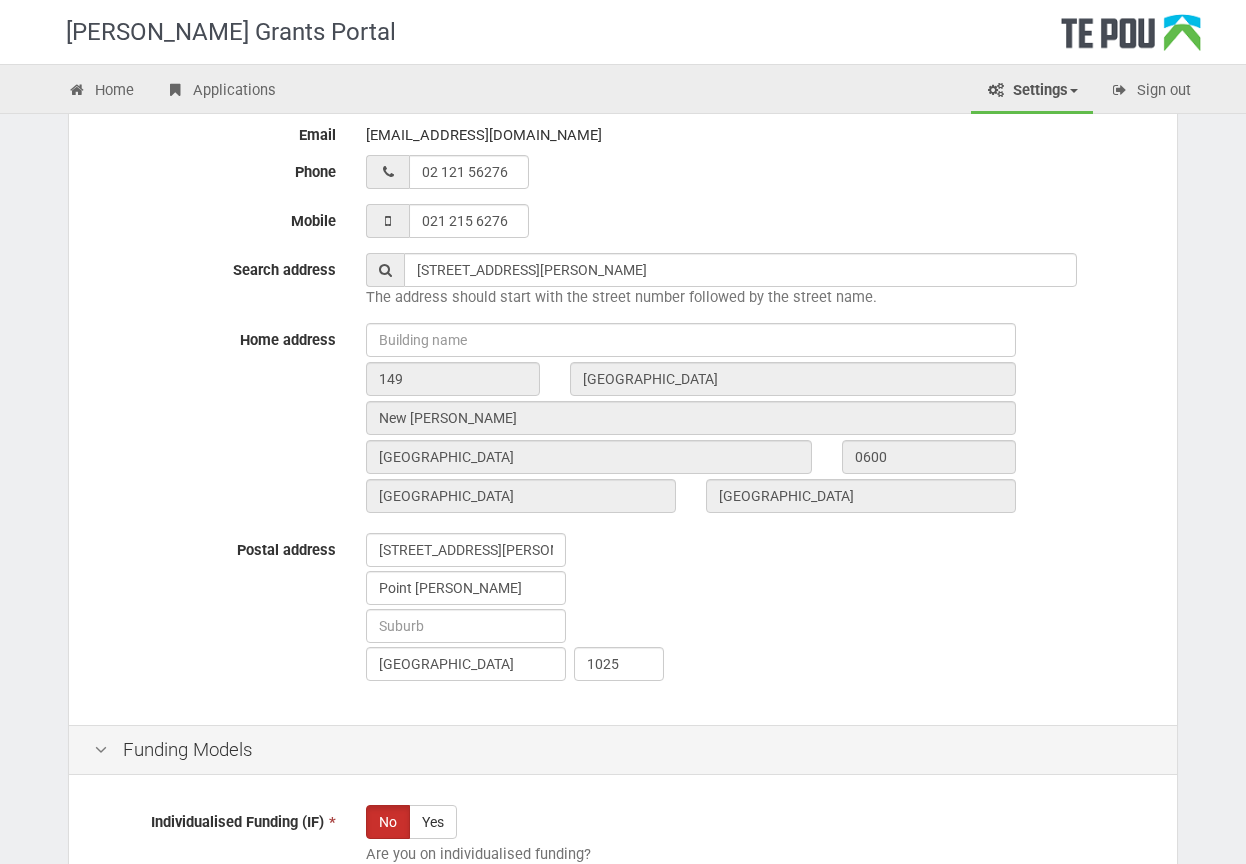 click on "50 Carrington Road,
Point Chevalier
Auckland
1025" at bounding box center (759, 609) 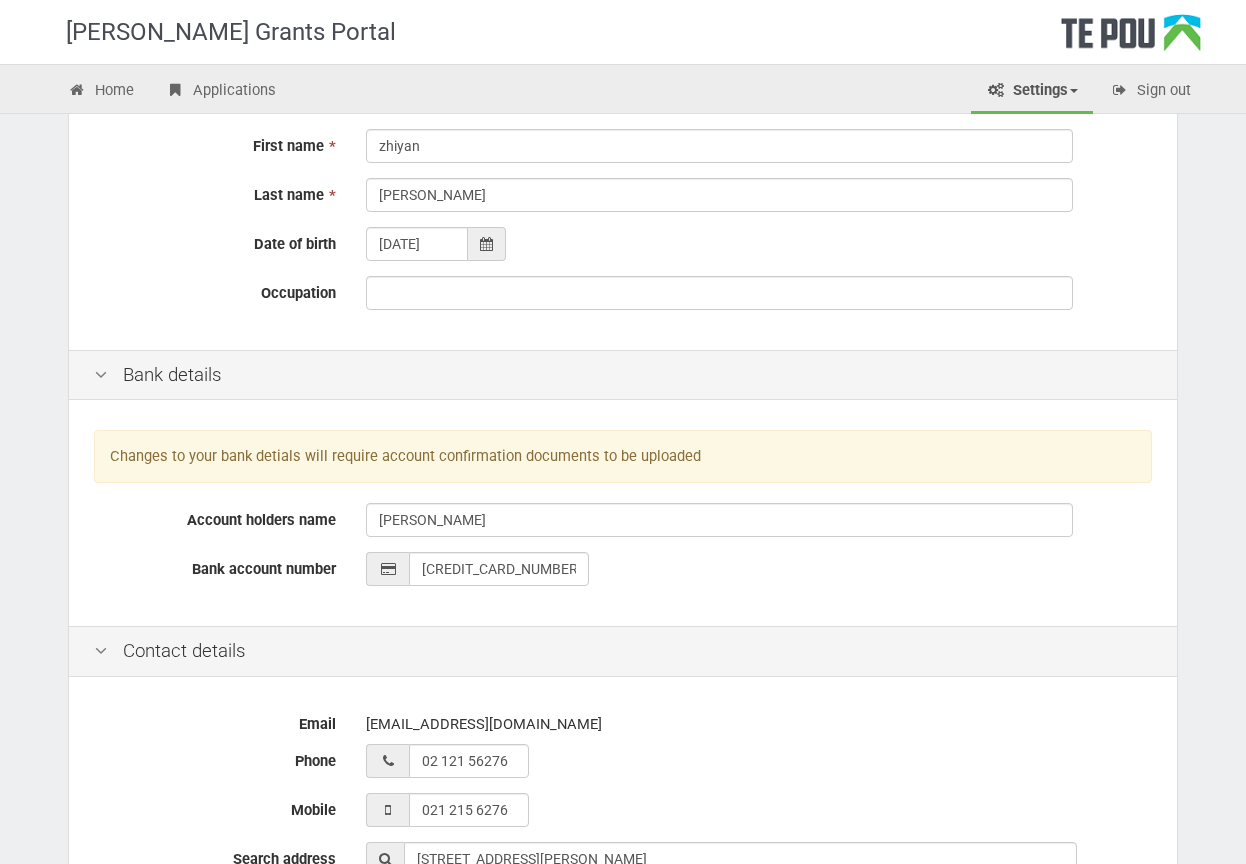 scroll, scrollTop: 187, scrollLeft: 0, axis: vertical 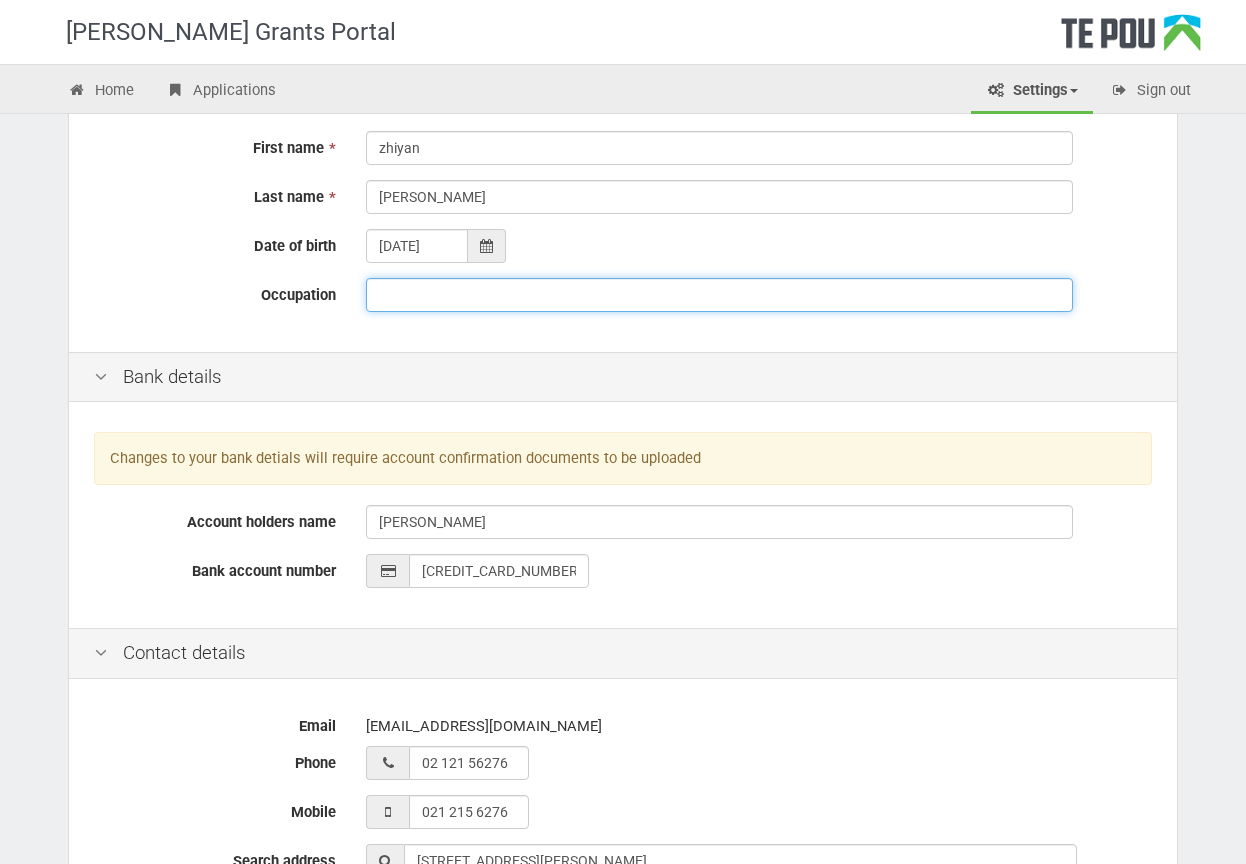 click on "Occupation" at bounding box center [719, 295] 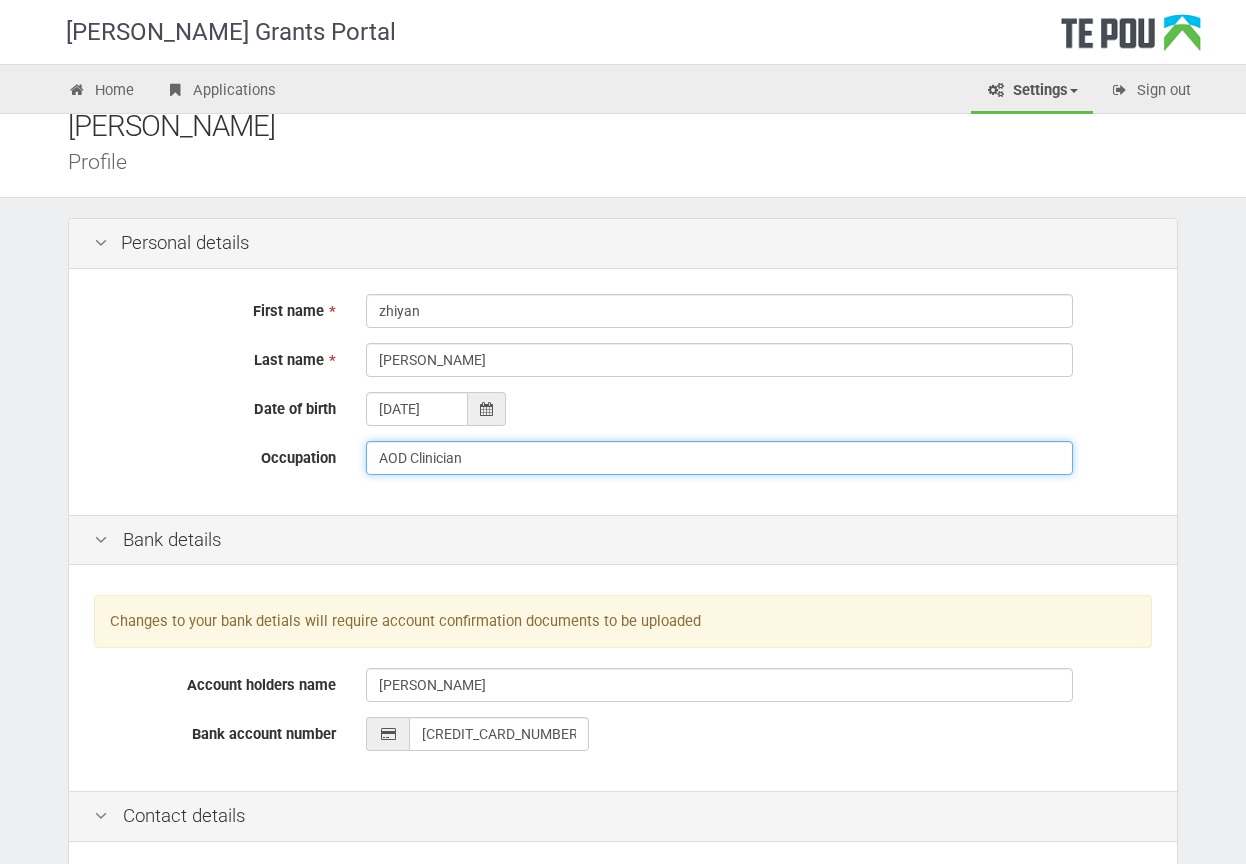 scroll, scrollTop: 0, scrollLeft: 0, axis: both 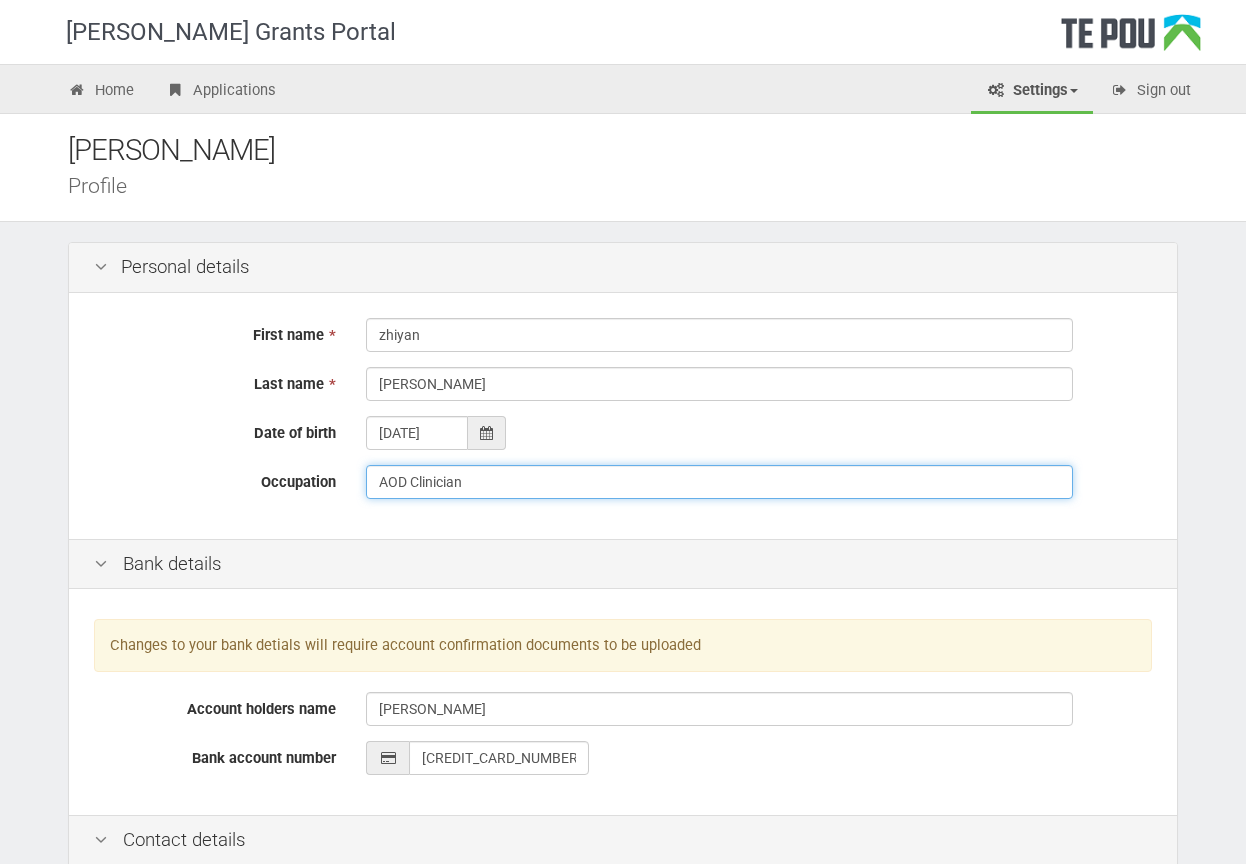 type on "AOD Clinician" 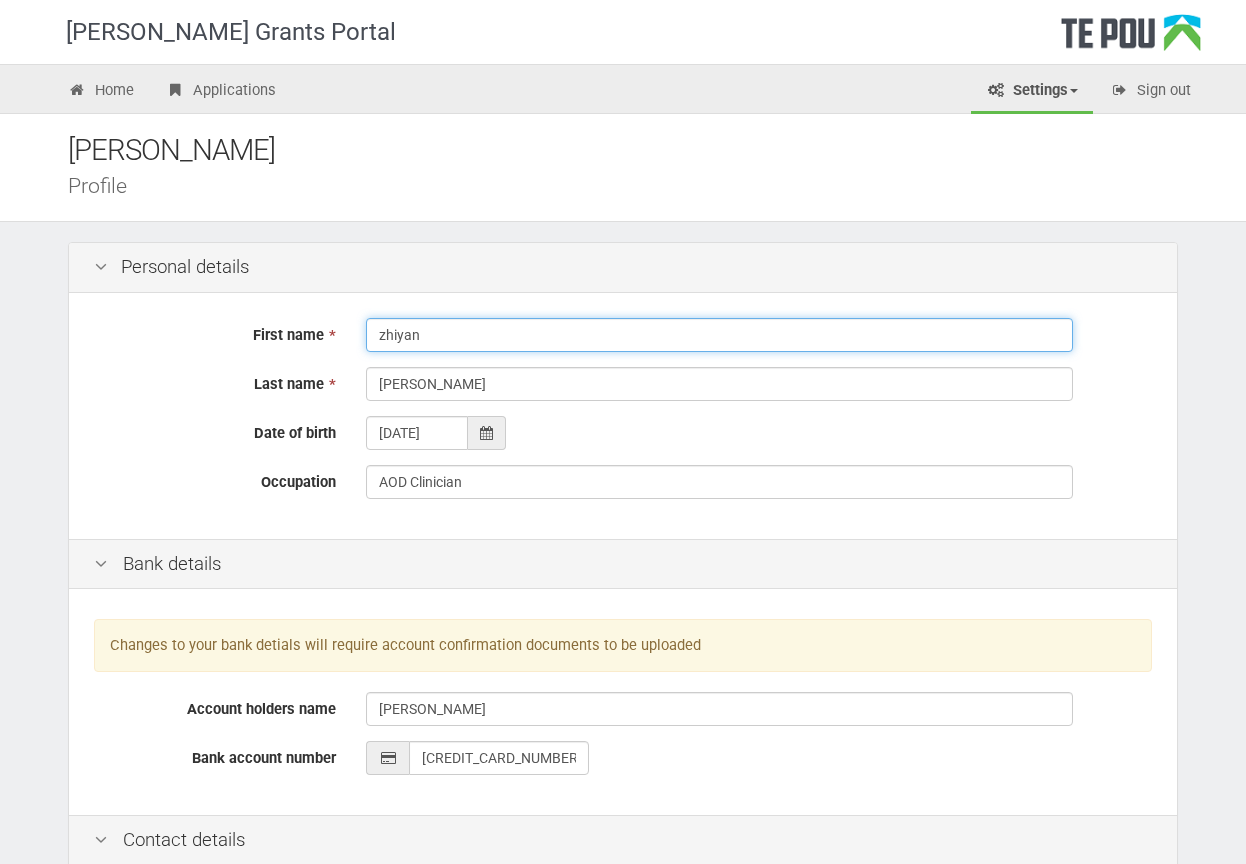 click on "zhiyan" at bounding box center (719, 335) 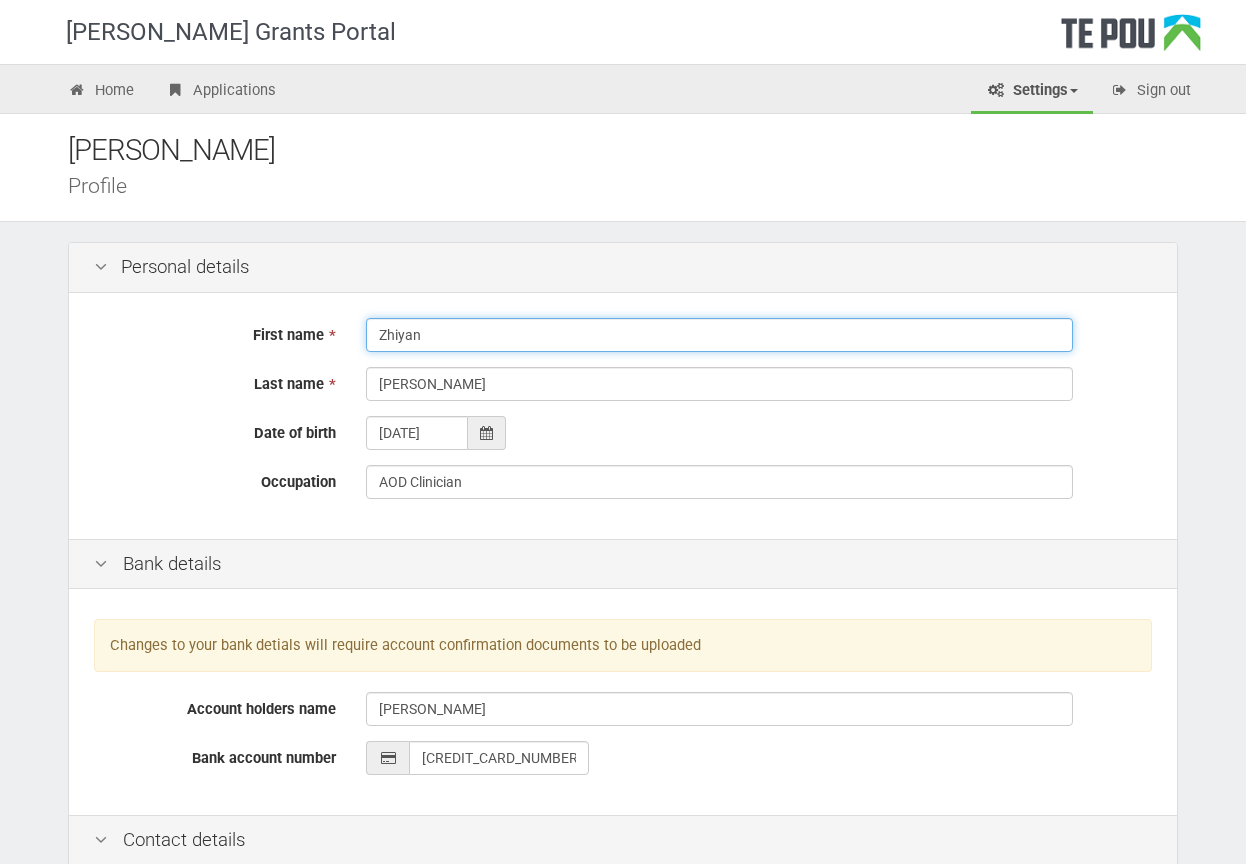 type on "Zhiyan" 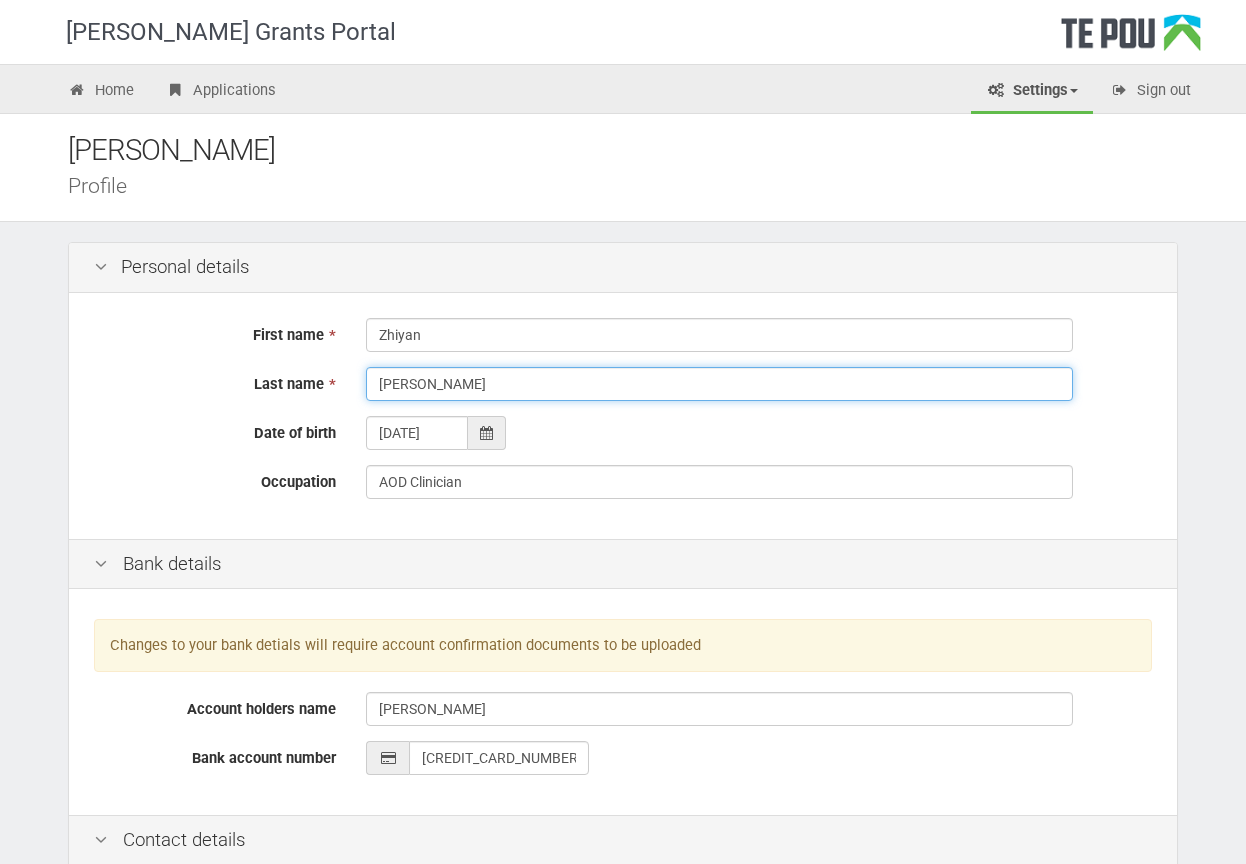 click on "zhang" at bounding box center [719, 384] 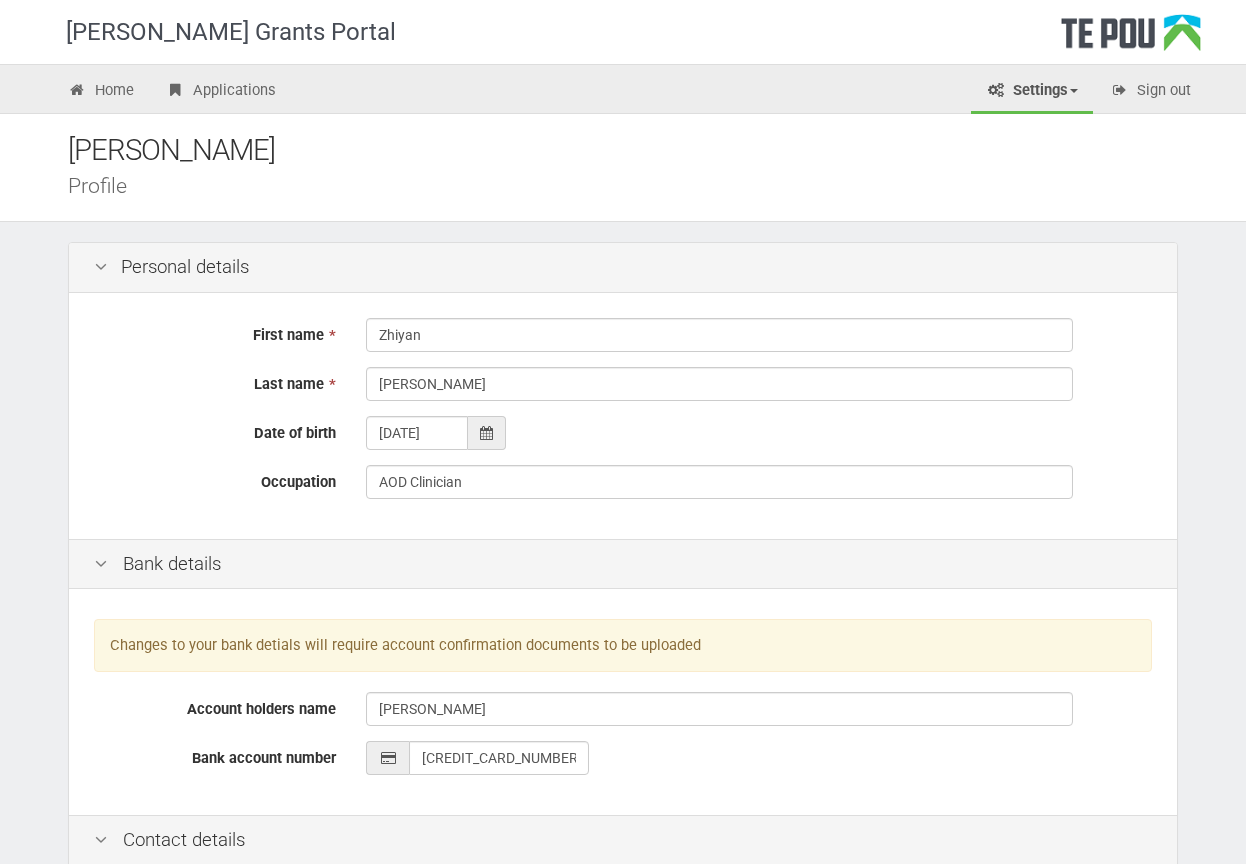 click on "14/05/1980" at bounding box center [759, 433] 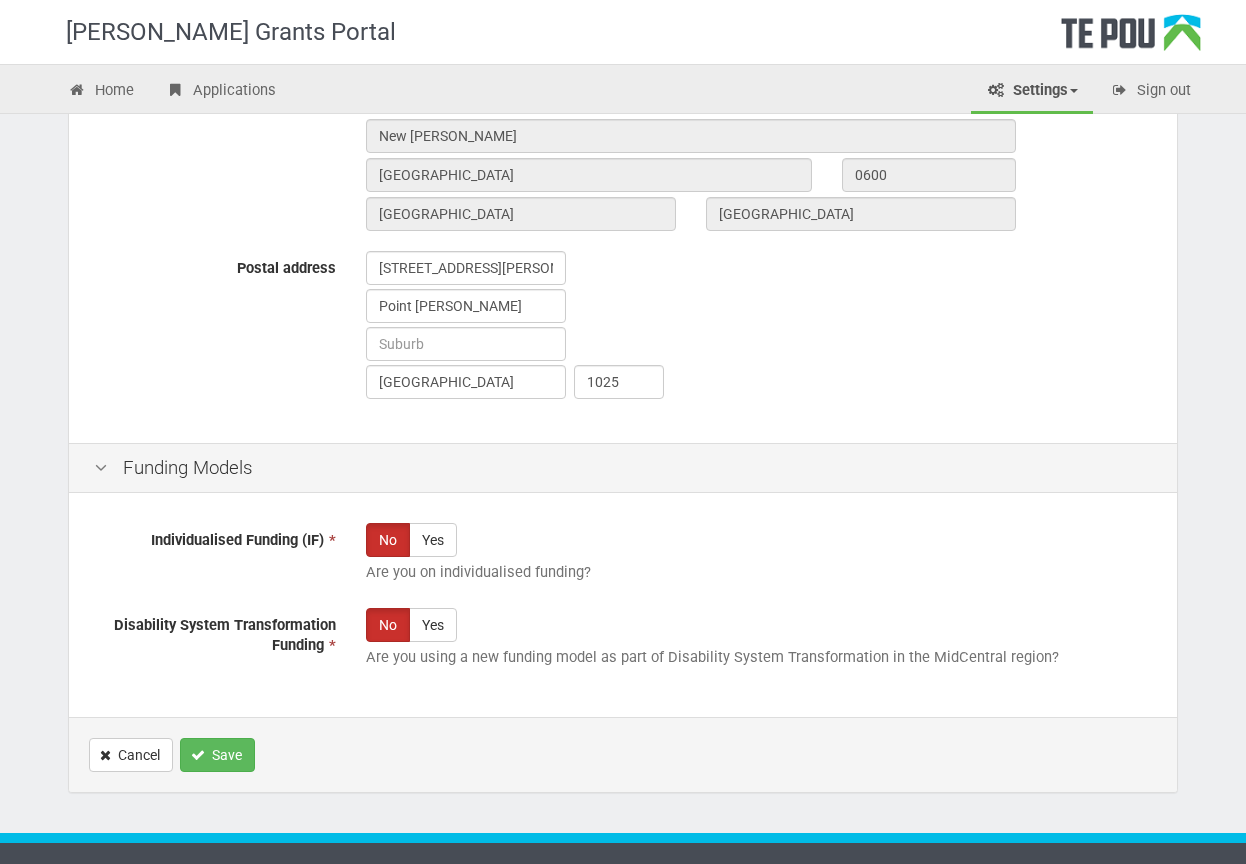 scroll, scrollTop: 1094, scrollLeft: 0, axis: vertical 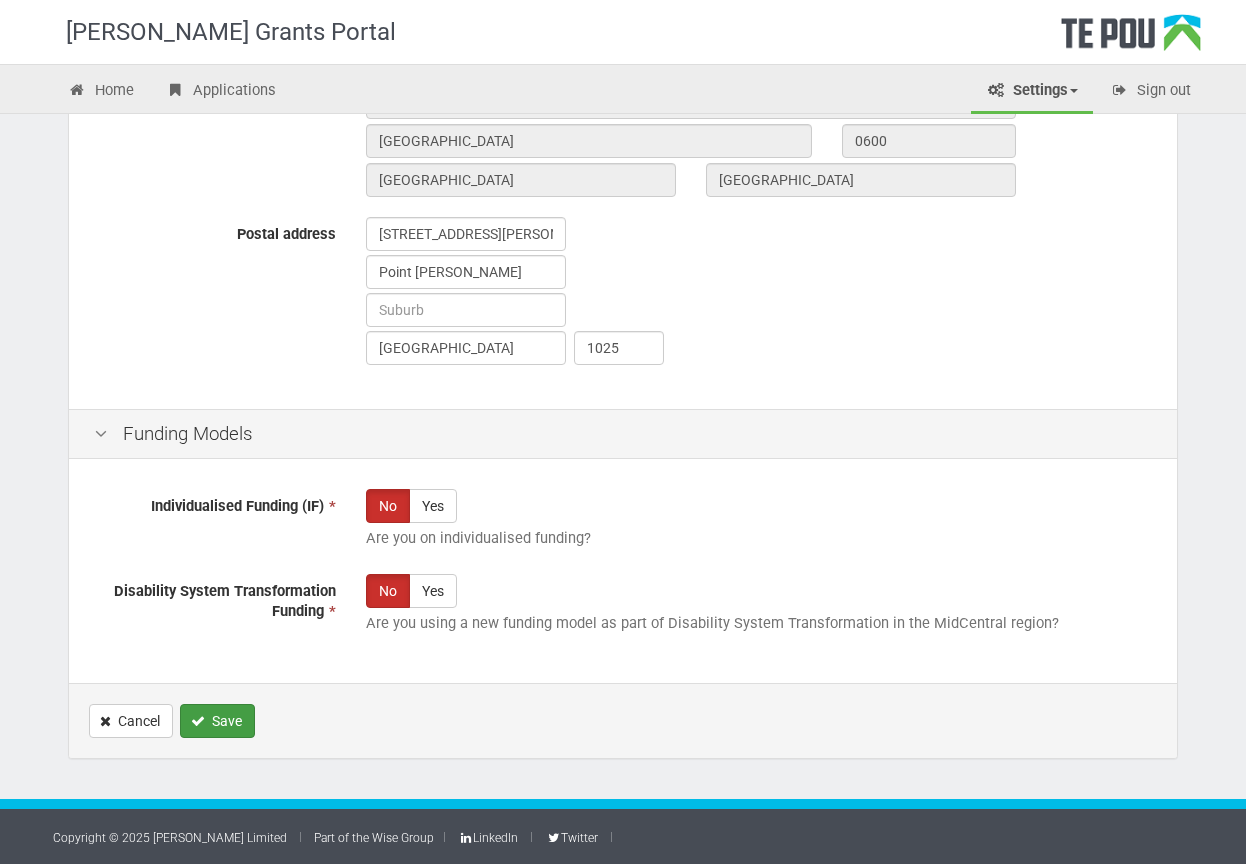 click on "Save" at bounding box center (217, 721) 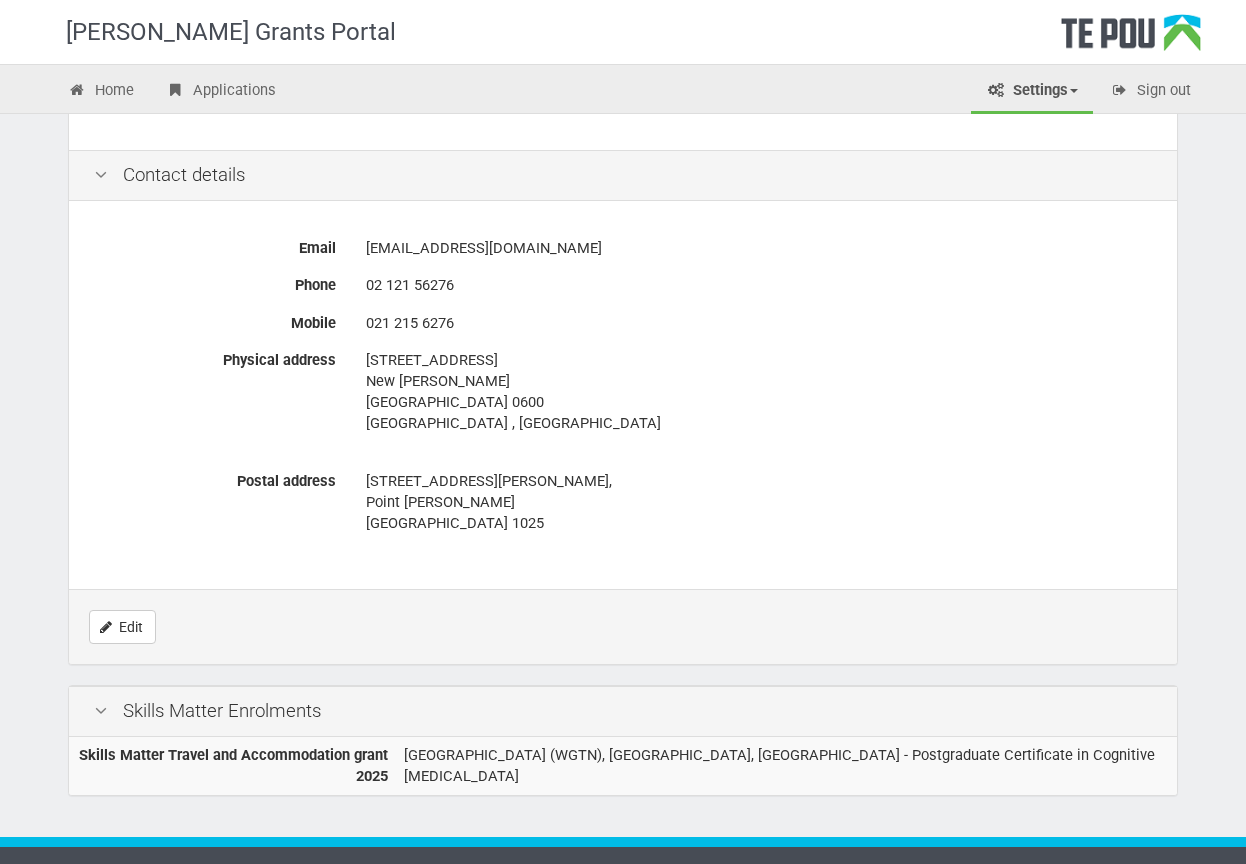 scroll, scrollTop: 971, scrollLeft: 0, axis: vertical 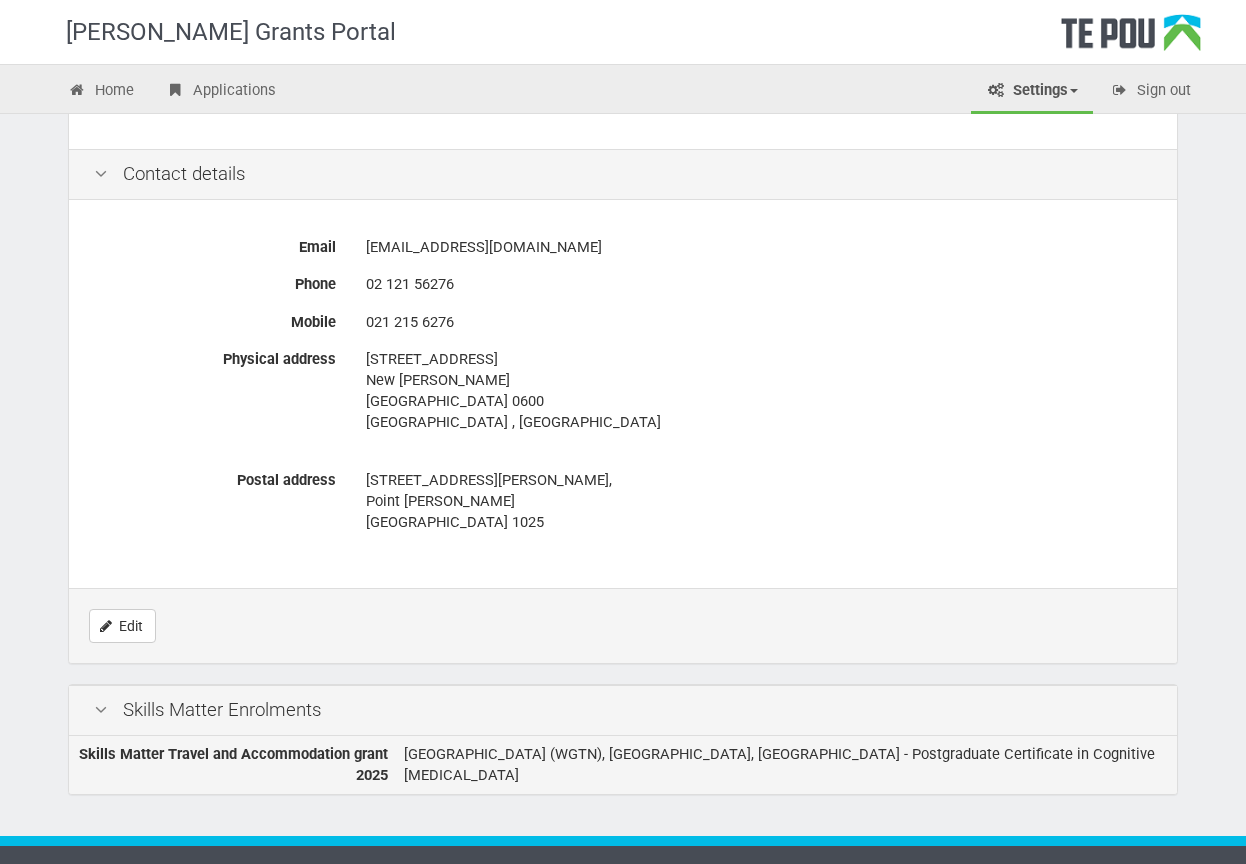 click on "University of Otago (WGTN), Newtown, Wellington - Postgraduate Certificate in Cognitive Behaviour Therapy" at bounding box center [786, 765] 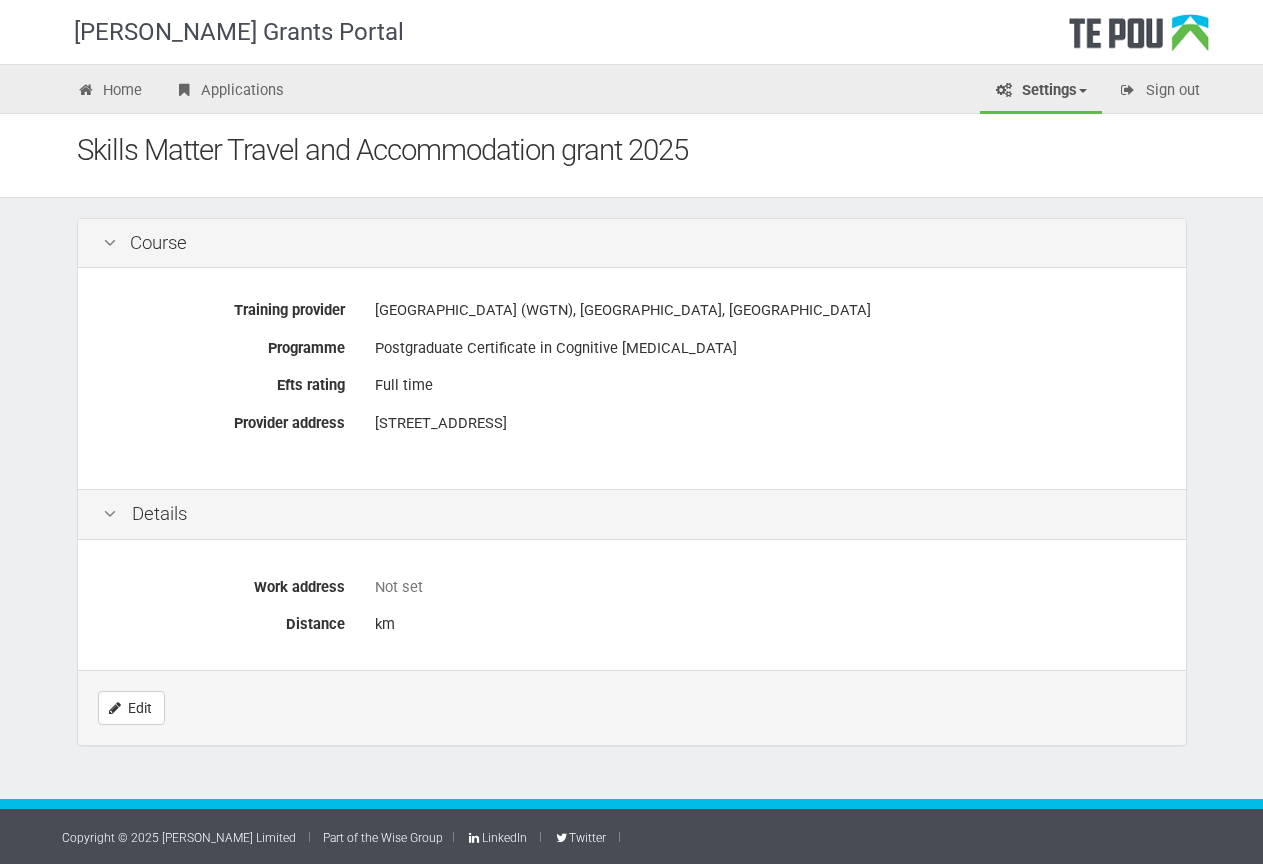 scroll, scrollTop: 0, scrollLeft: 0, axis: both 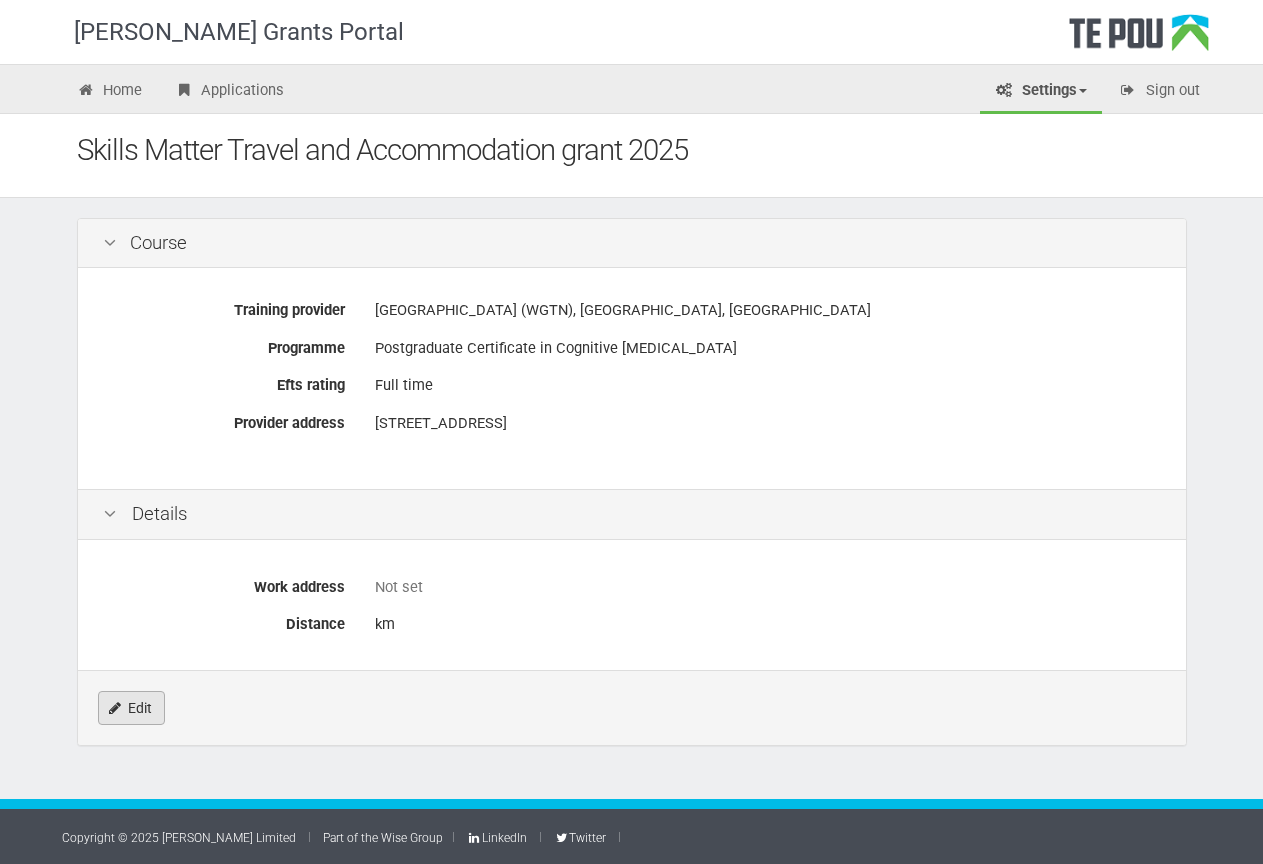click on "Edit" at bounding box center (131, 708) 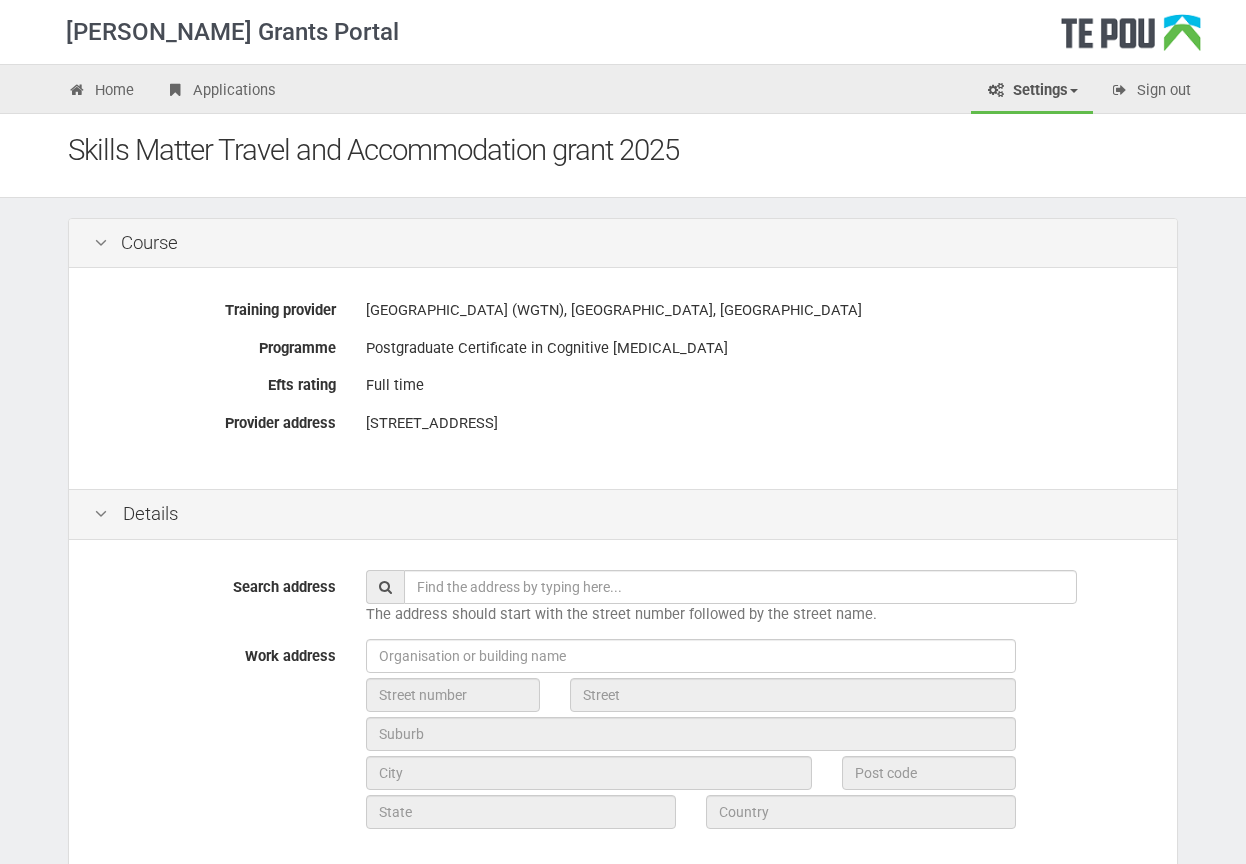 scroll, scrollTop: 0, scrollLeft: 0, axis: both 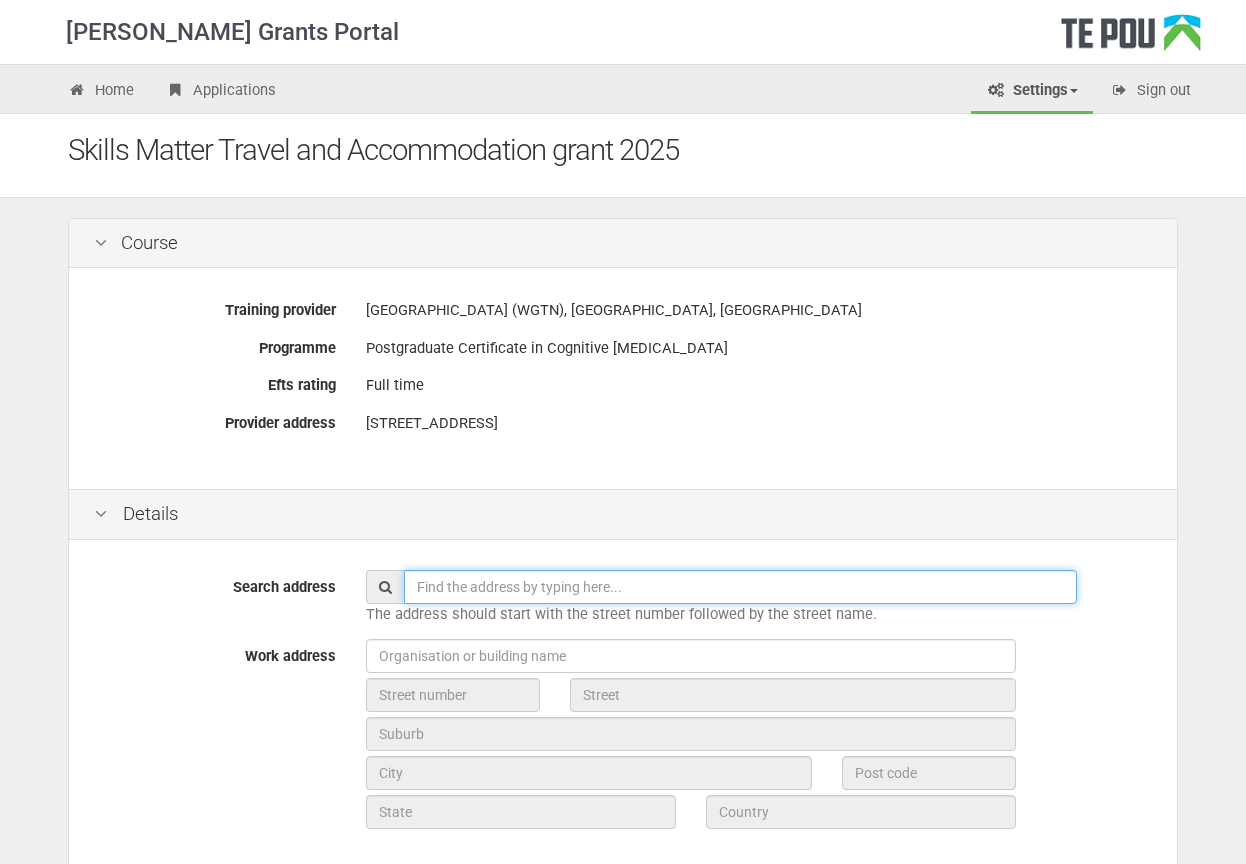 click at bounding box center (740, 587) 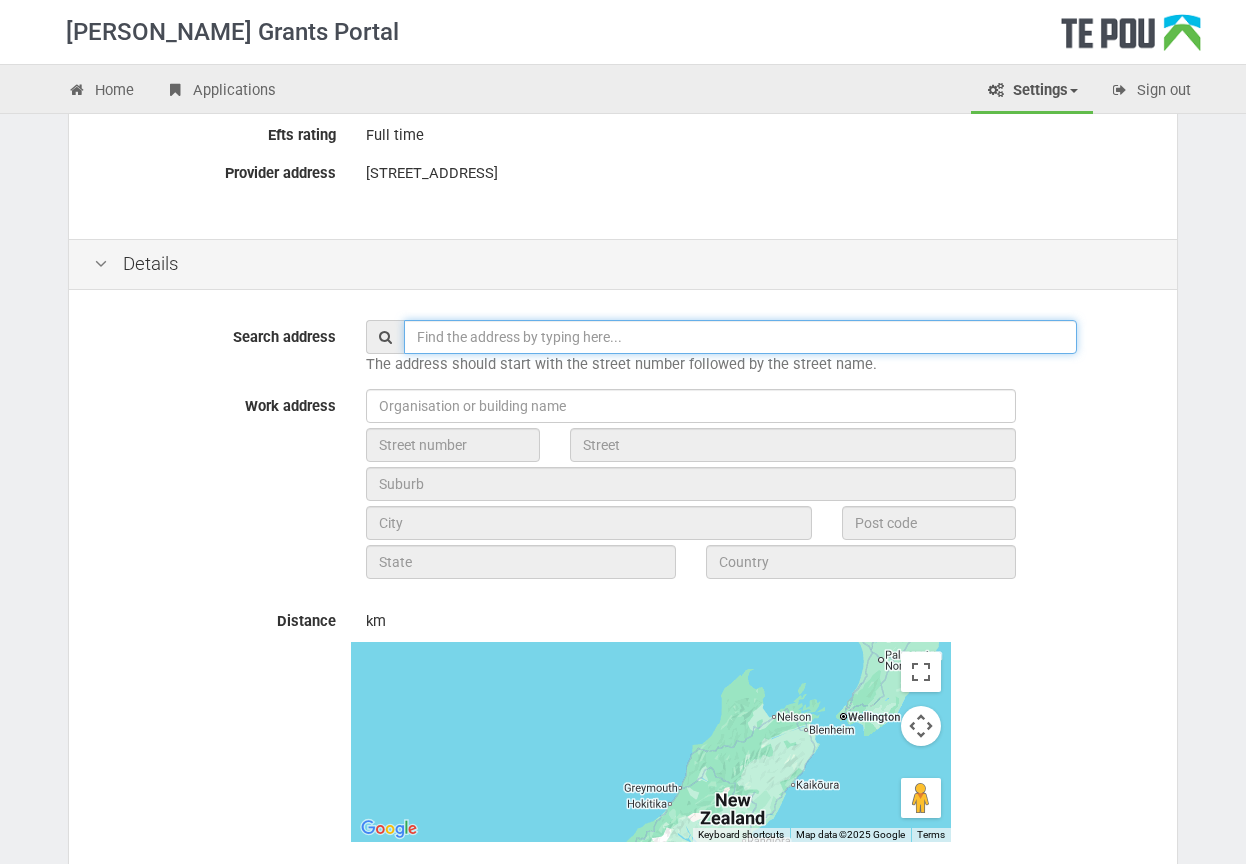 scroll, scrollTop: 259, scrollLeft: 0, axis: vertical 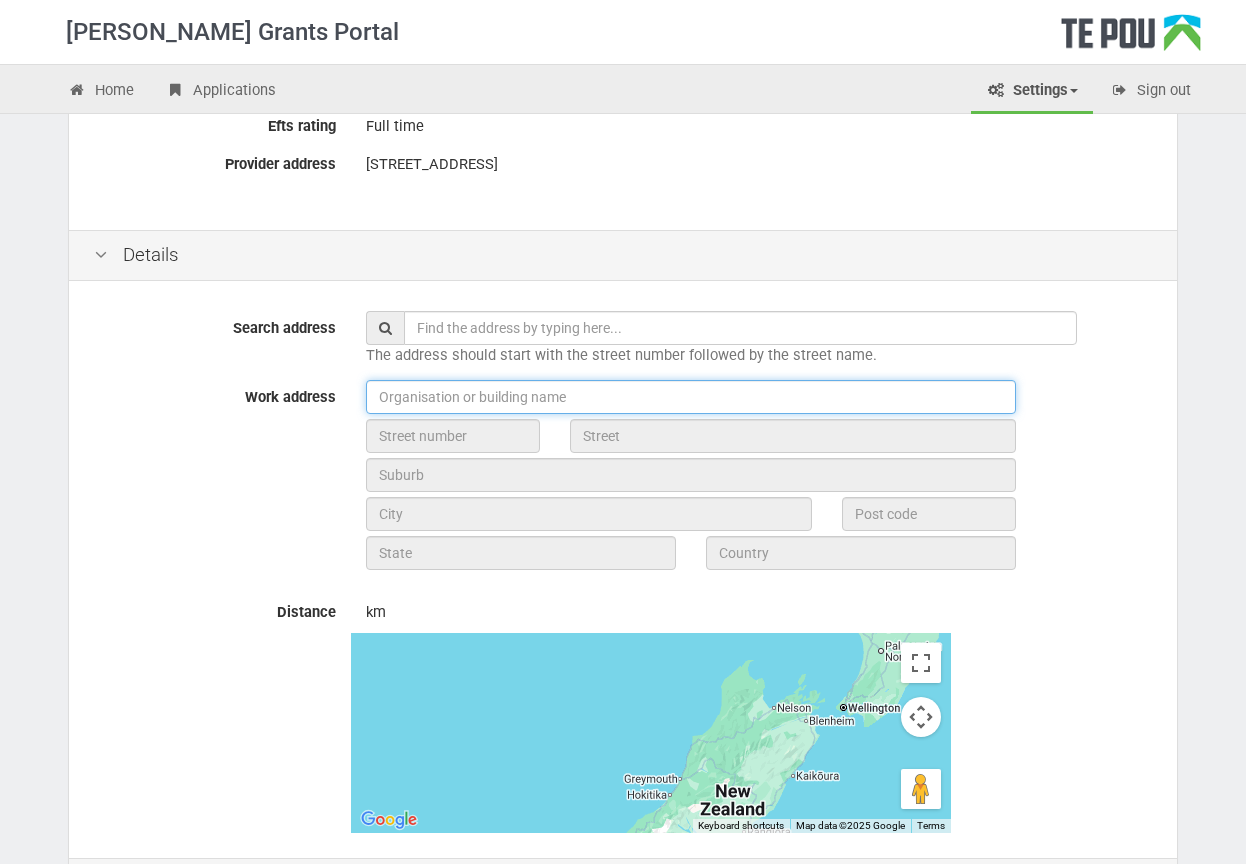 click at bounding box center [691, 397] 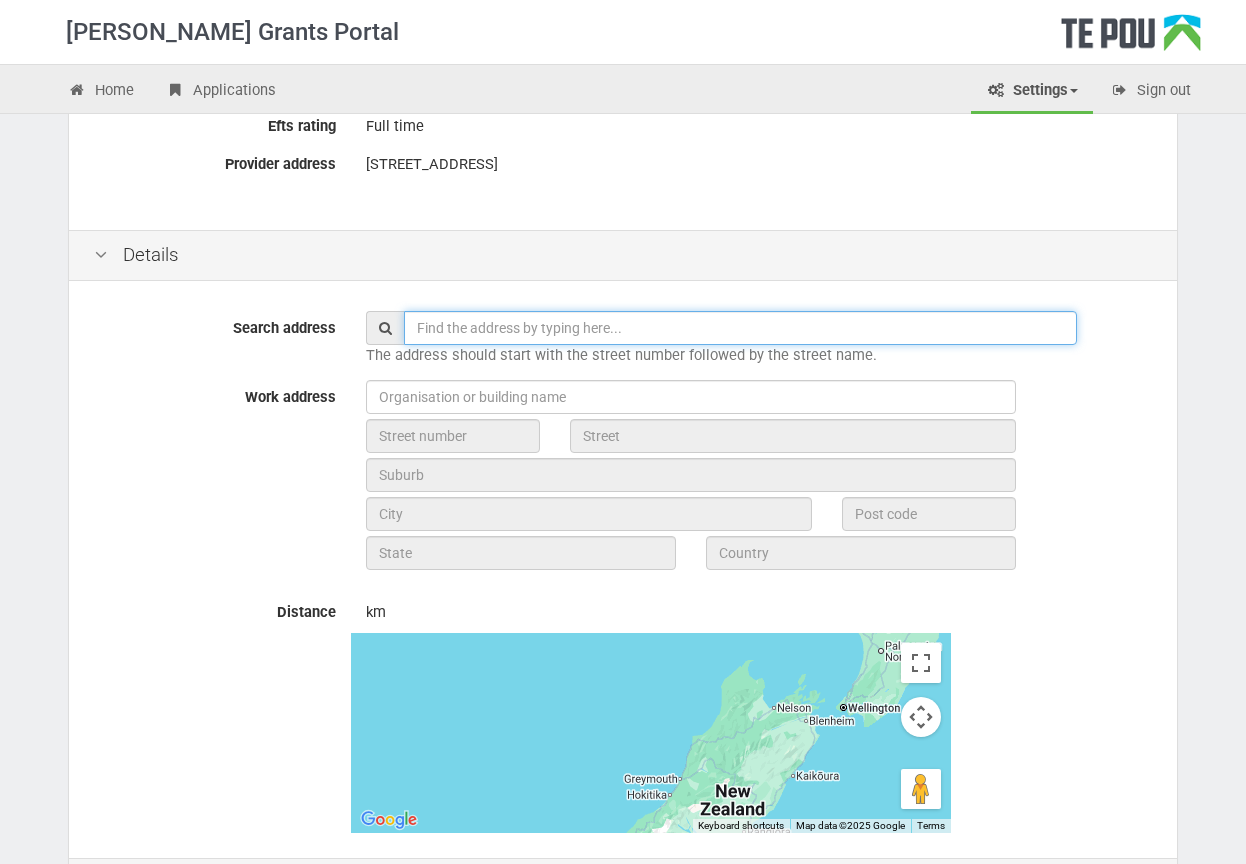 click at bounding box center (740, 328) 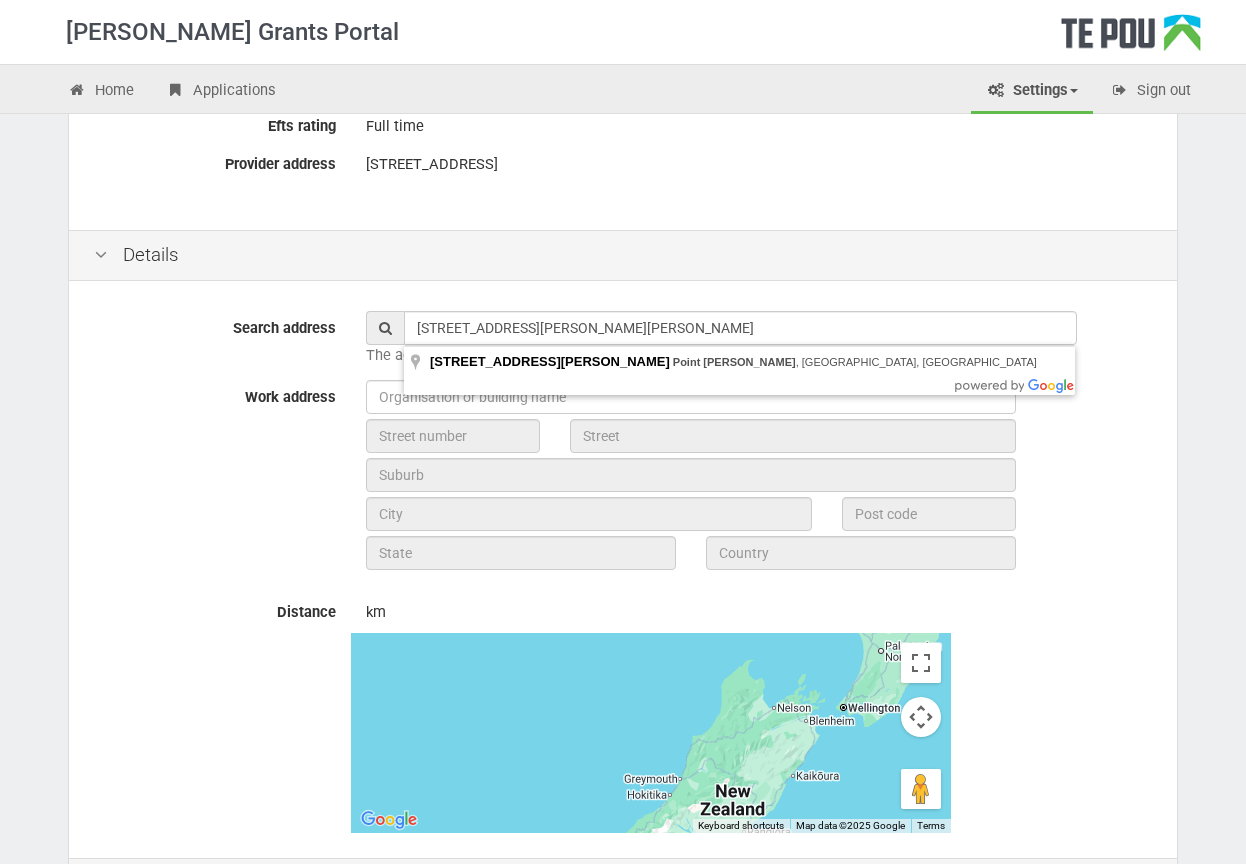 type on "50 Carrington Road, Point Chevalier, Auckland, New Zealand" 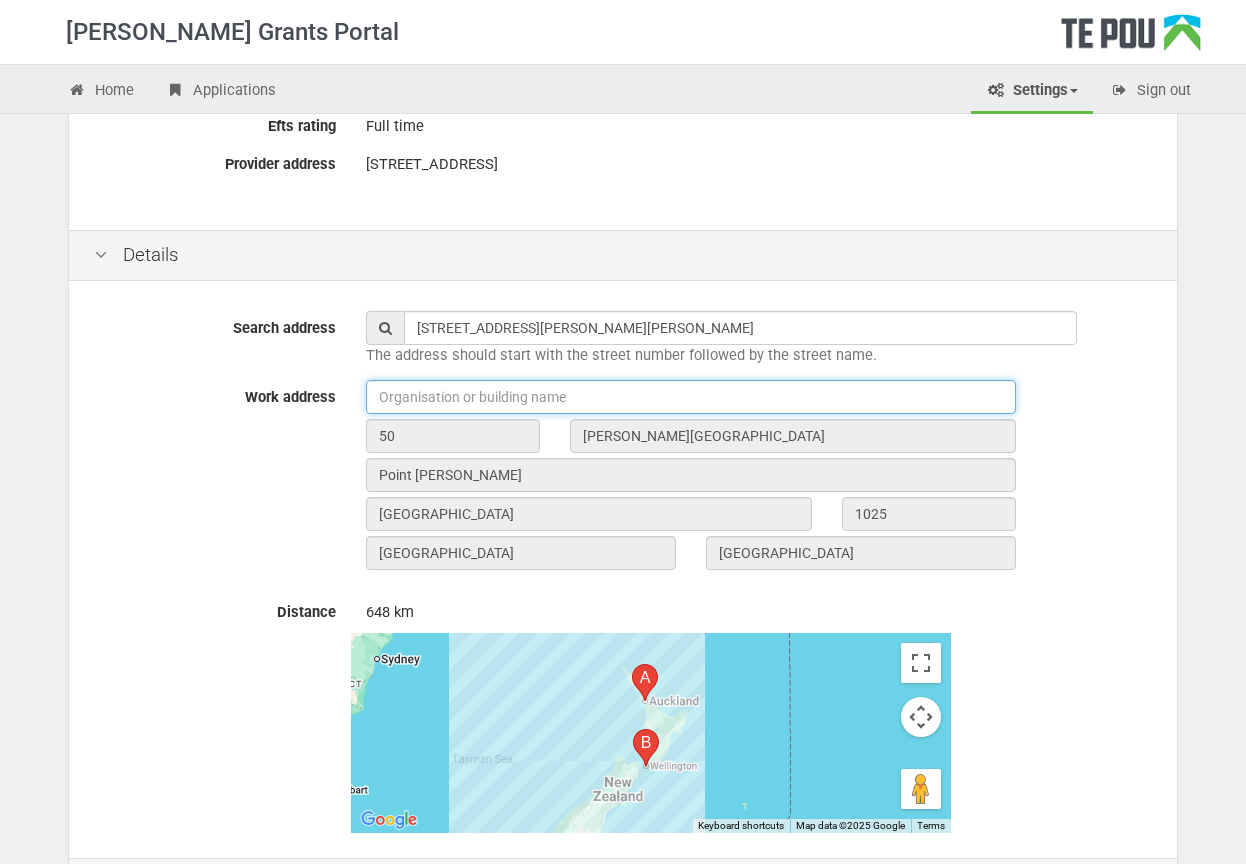 click at bounding box center (691, 397) 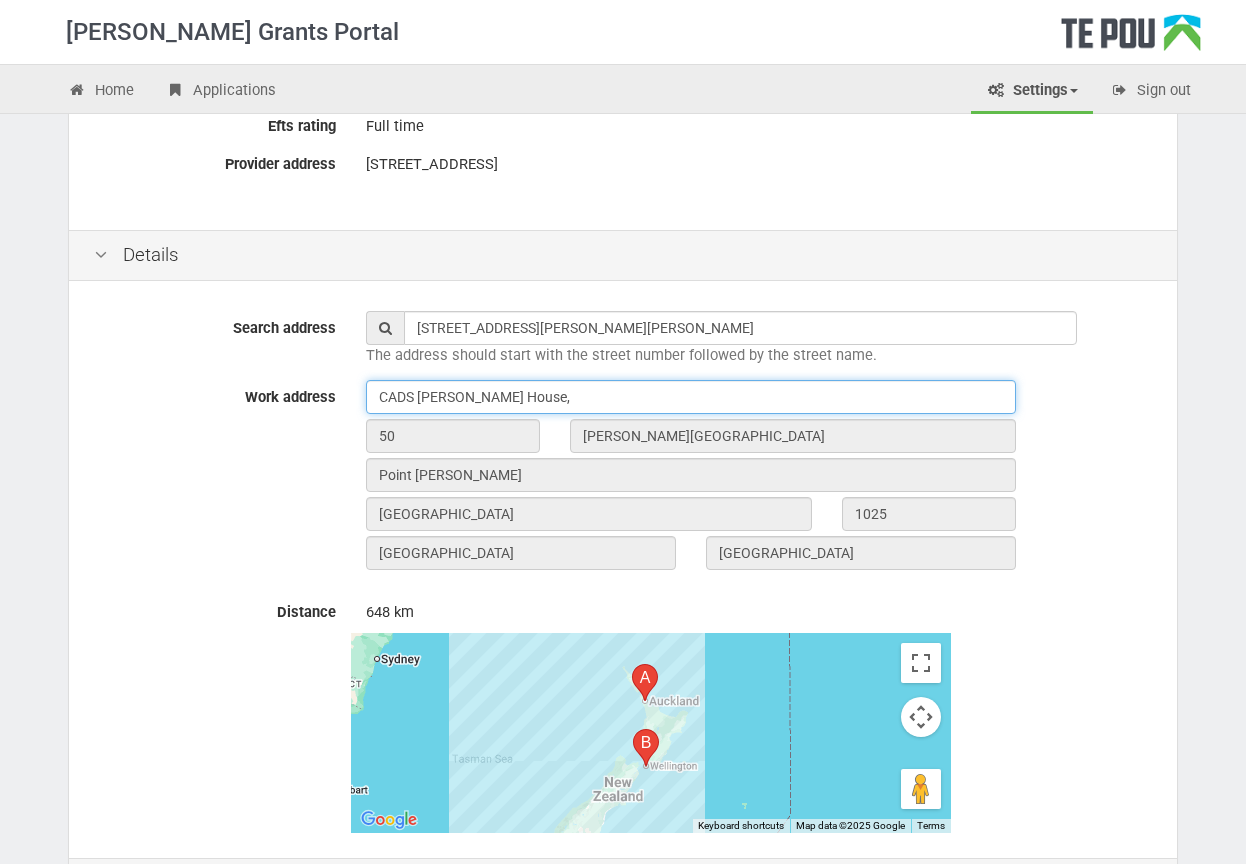 click on "CADS Pitman House," at bounding box center [691, 397] 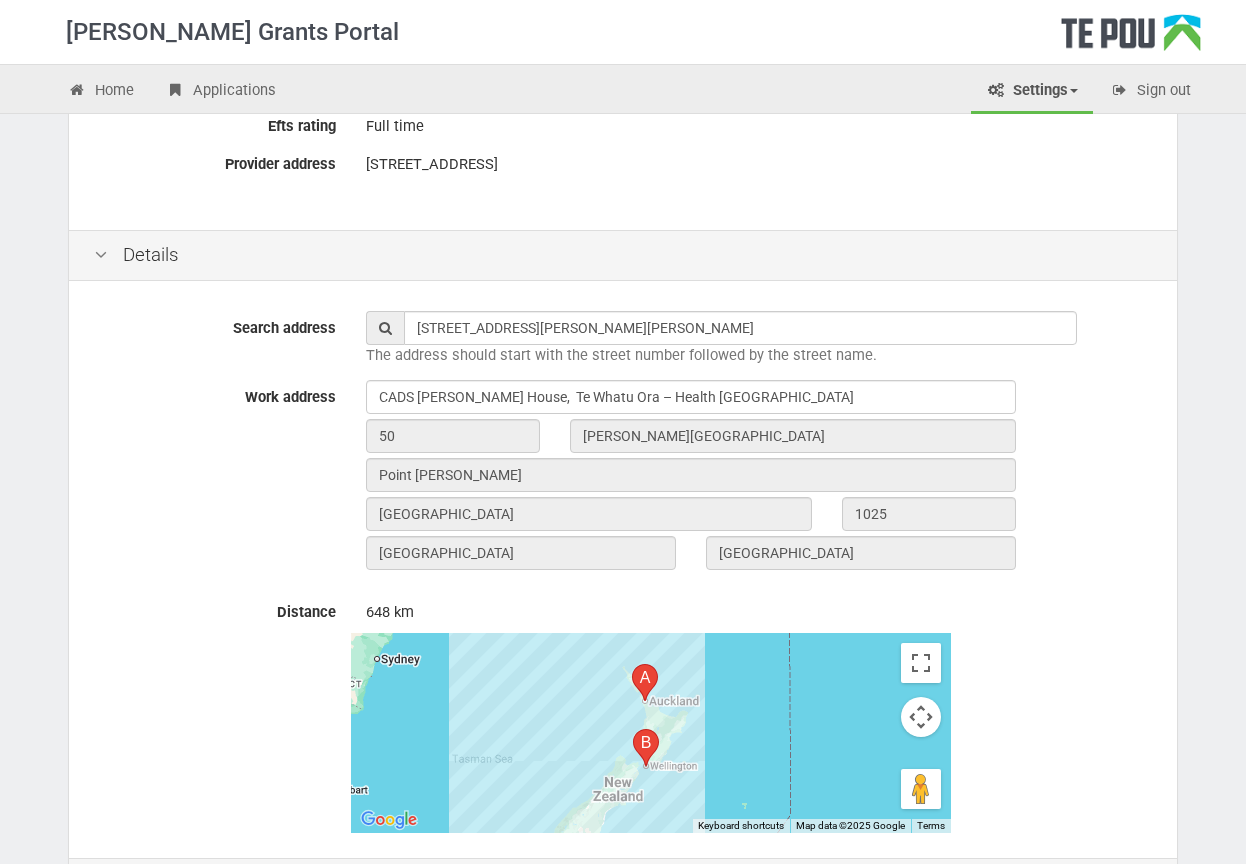 click on "Auckland
New Zealand" at bounding box center [759, 555] 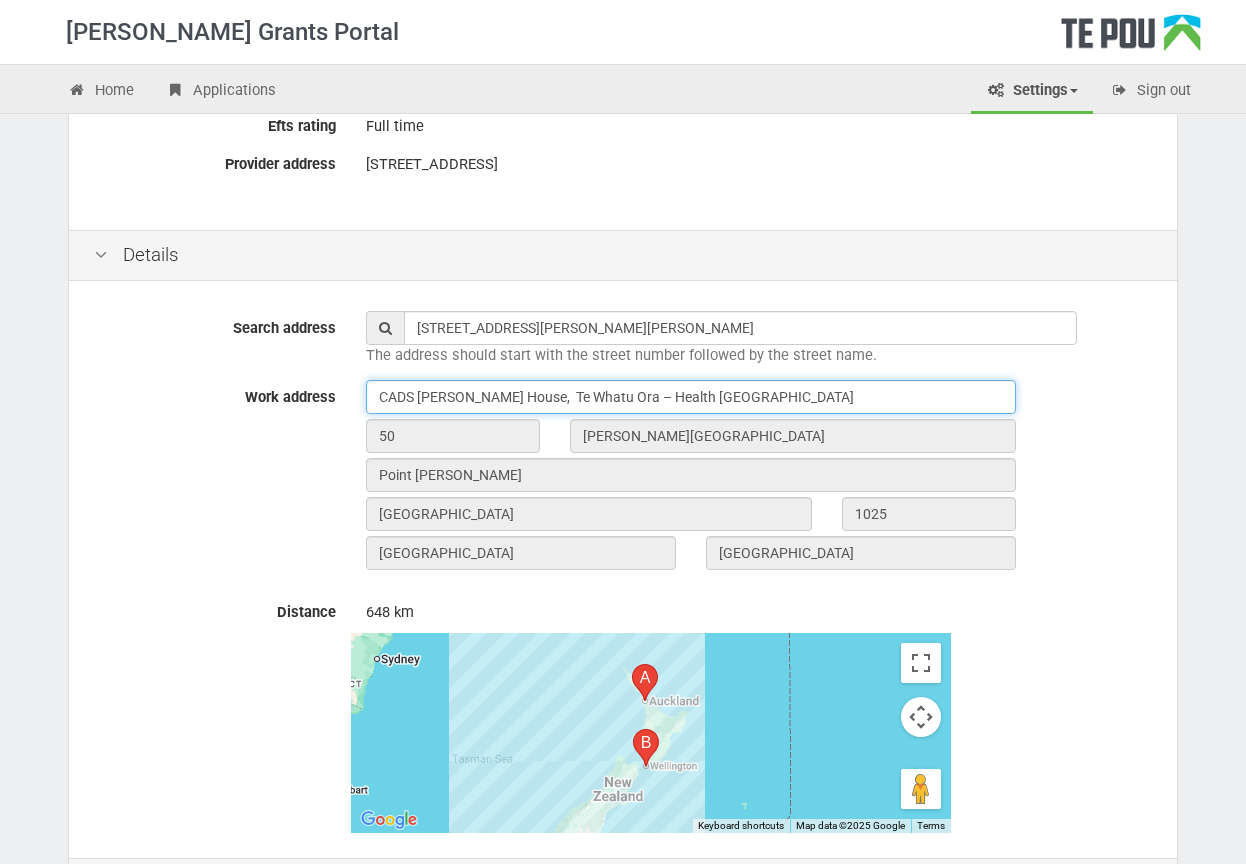 click on "CADS Pitman House,  Te Whatu Ora – Health New Zealand" at bounding box center [691, 397] 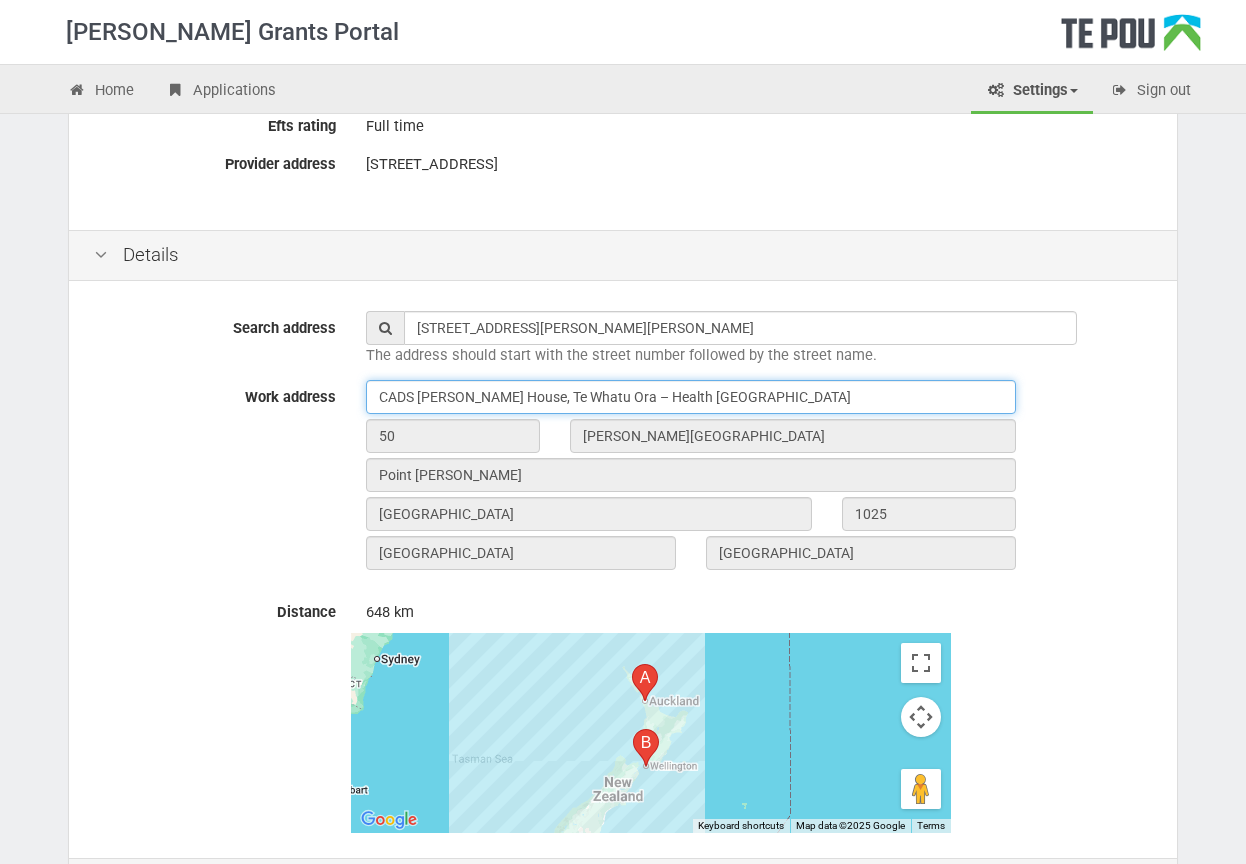 type on "CADS Pitman House, Te Whatu Ora – Health New Zealand" 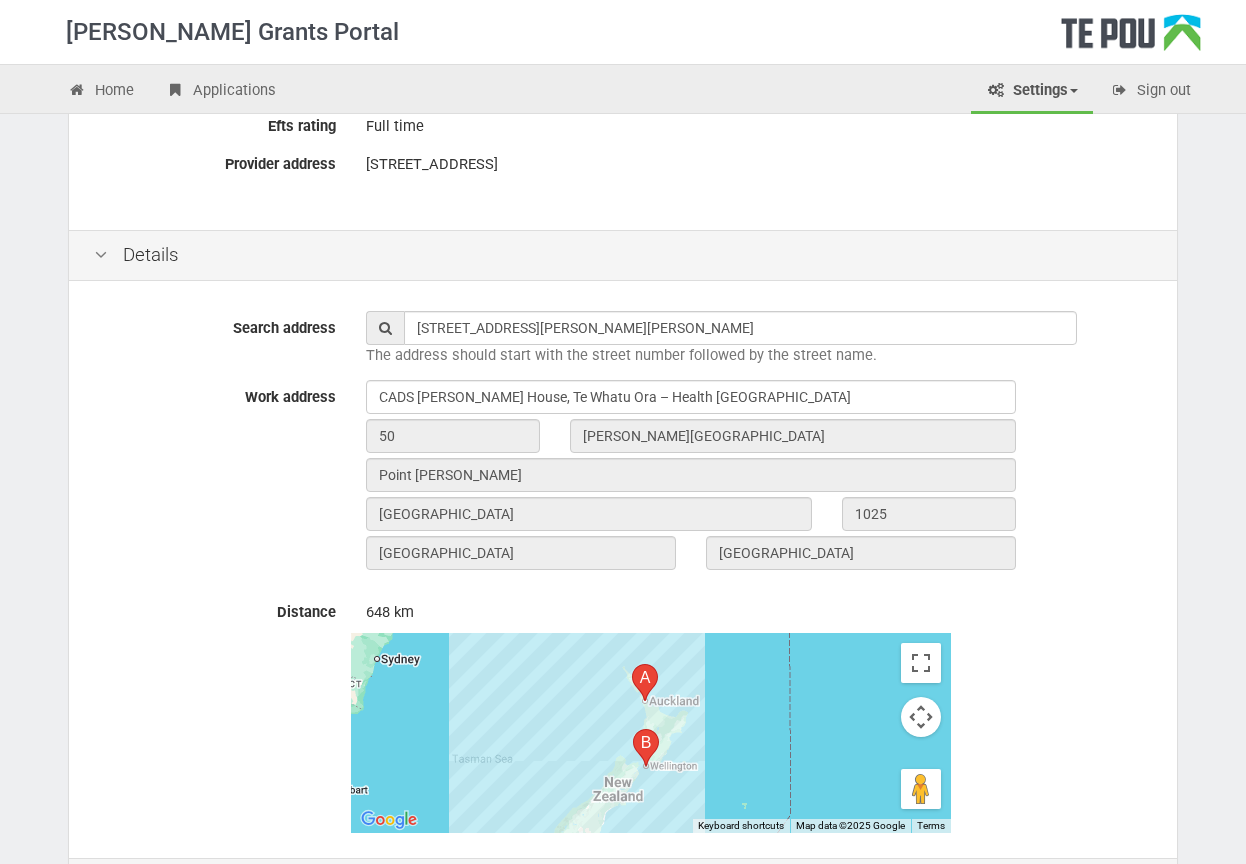click on "648 km" at bounding box center (759, 612) 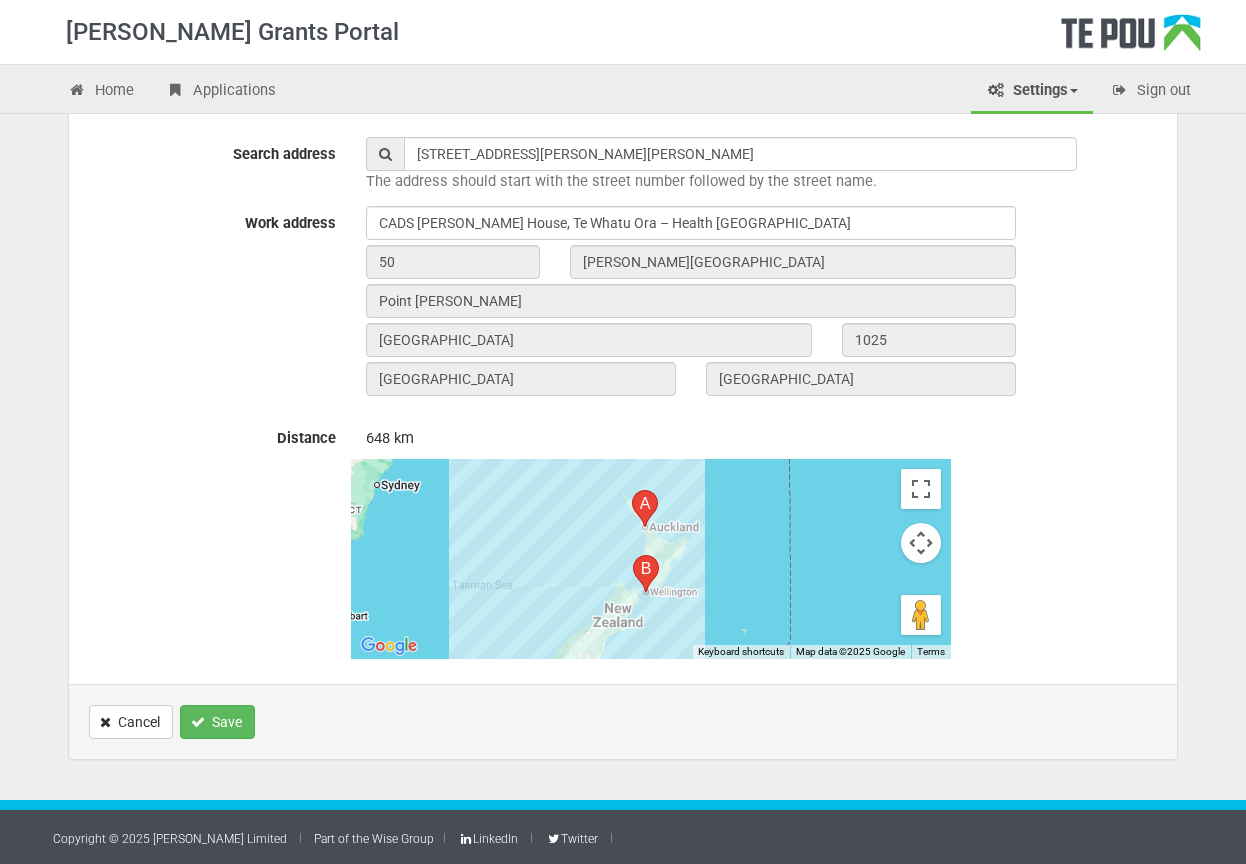 scroll, scrollTop: 434, scrollLeft: 0, axis: vertical 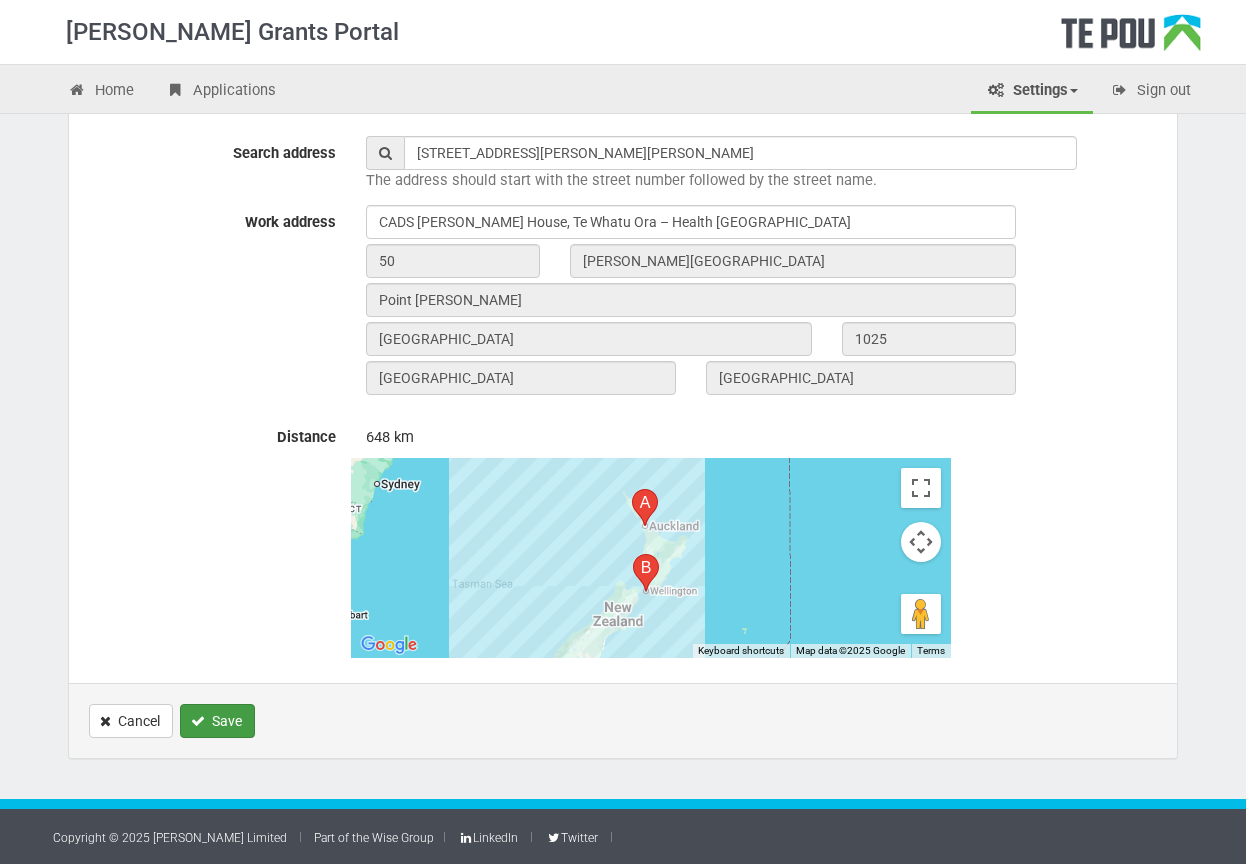 click on "Save" at bounding box center (217, 721) 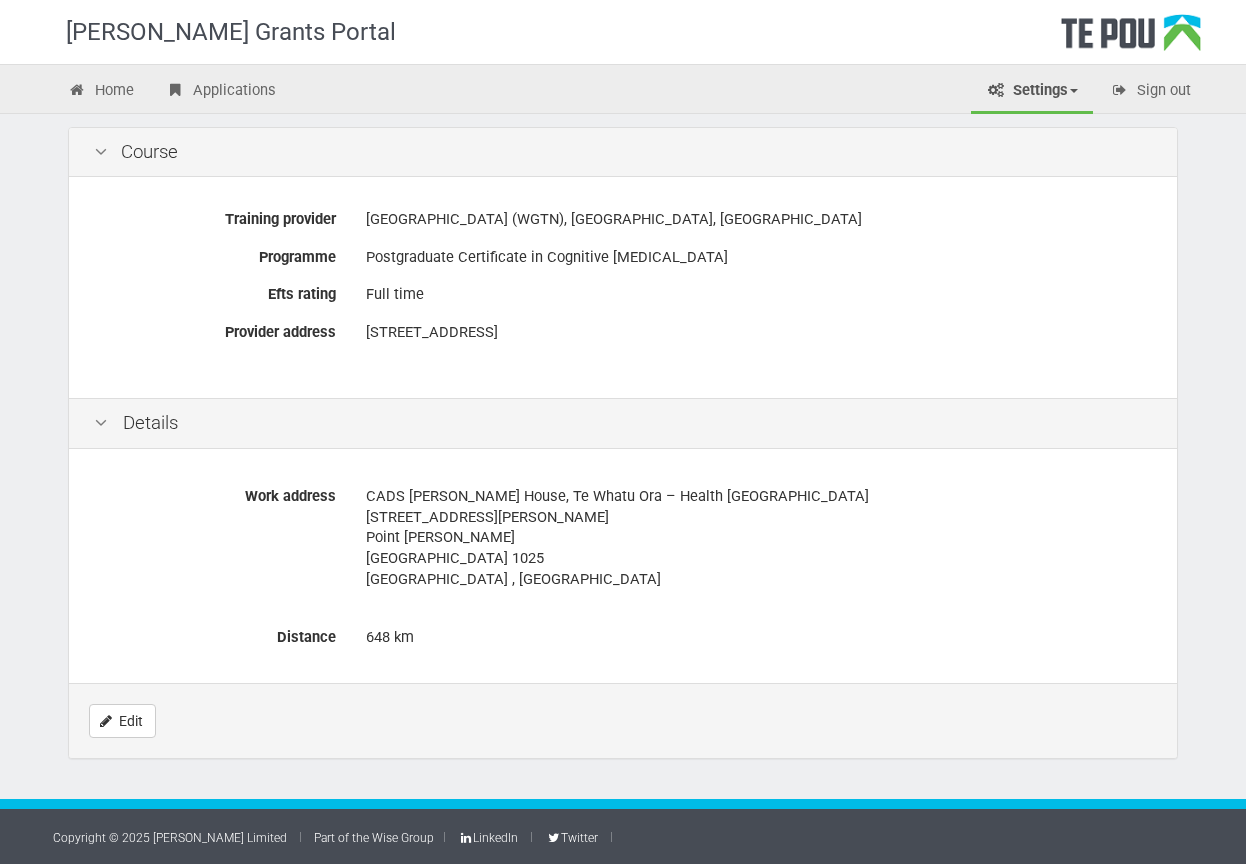 scroll, scrollTop: 0, scrollLeft: 0, axis: both 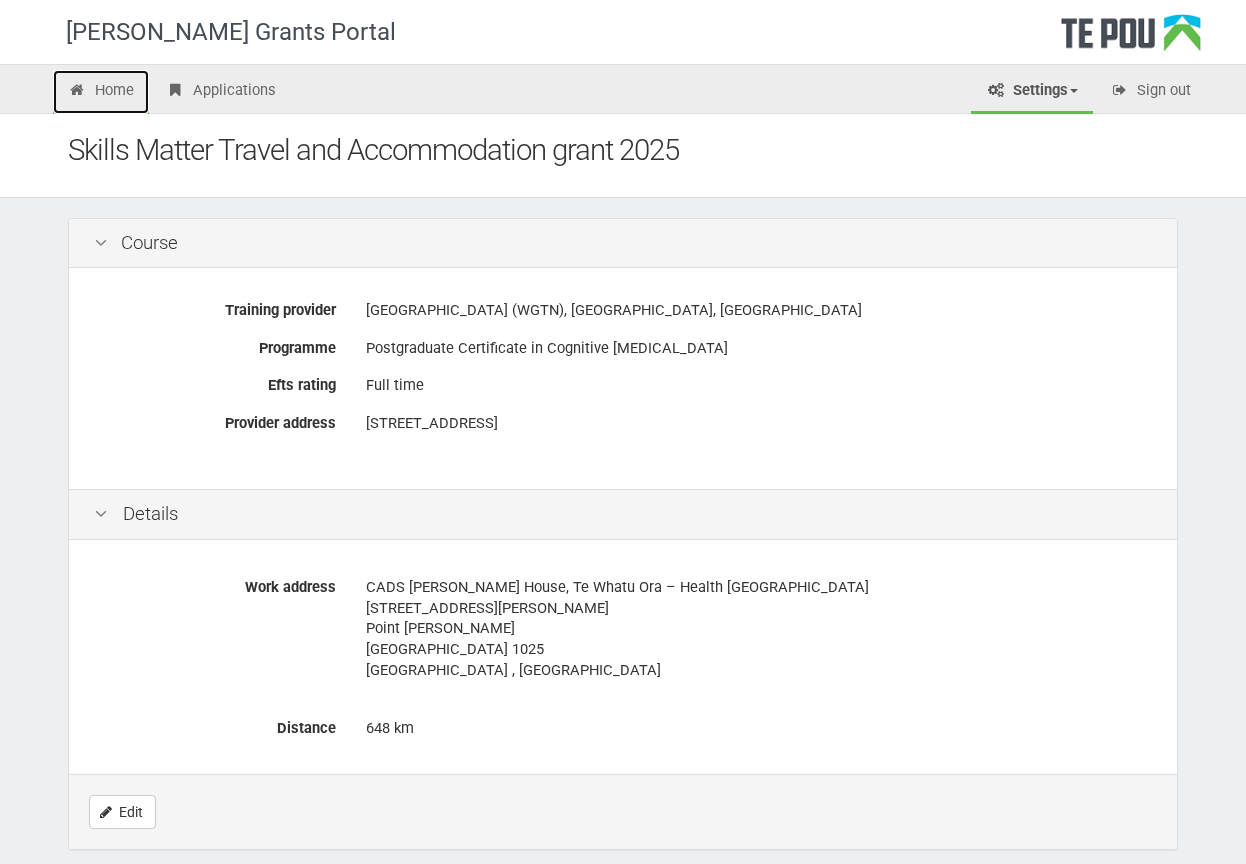 click on "Home" at bounding box center [101, 92] 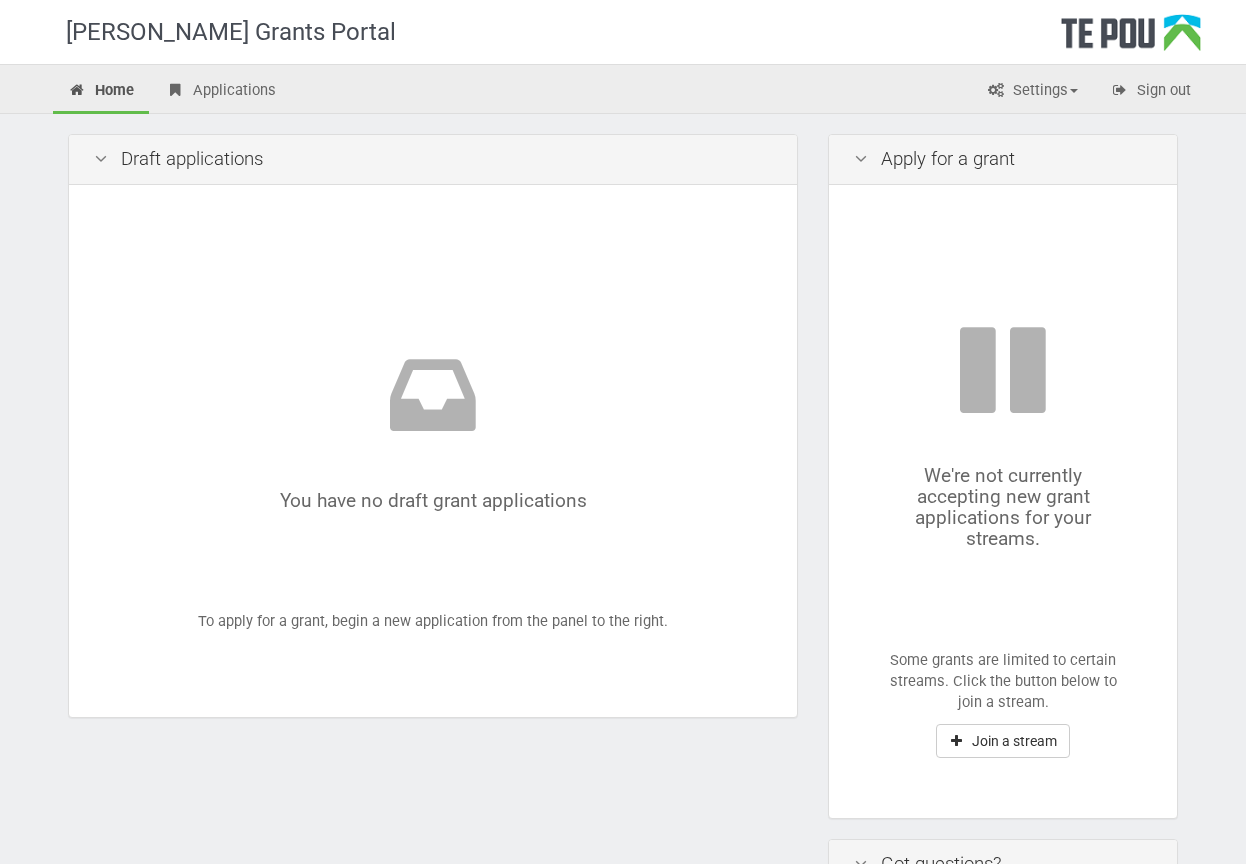 scroll, scrollTop: 0, scrollLeft: 0, axis: both 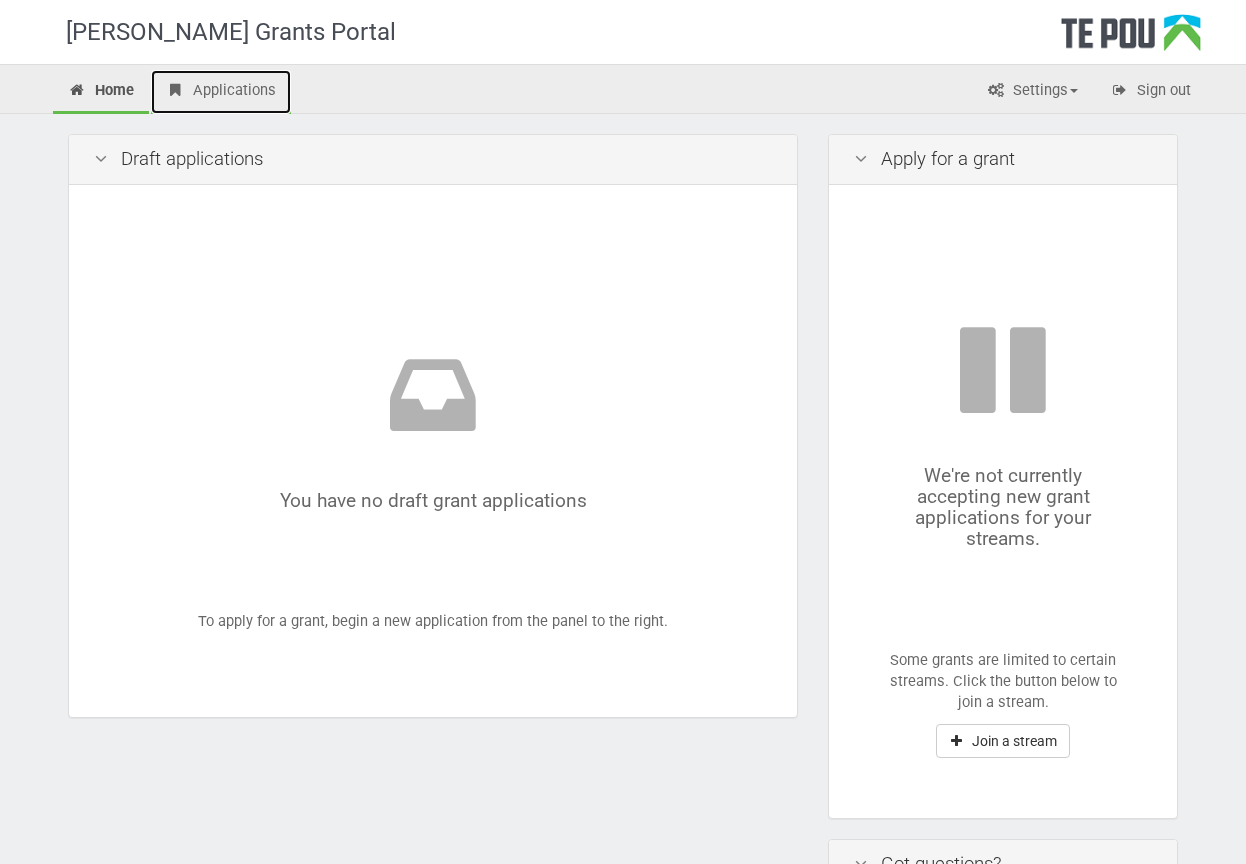 click on "Applications" at bounding box center [221, 92] 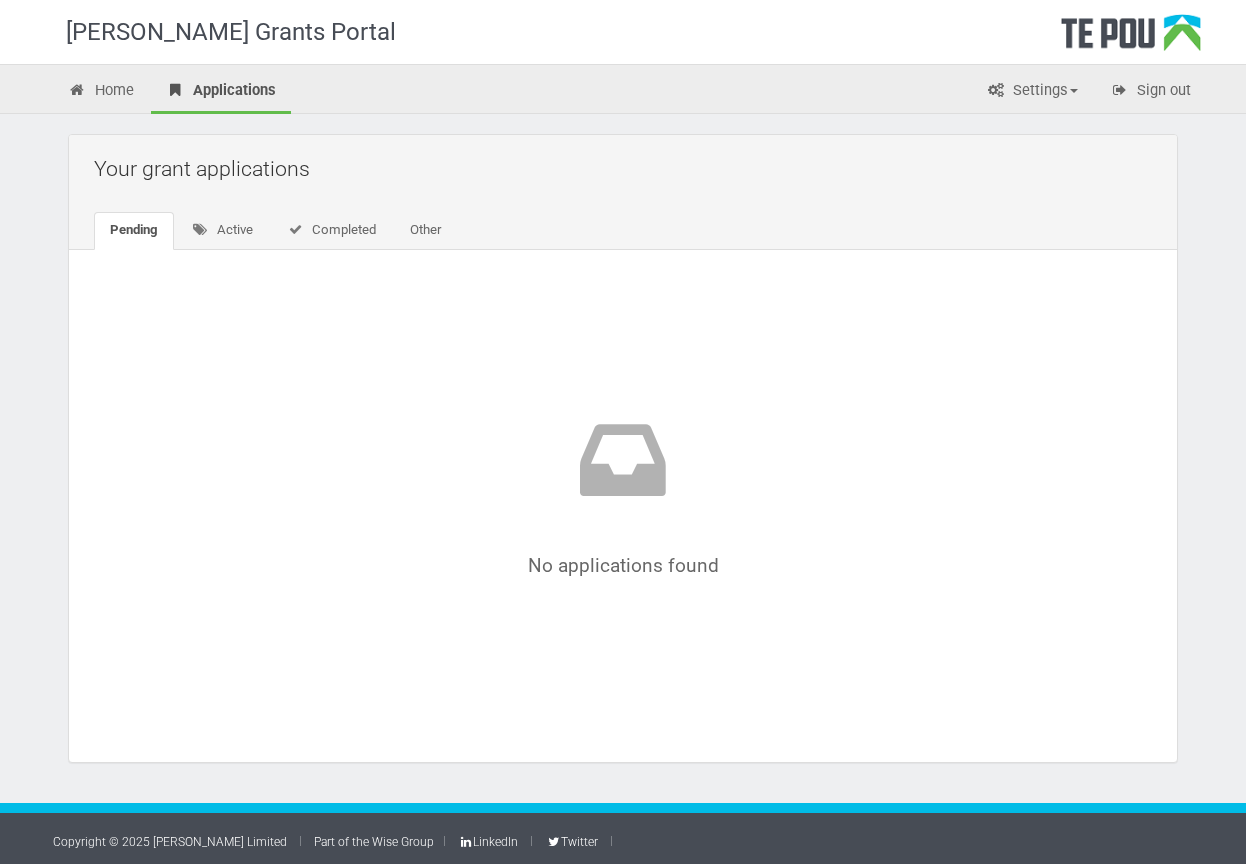 scroll, scrollTop: 0, scrollLeft: 0, axis: both 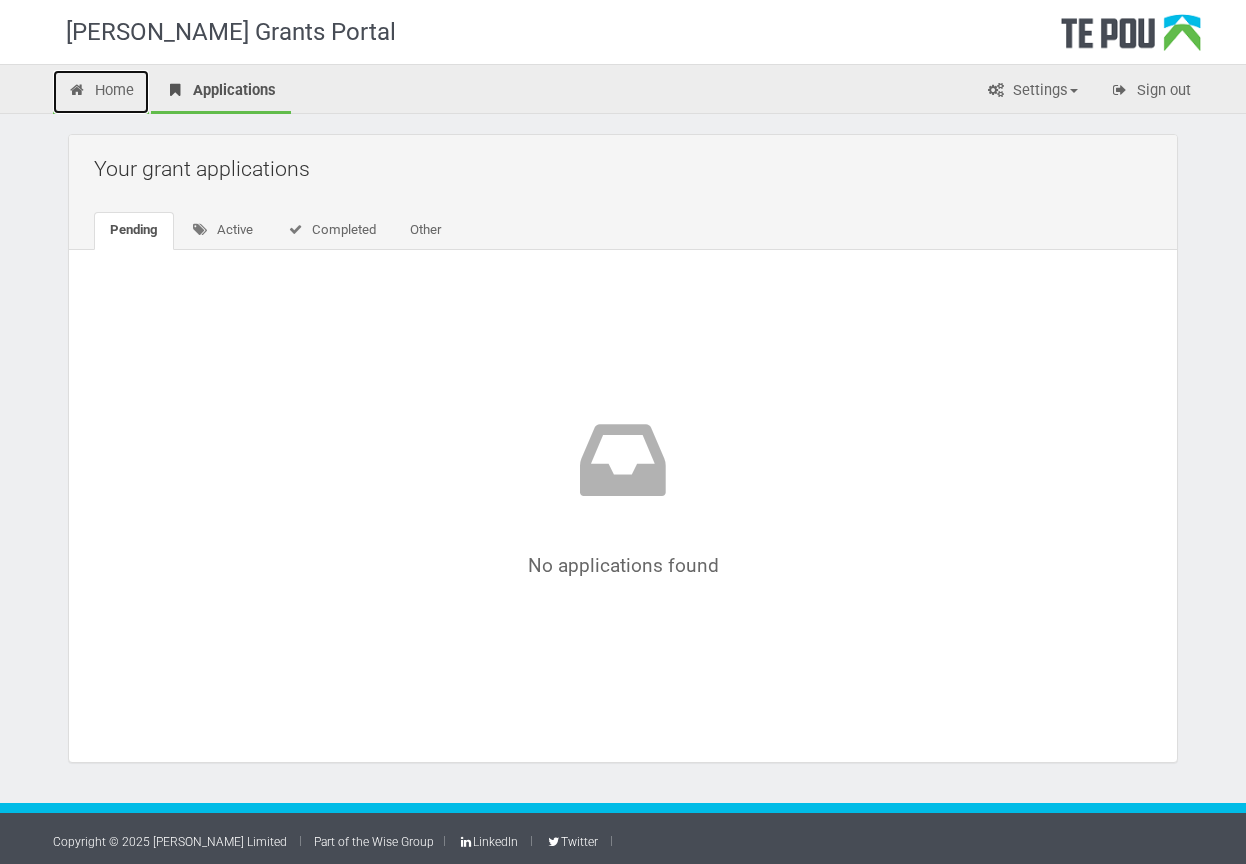 click on "Home" at bounding box center (101, 92) 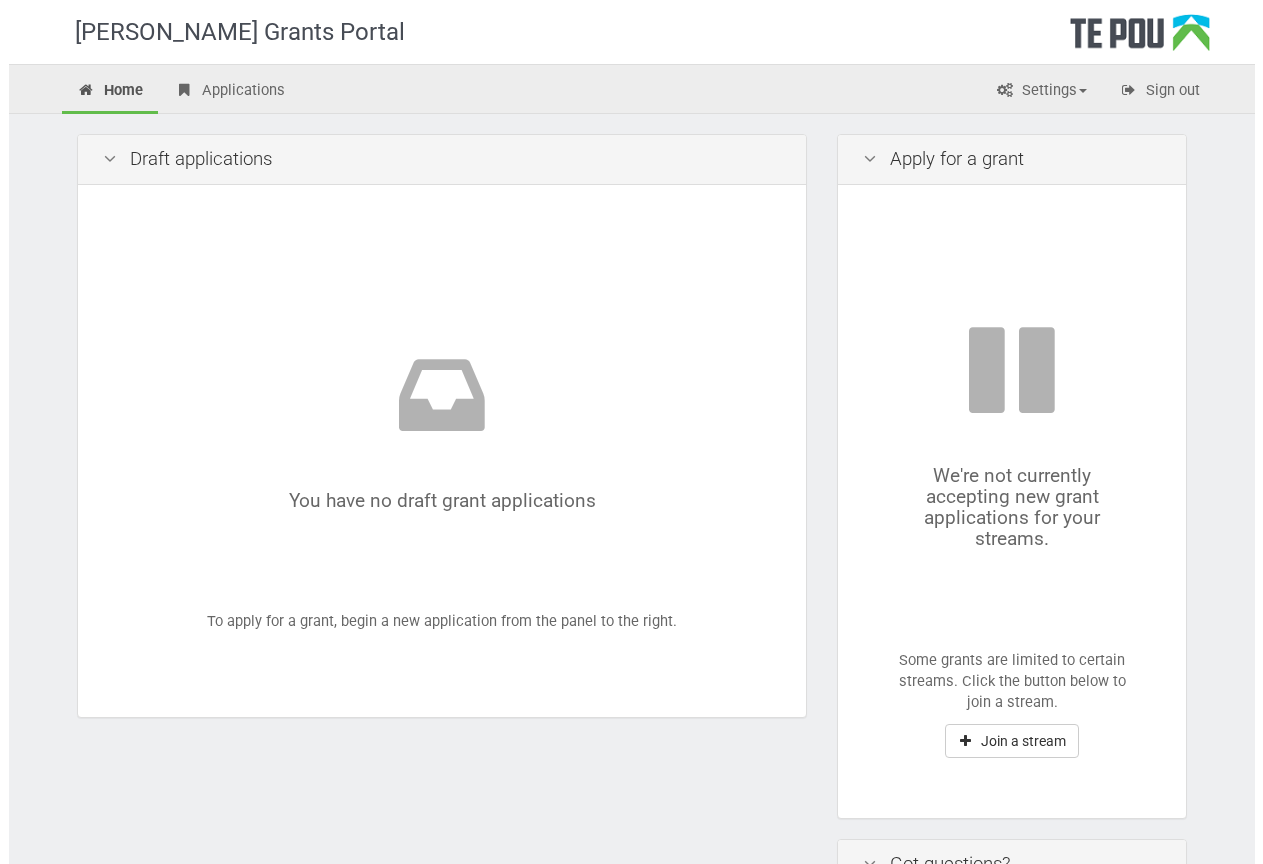 scroll, scrollTop: 0, scrollLeft: 0, axis: both 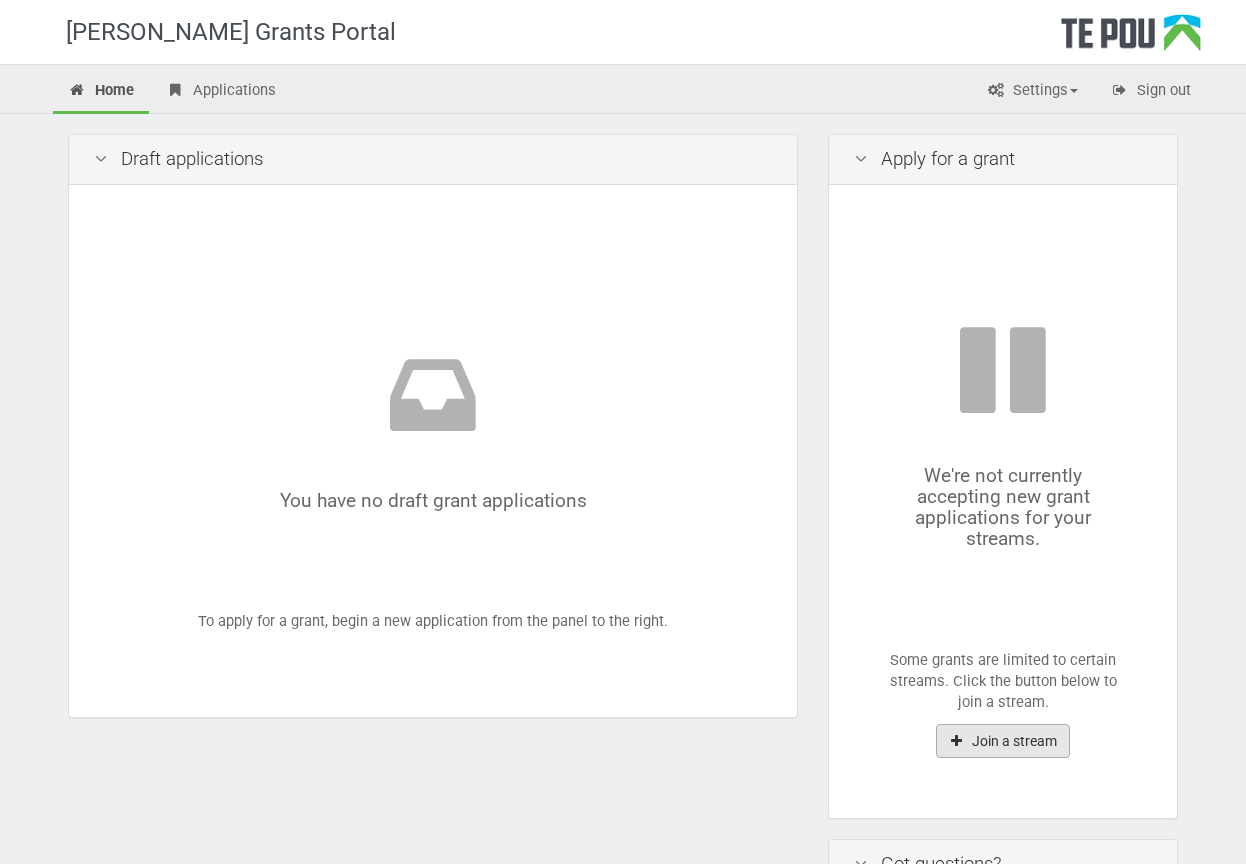click on "Join a stream" at bounding box center (1003, 741) 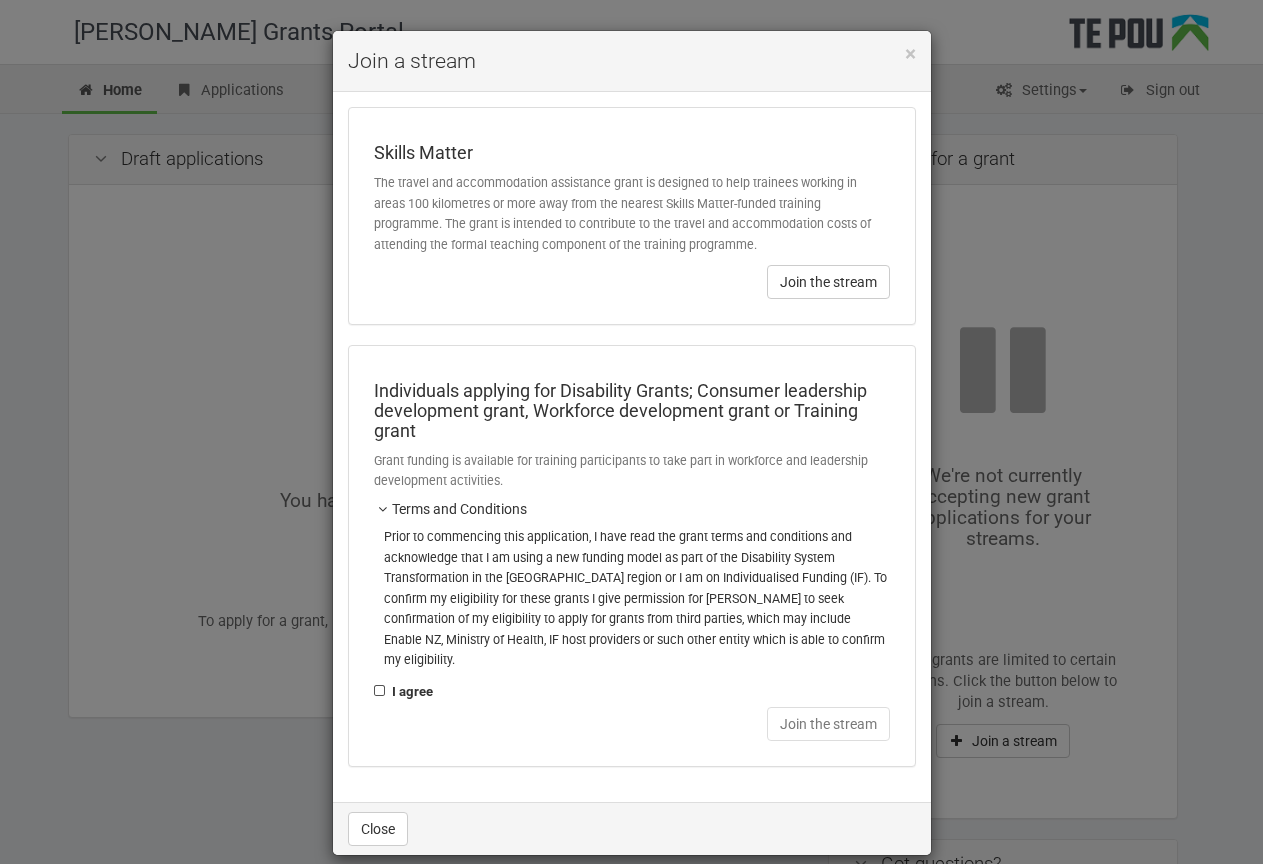 scroll, scrollTop: 1, scrollLeft: 0, axis: vertical 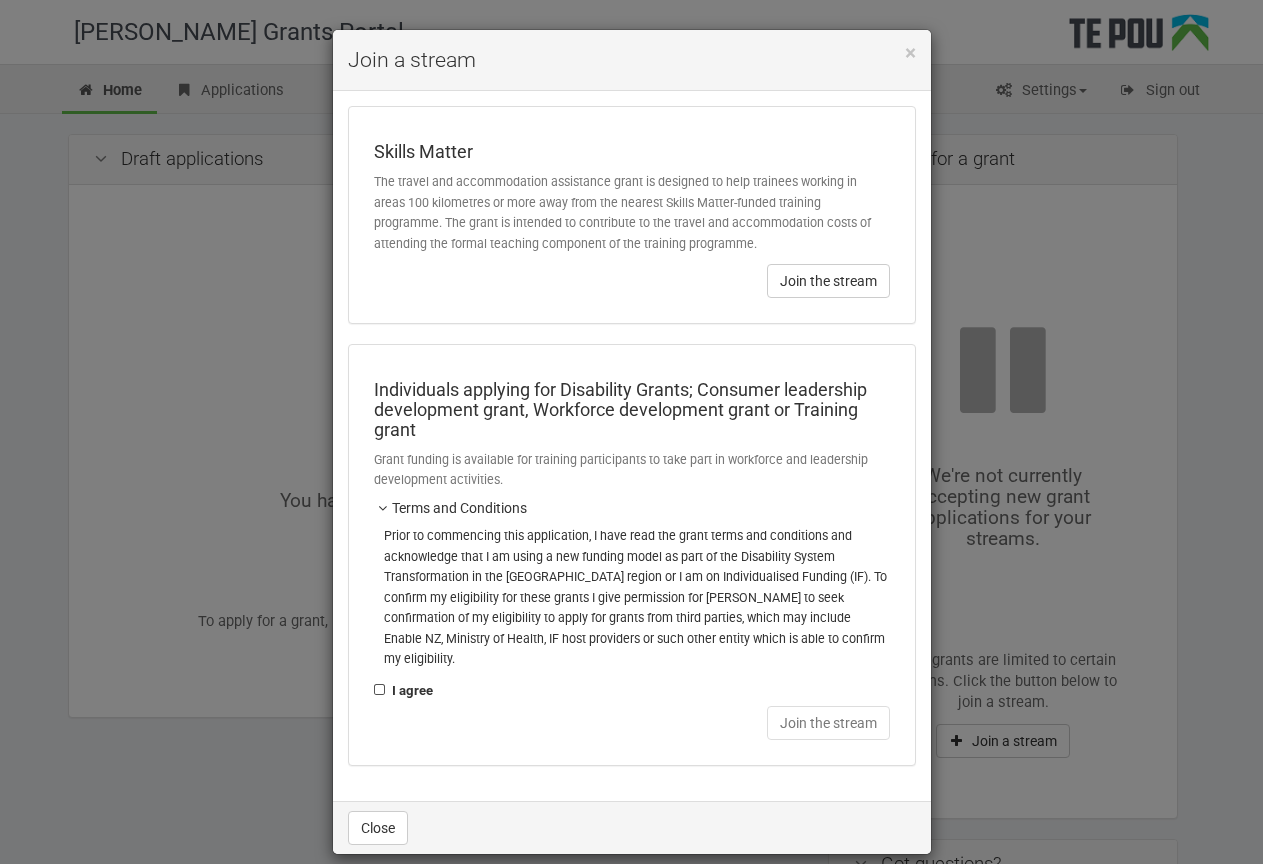 click on "I agree" at bounding box center (403, 691) 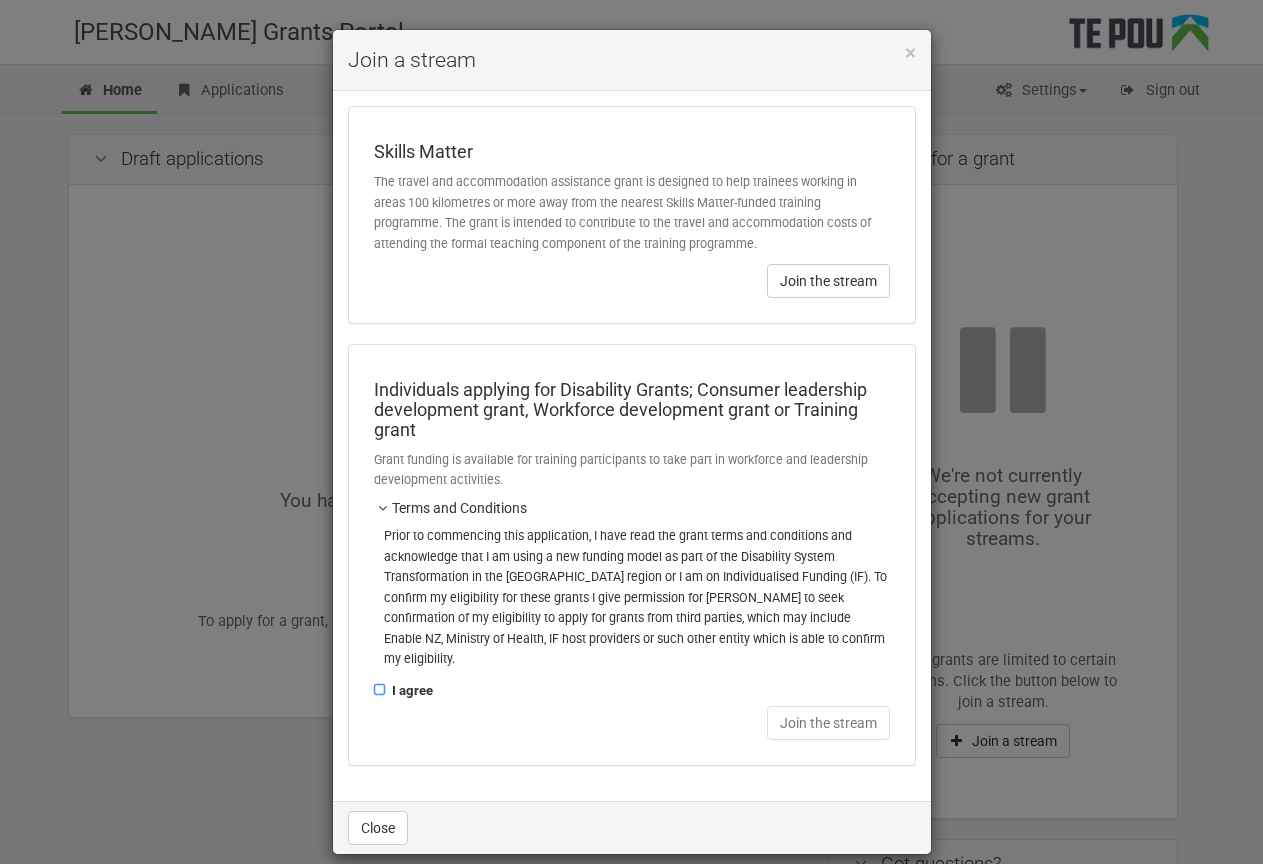 click on "I agree" at bounding box center [373, 679] 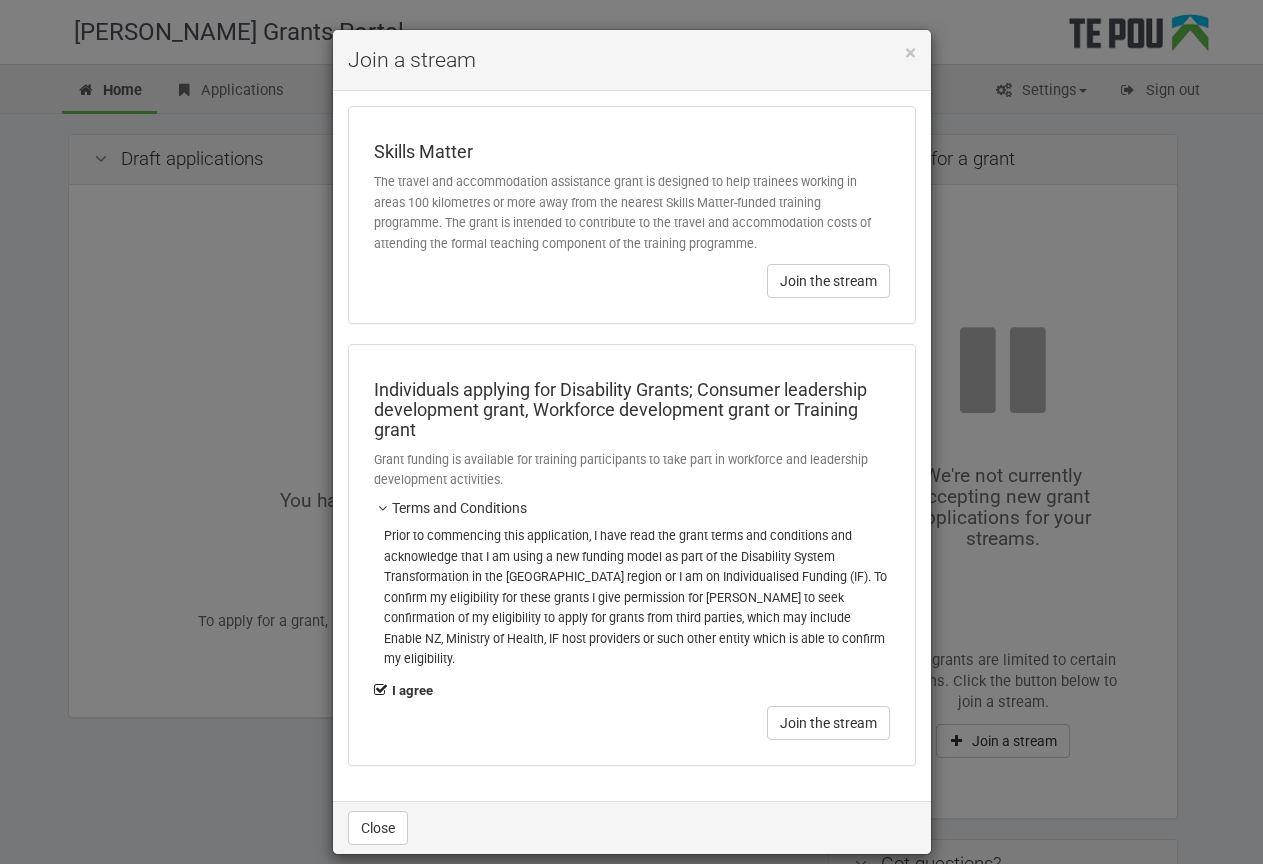 click on "I agree" at bounding box center (403, 691) 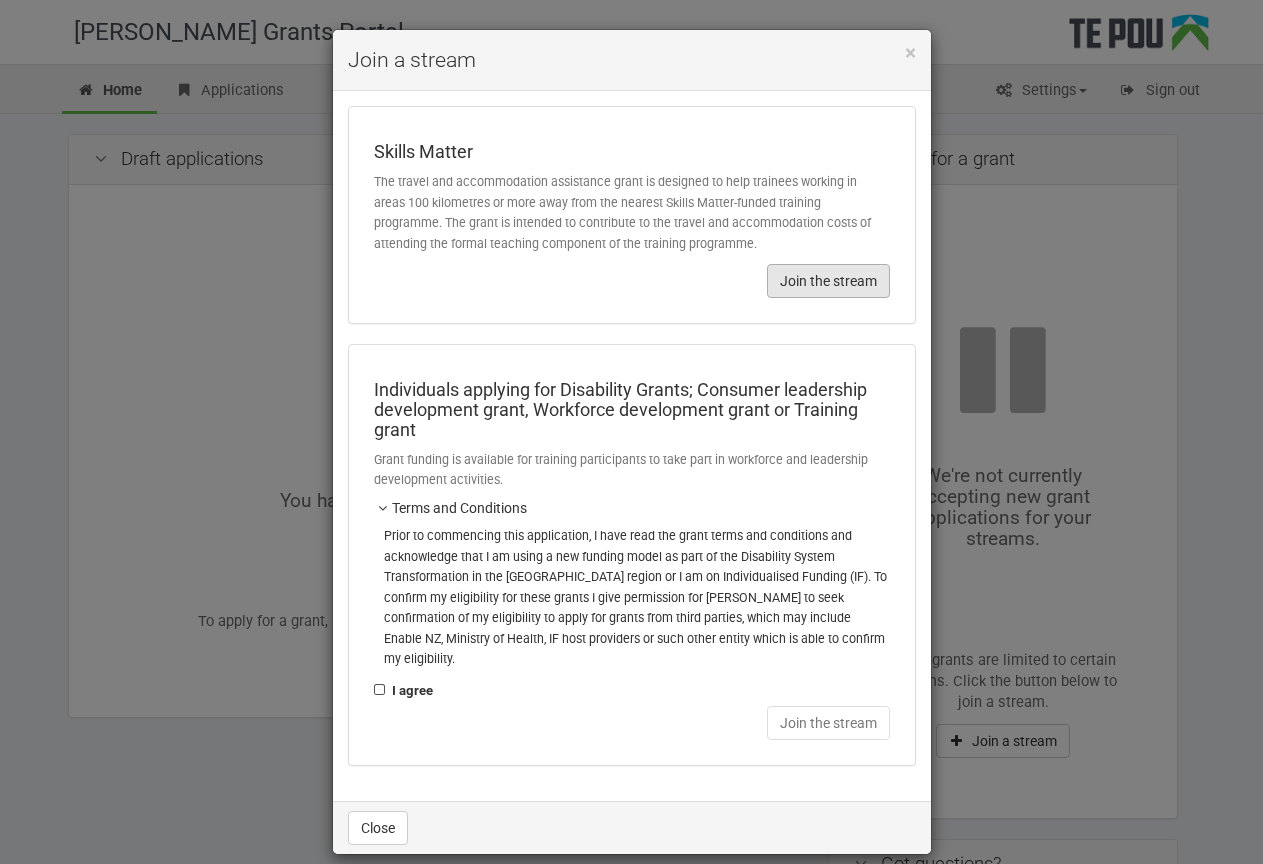 click on "Join the stream" at bounding box center [828, 281] 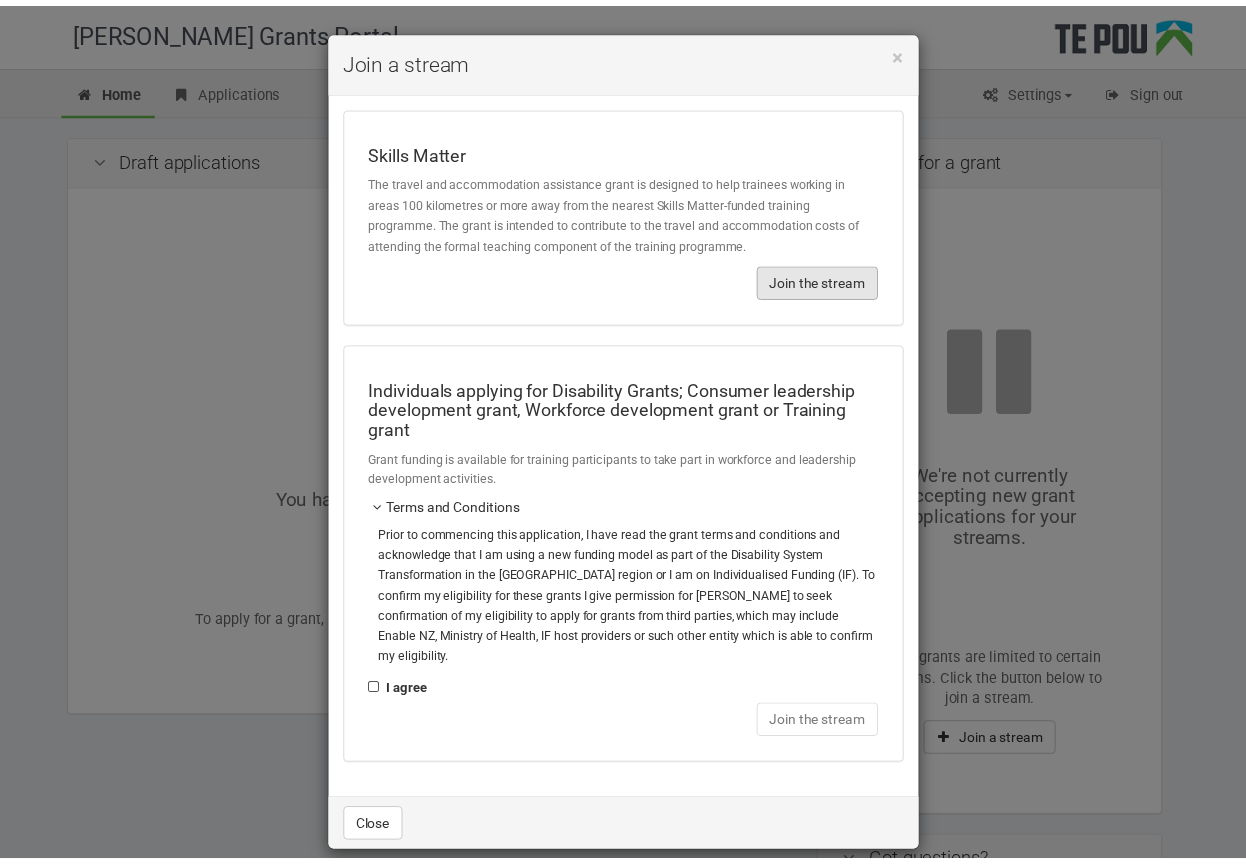 scroll, scrollTop: 0, scrollLeft: 0, axis: both 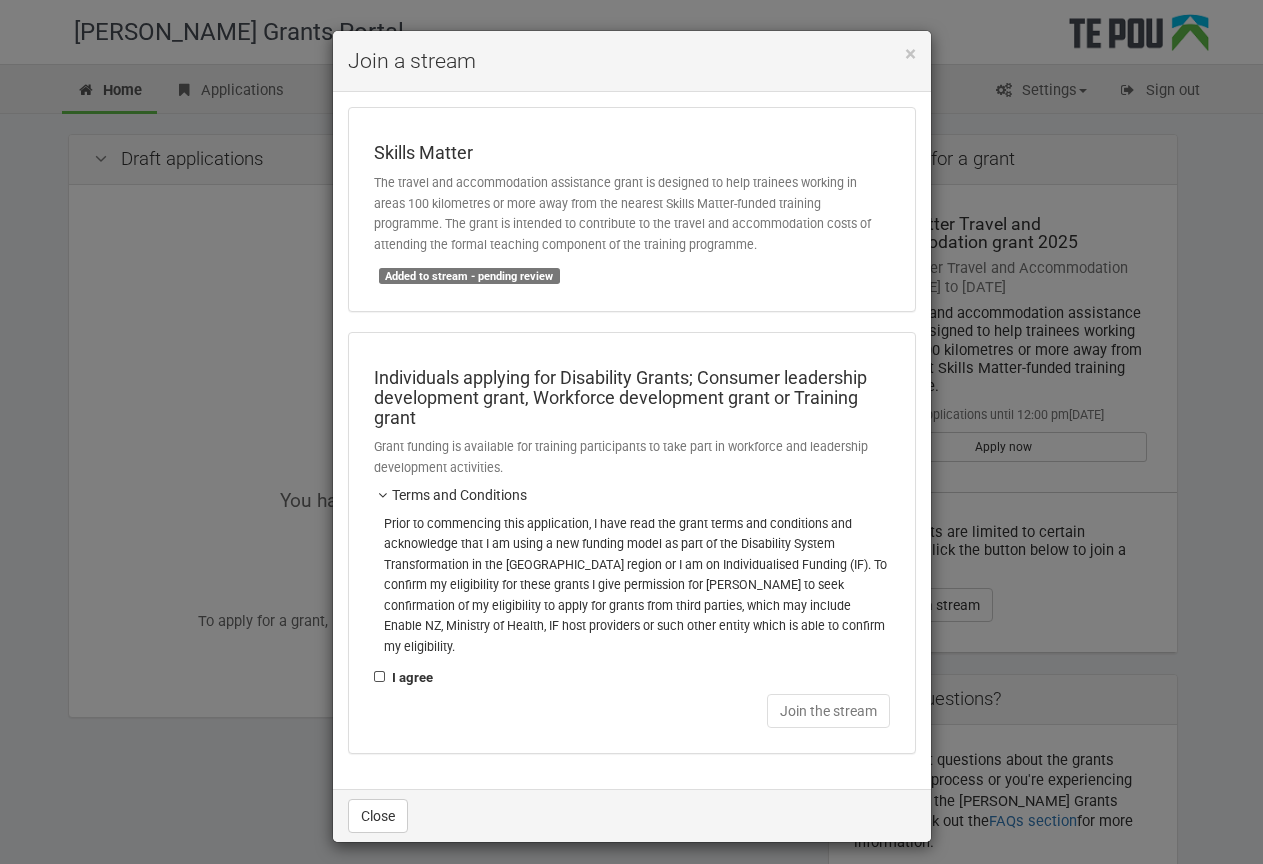 click on "×
Join a stream
Skills Matter
The travel and accommodation assistance grant is designed to help trainees working in areas 100 kilometres or more away from the nearest Skills Matter-funded training programme.
The grant is intended to contribute to the travel and accommodation costs of attending the formal teaching component of the training programme.
Added to stream - pending review
I agree" at bounding box center [631, 432] 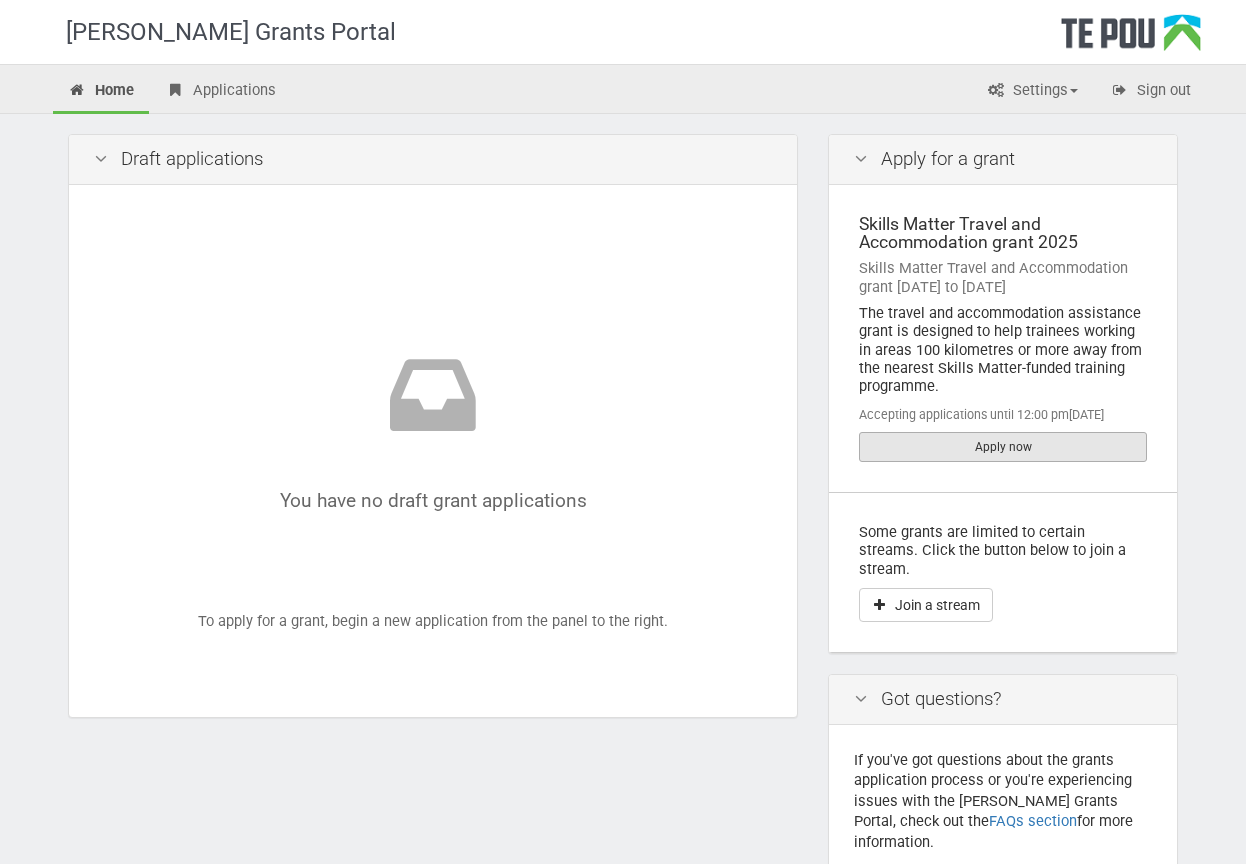 click on "Apply now" at bounding box center [1003, 447] 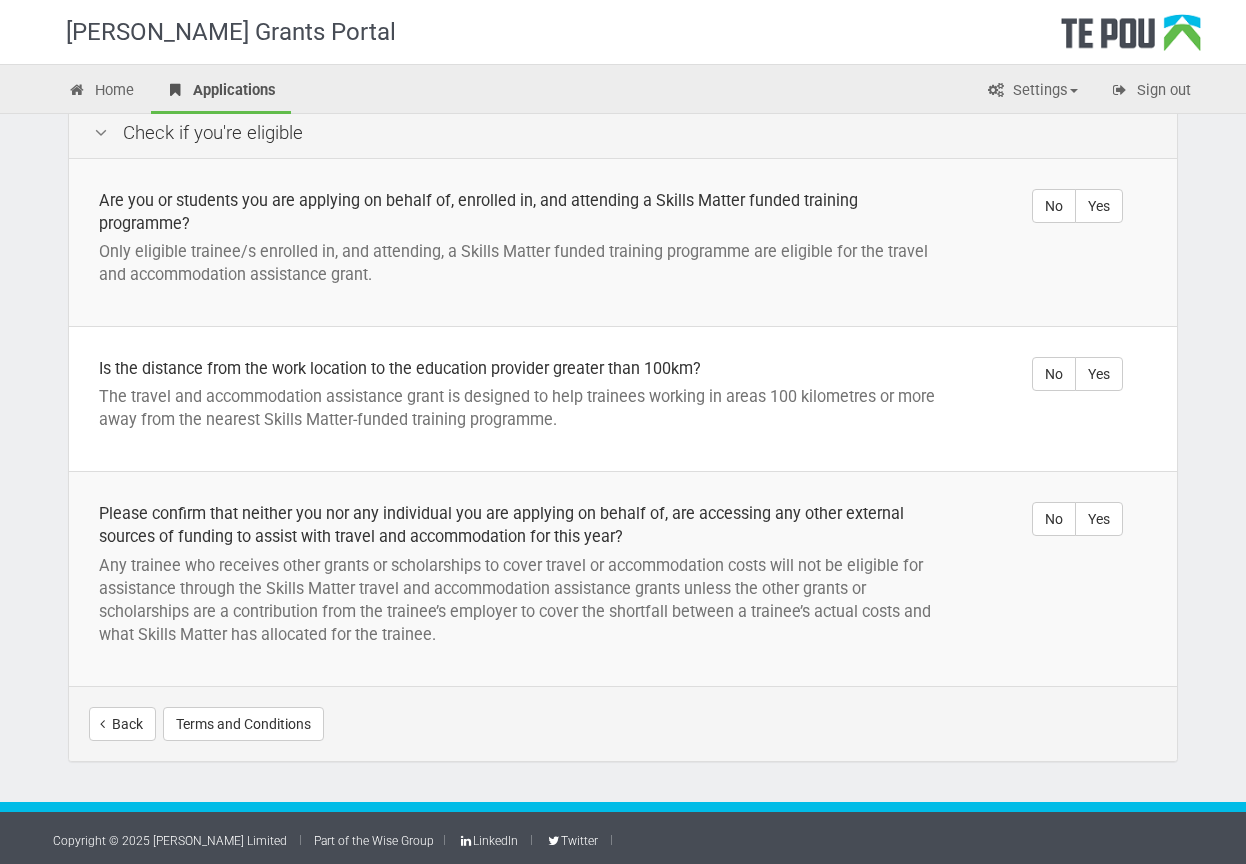 scroll, scrollTop: 504, scrollLeft: 0, axis: vertical 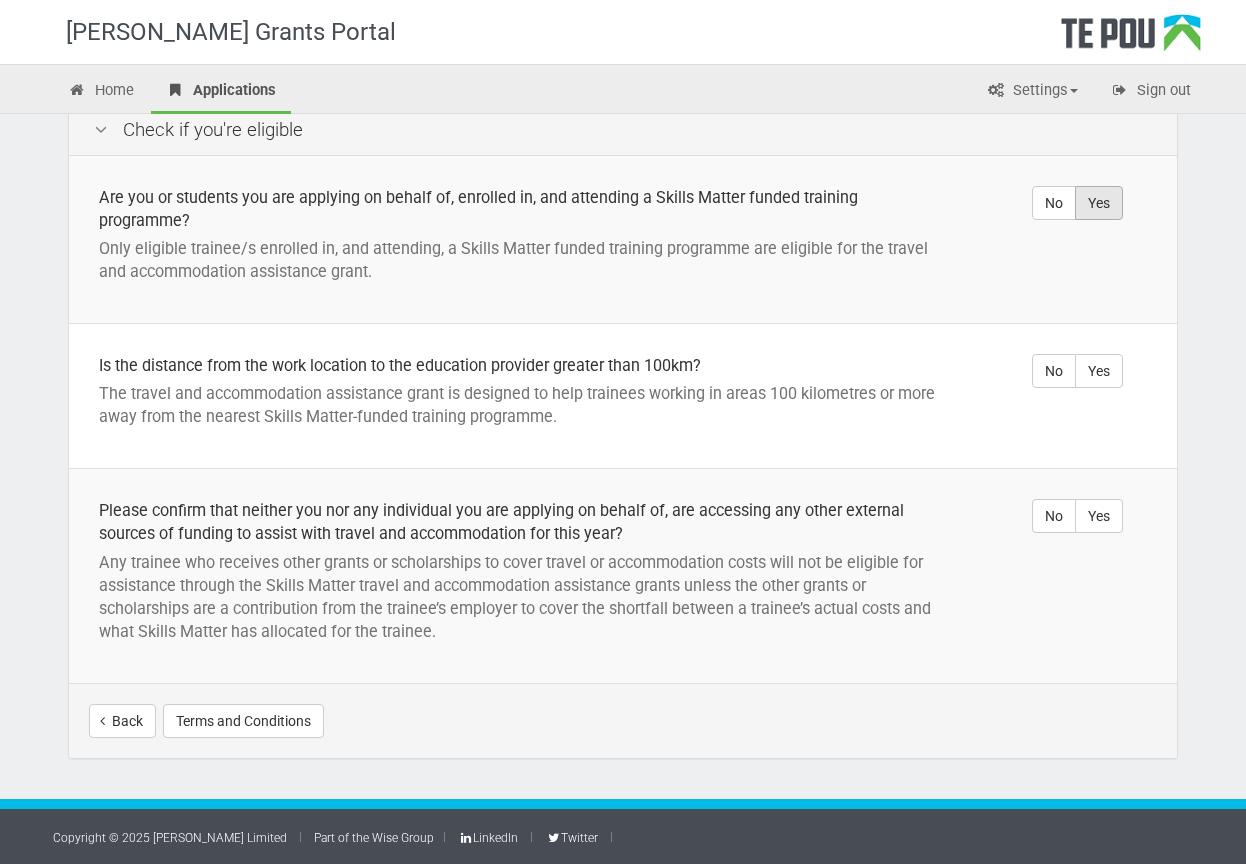 click on "Yes" at bounding box center [1099, 203] 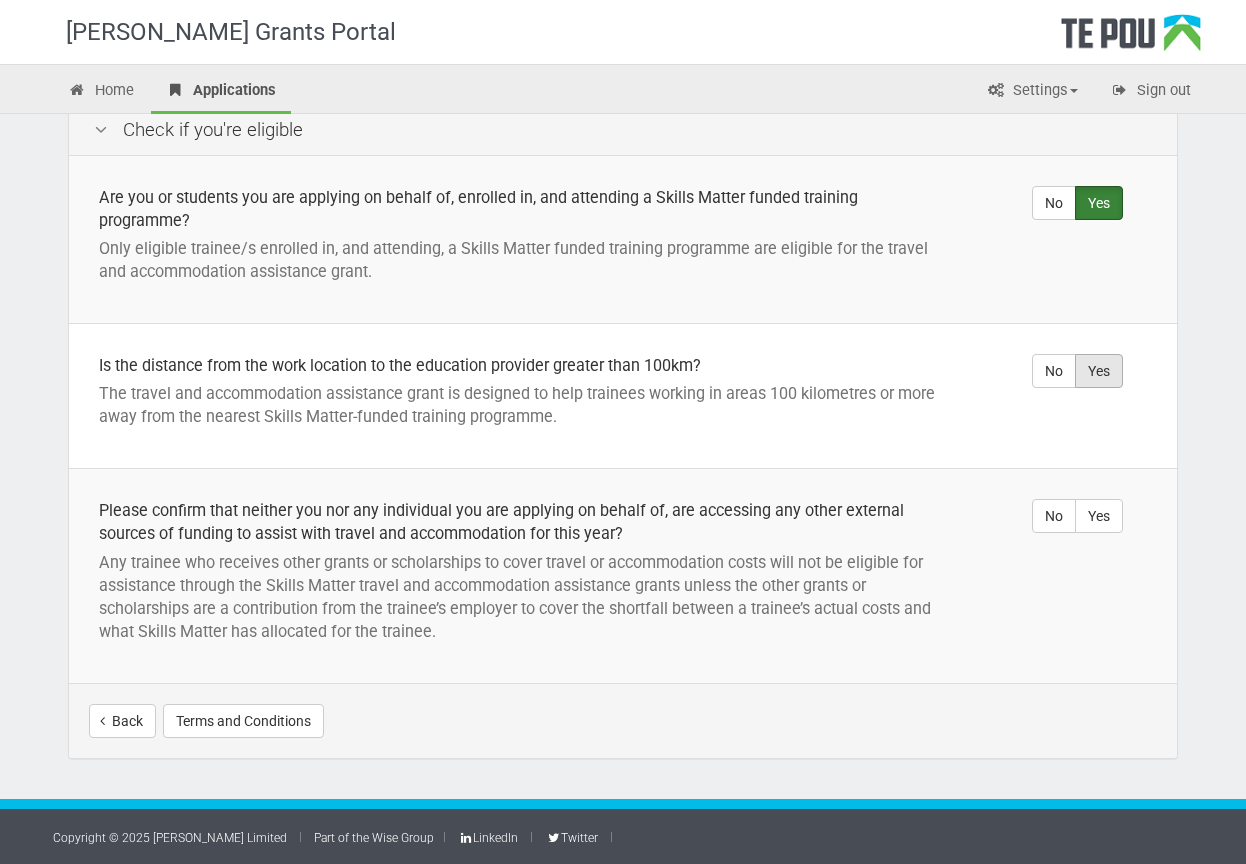 click on "Yes" at bounding box center (1099, 371) 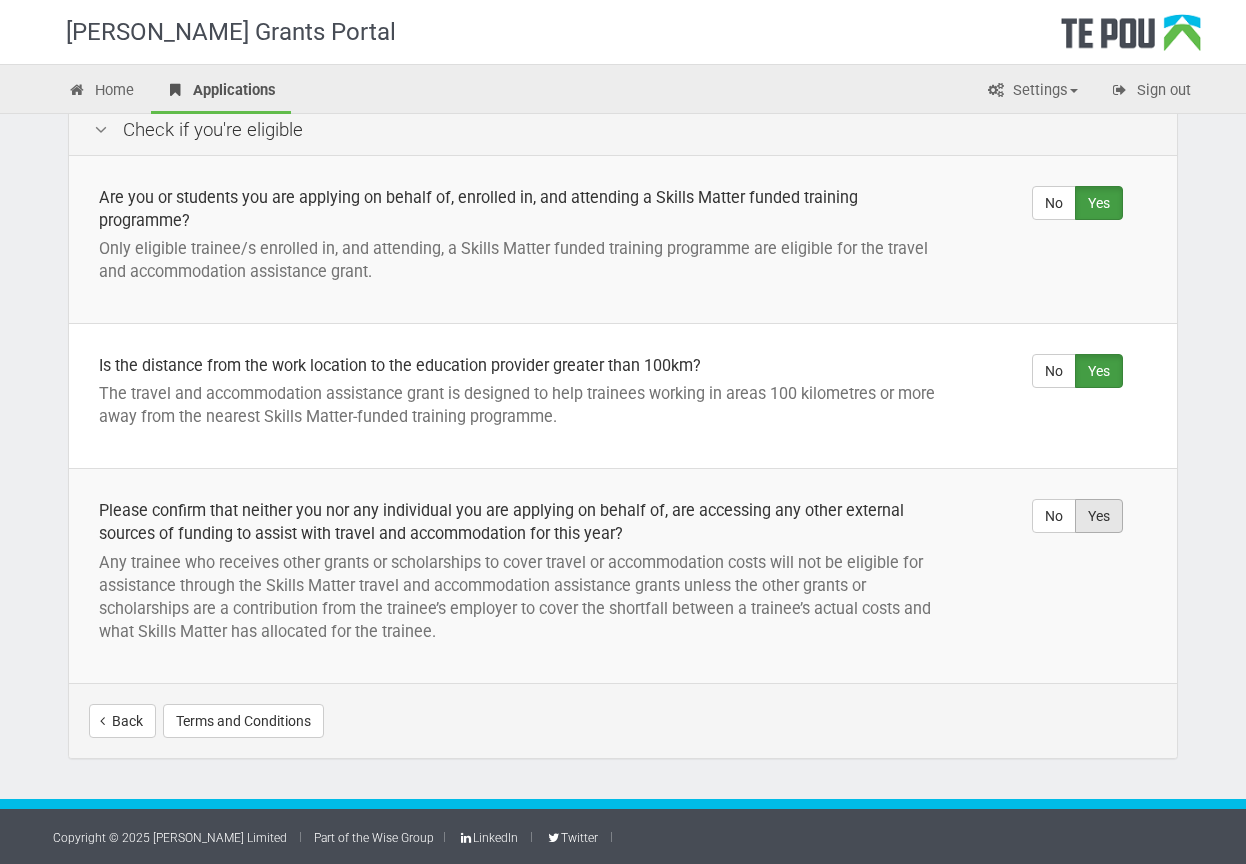 click on "Yes" at bounding box center (1099, 516) 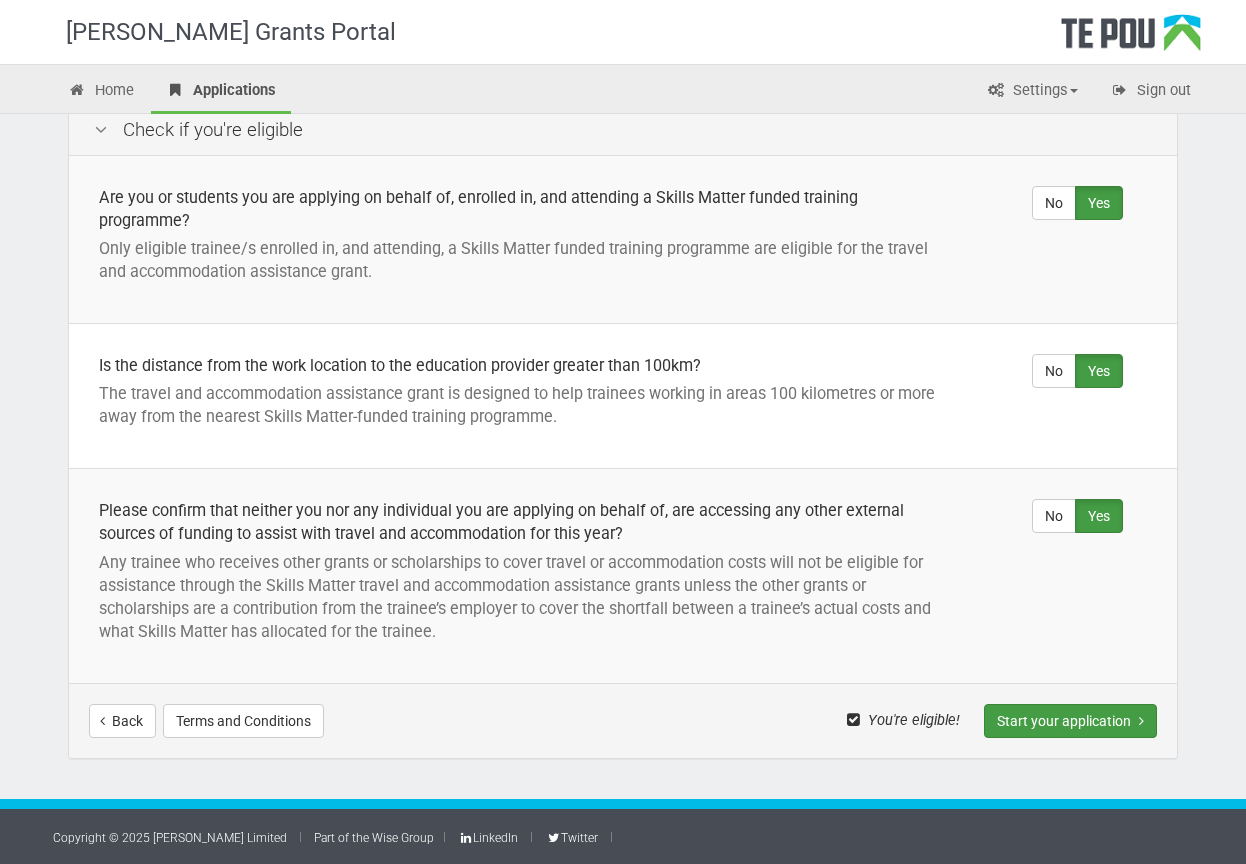 click on "Start your application" at bounding box center [1070, 721] 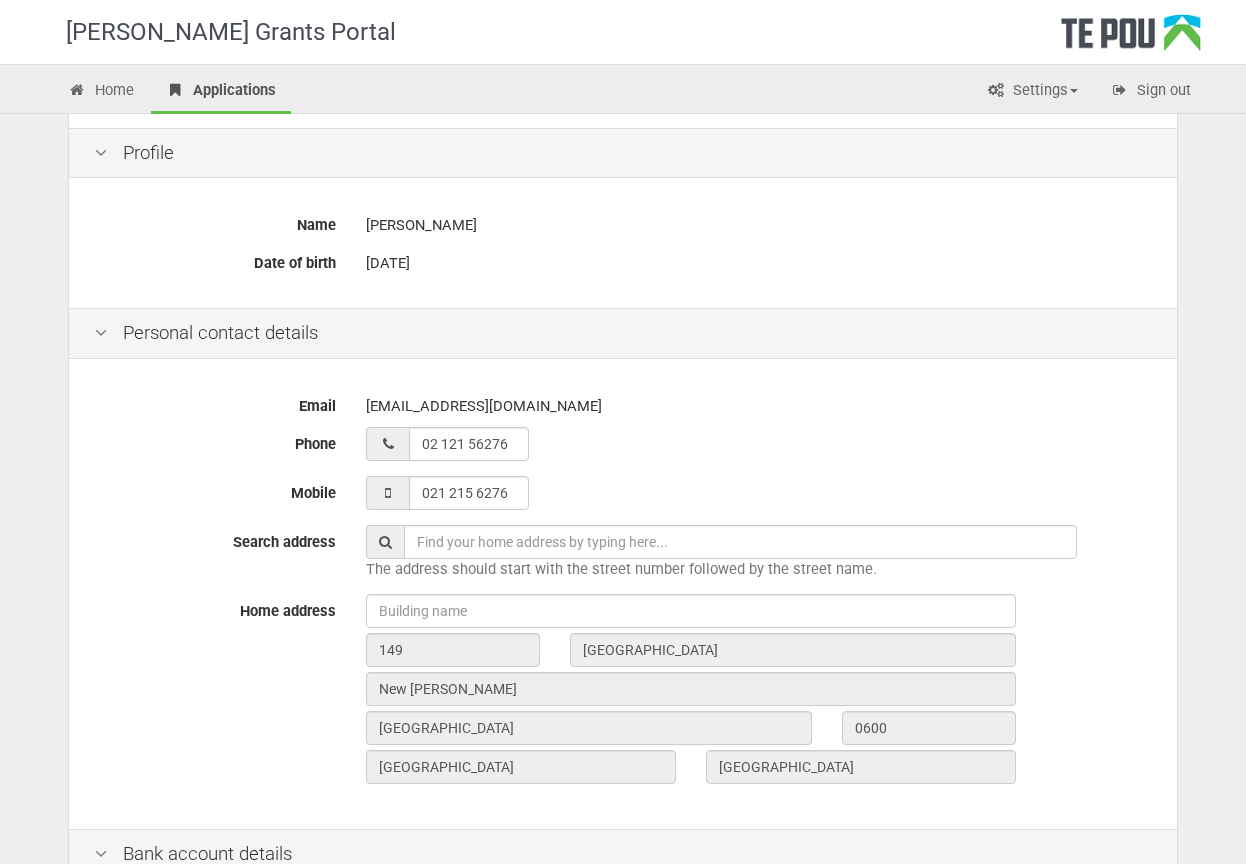 scroll, scrollTop: 259, scrollLeft: 0, axis: vertical 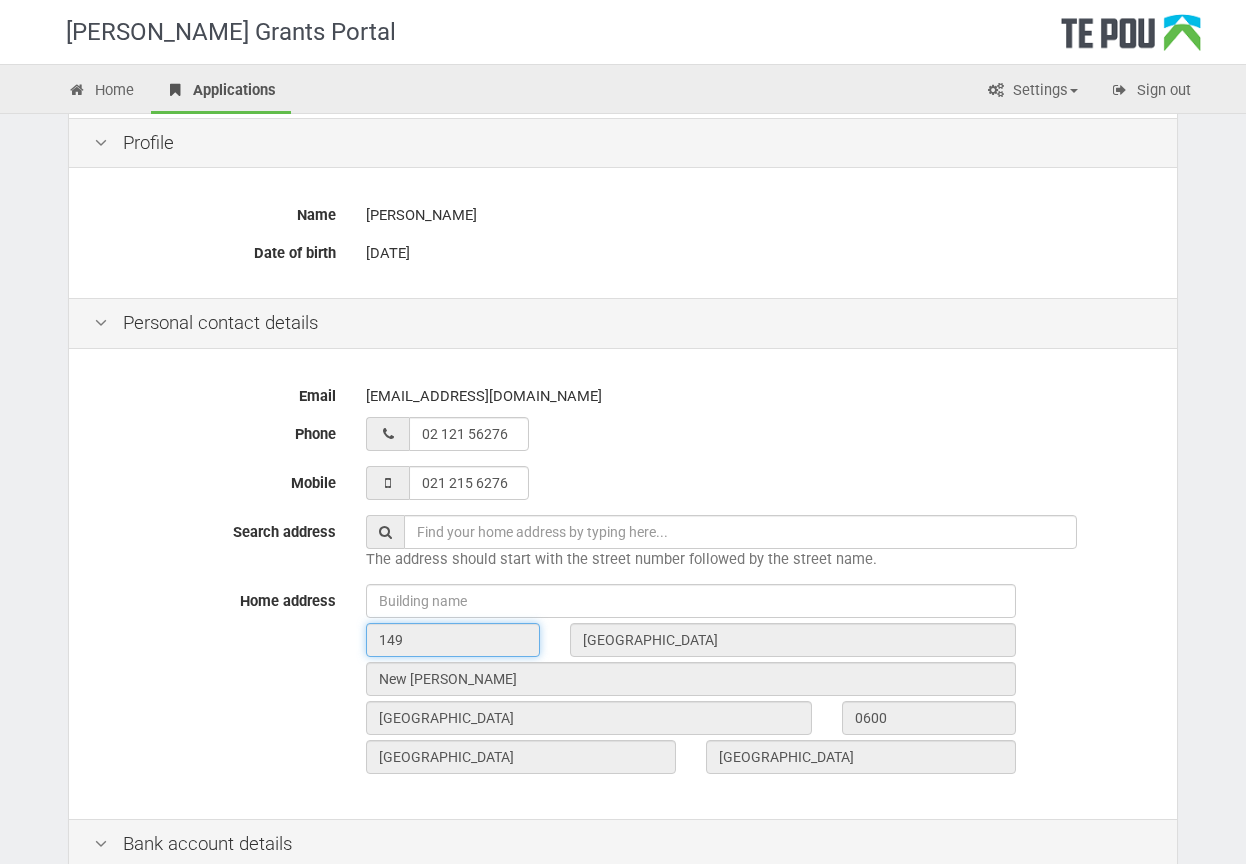 click on "149" at bounding box center [453, 640] 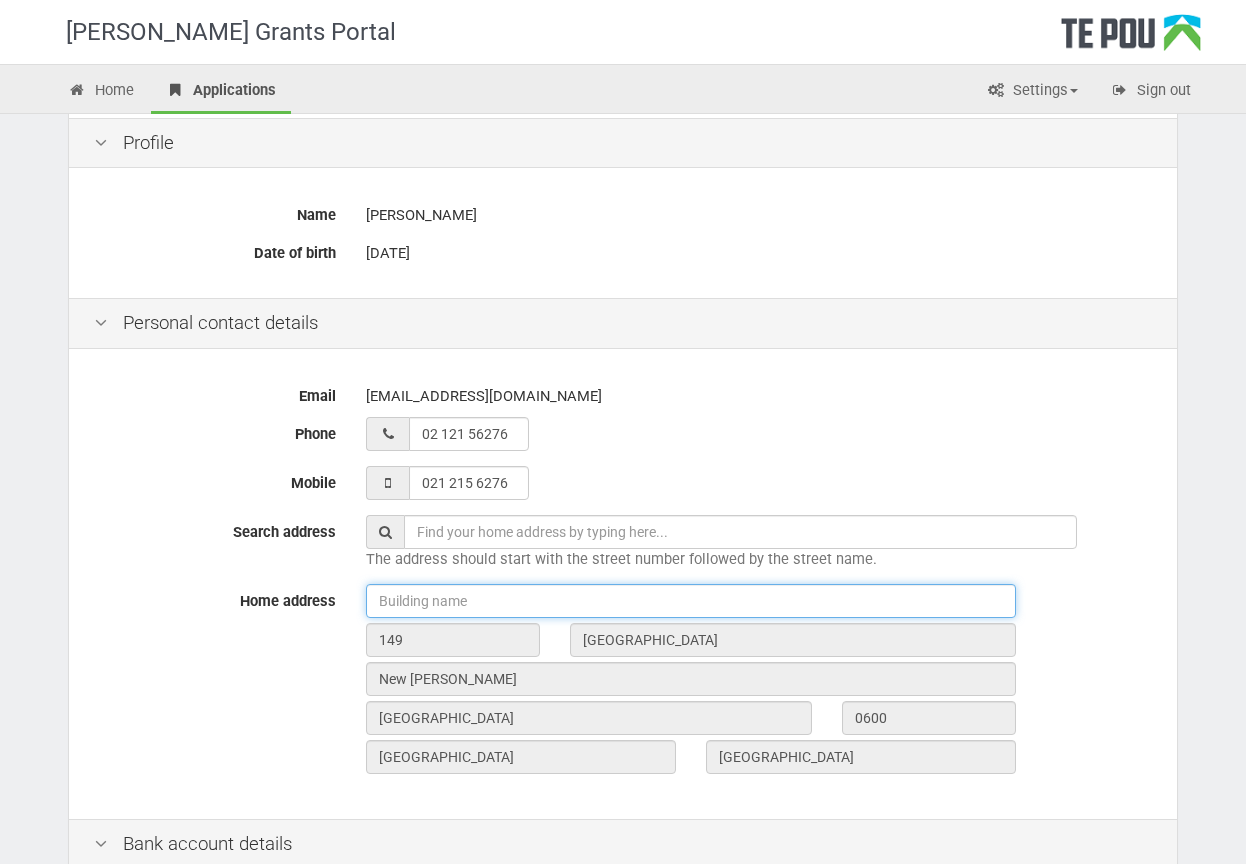 click at bounding box center [691, 601] 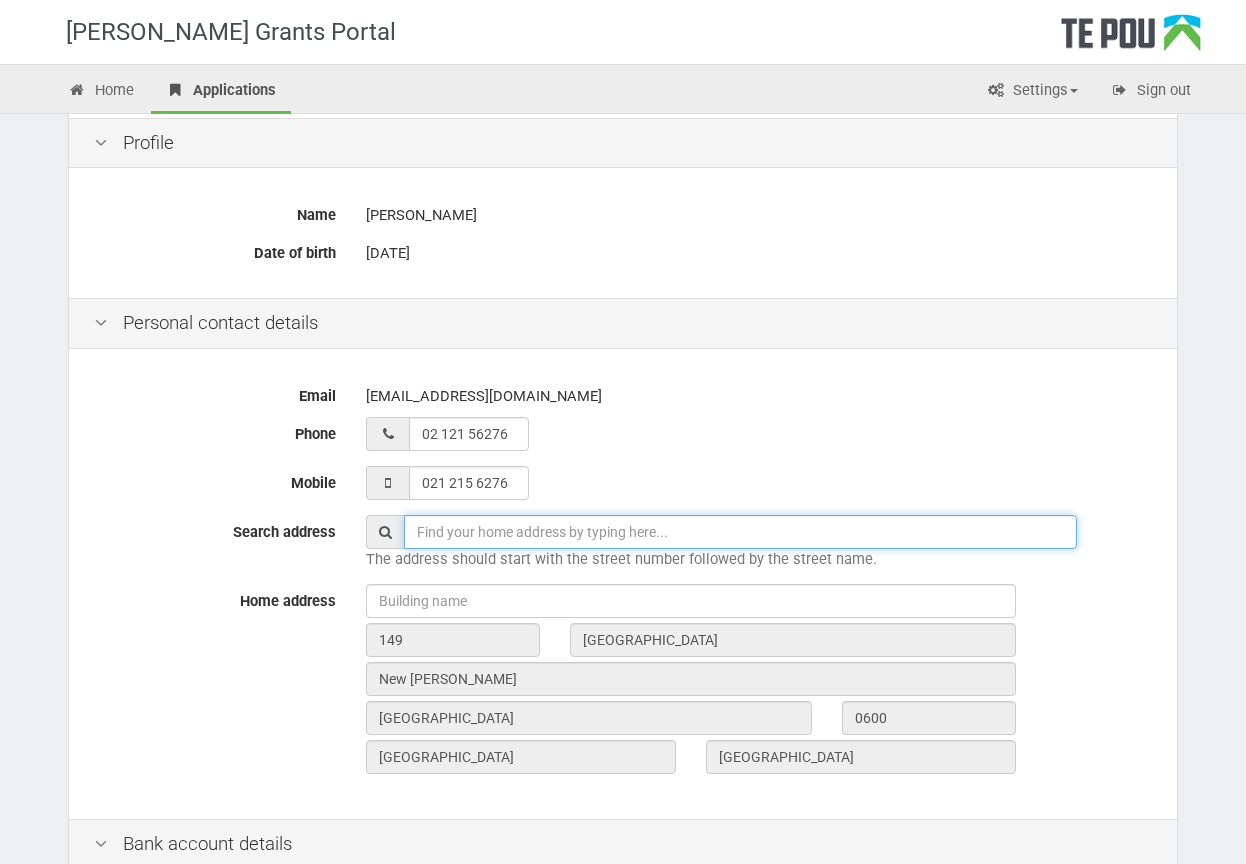 click at bounding box center (740, 532) 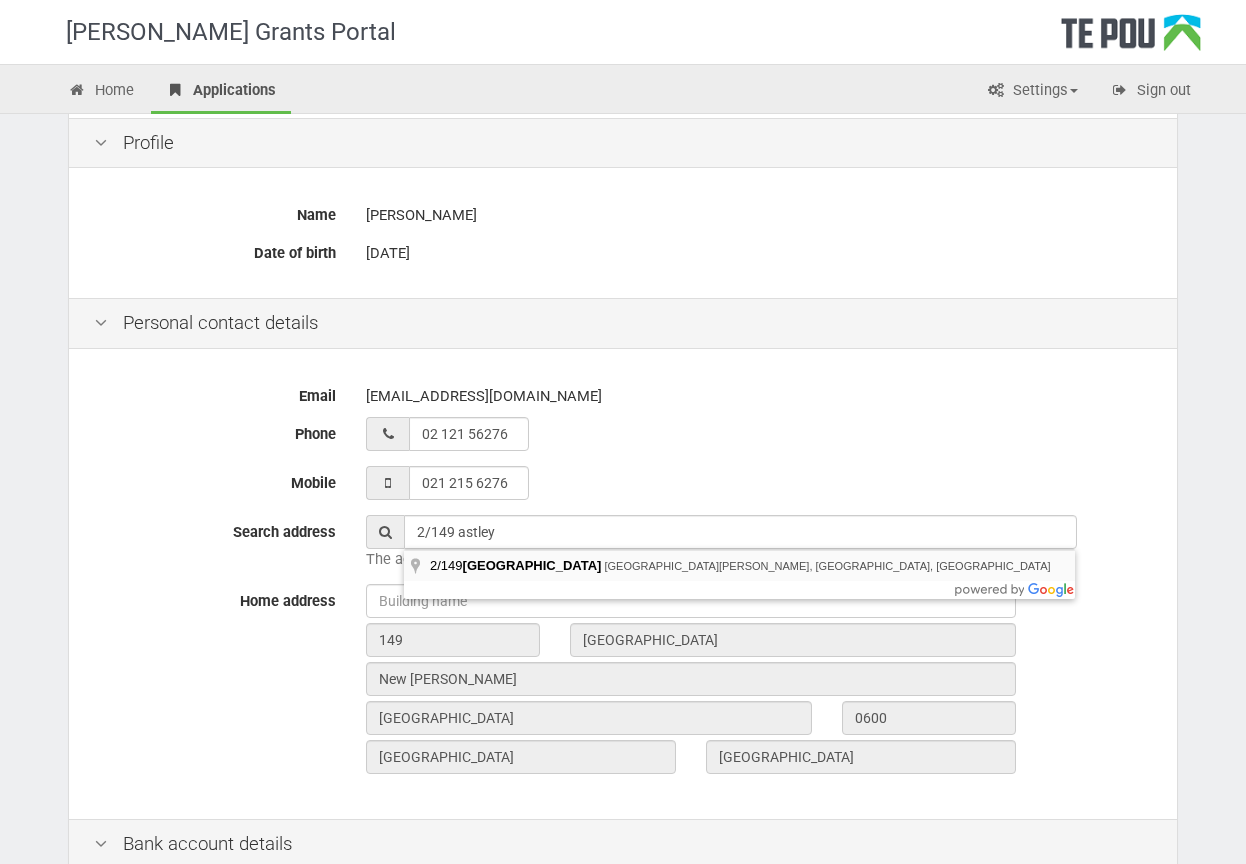type on "2/149 Astley Avenue, New Lynn, Auckland, New Zealand" 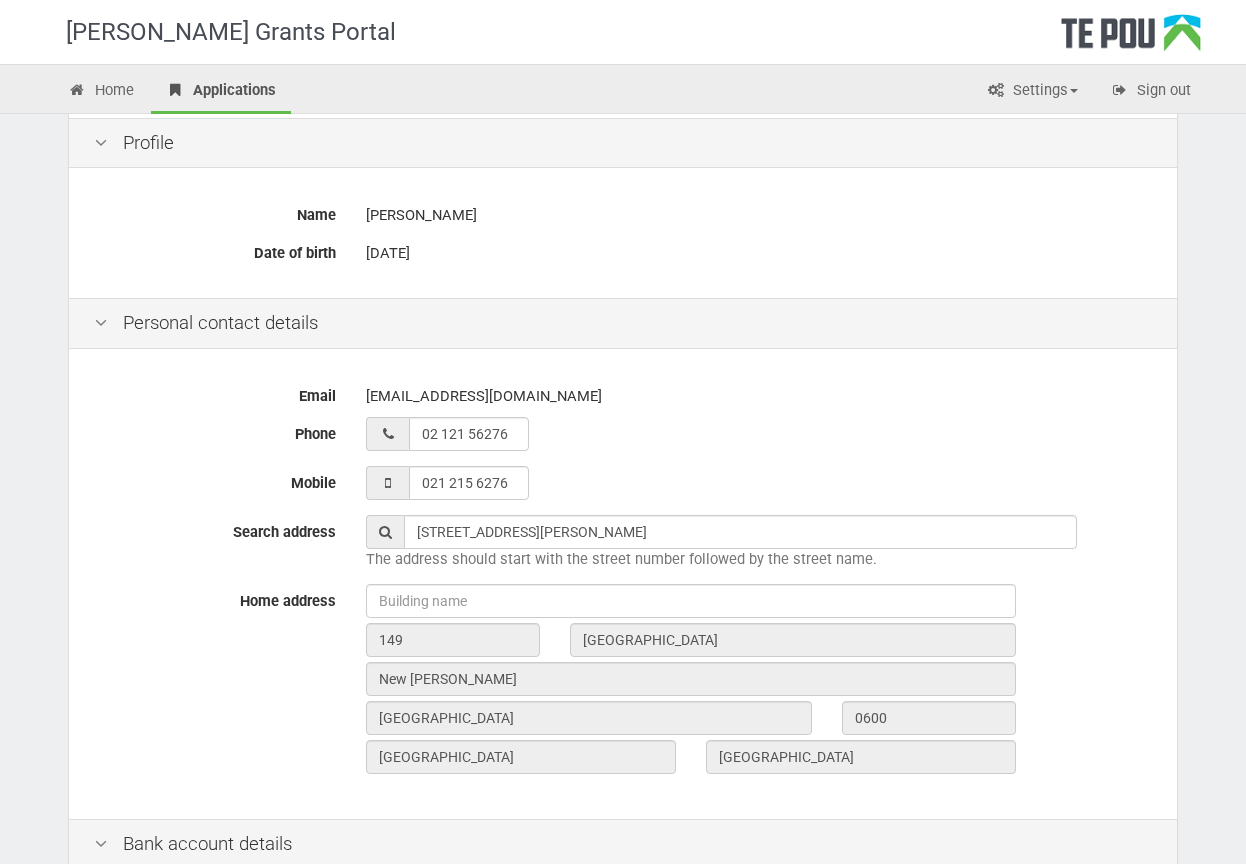 type on "149" 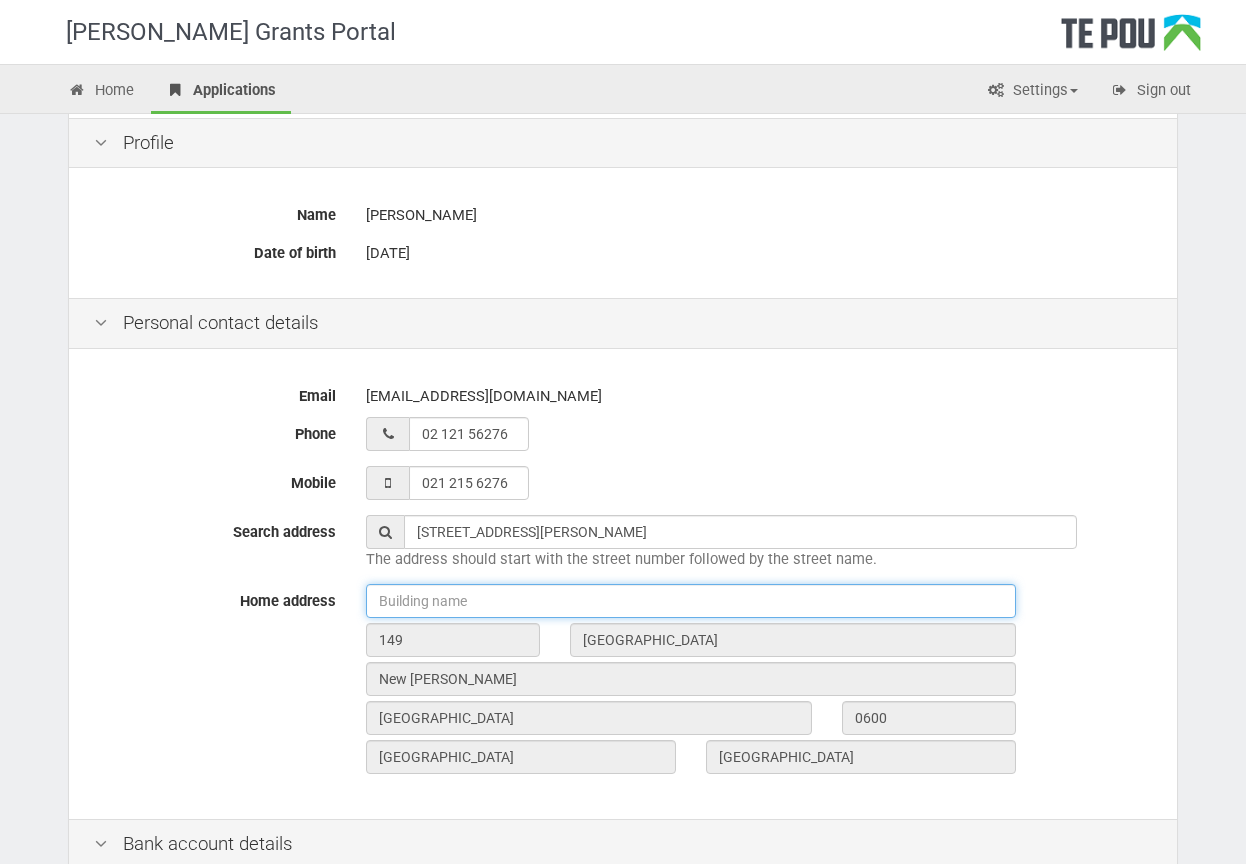click at bounding box center [691, 601] 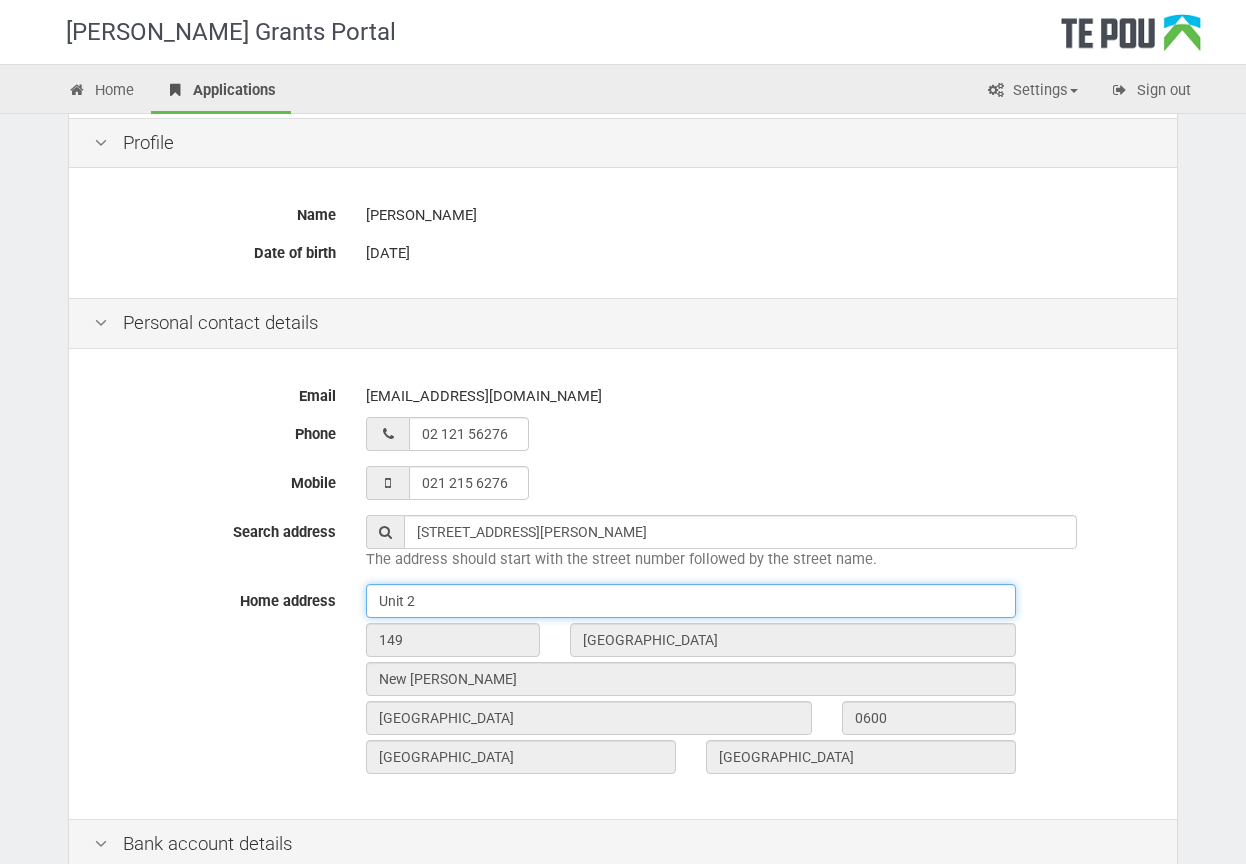 type on "Unit 2" 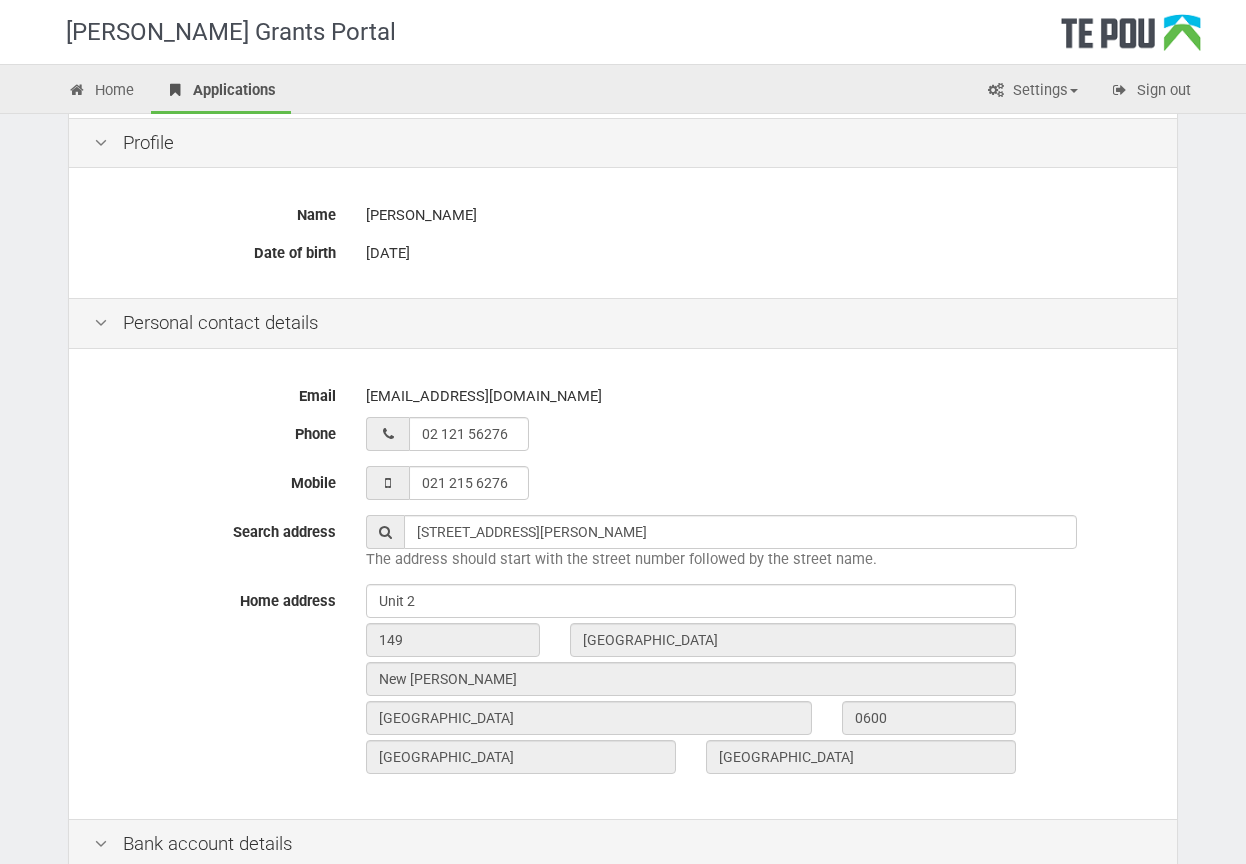 click on "Email Zhiyan.zhang@waitematadhb.govt.nz
Phone
02 121 56276
Mobile
021 215 6276
Search address
2/149 Astley Avenue, New Lynn, Auckland, New Zealand
The address should start with the street number followed by the street name.
Home address
Unit 2
149
Astley Avenue
New Lynn
Auckland
0600
Auckland
New Zealand" at bounding box center (623, 586) 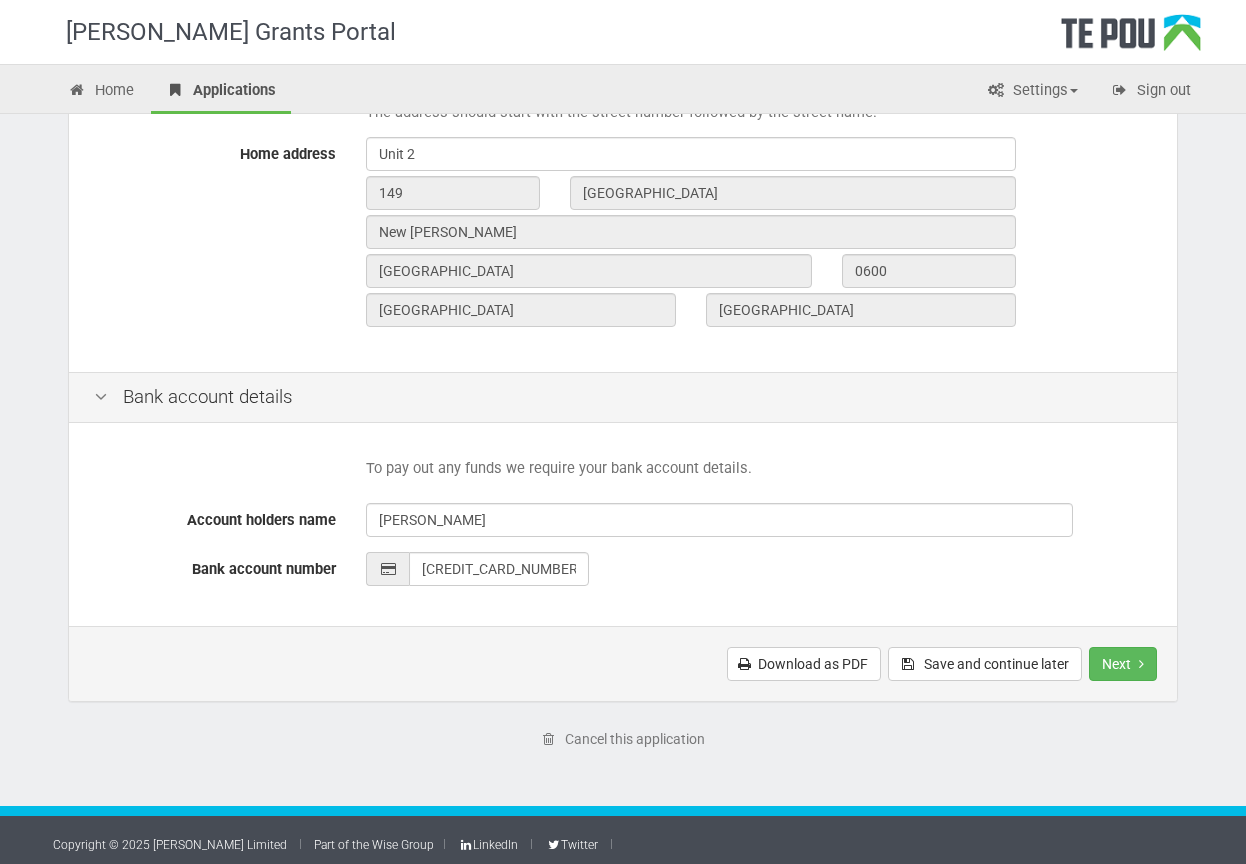 scroll, scrollTop: 713, scrollLeft: 0, axis: vertical 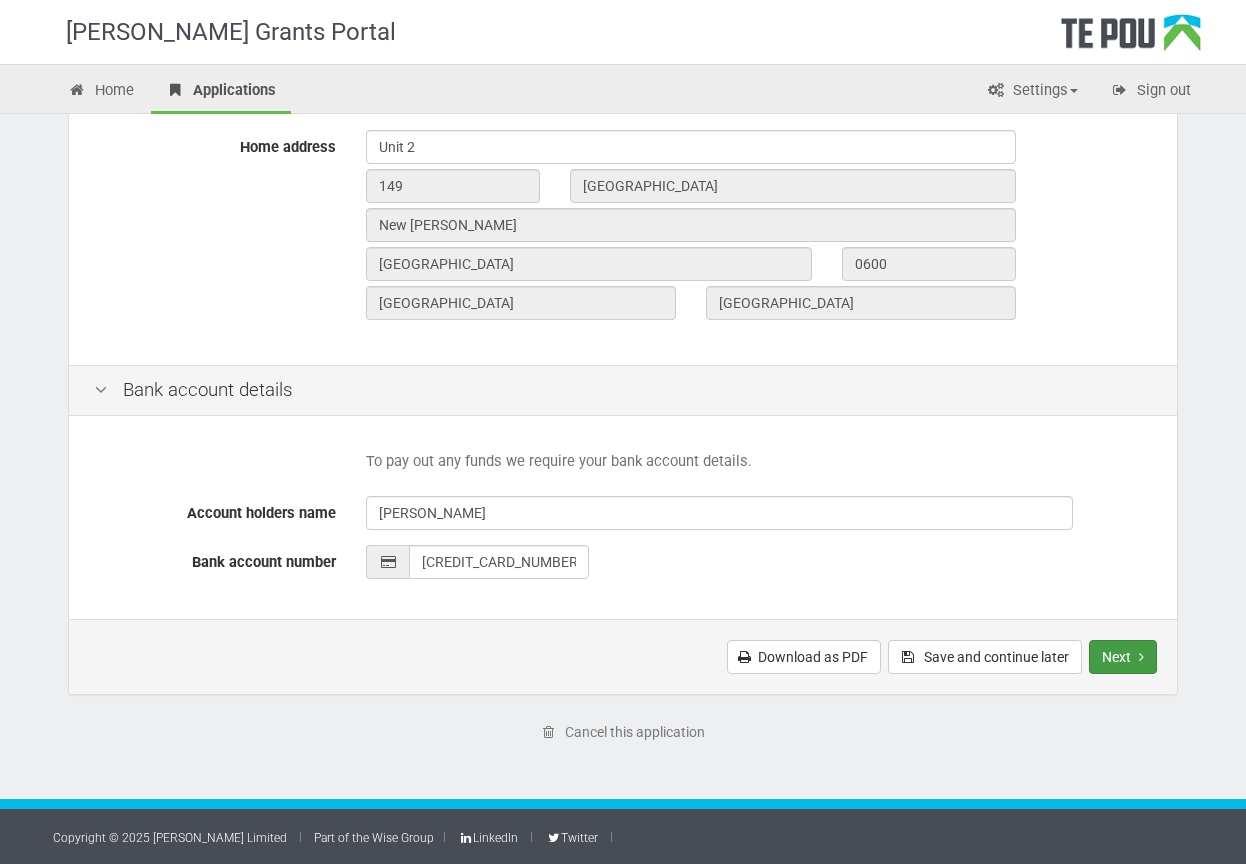 click on "Next" at bounding box center [1123, 657] 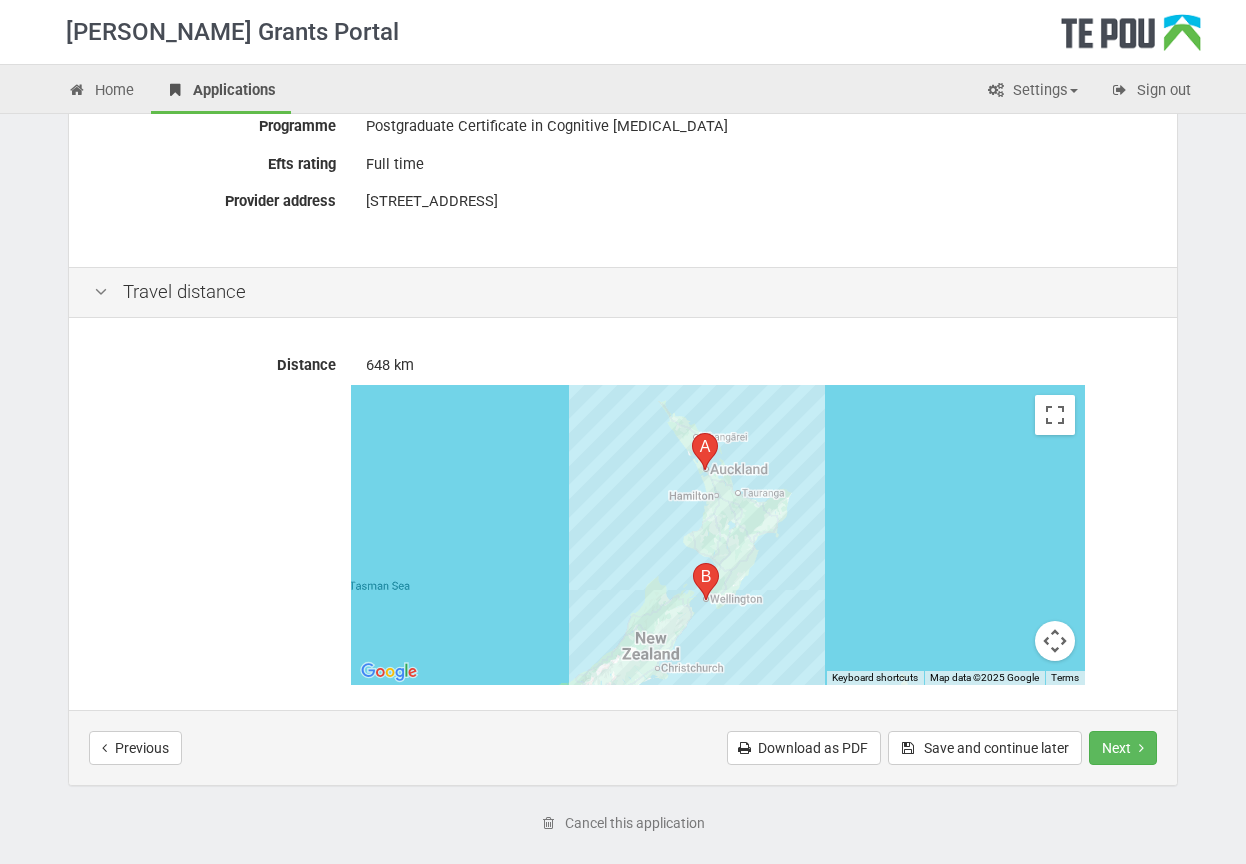 scroll, scrollTop: 778, scrollLeft: 0, axis: vertical 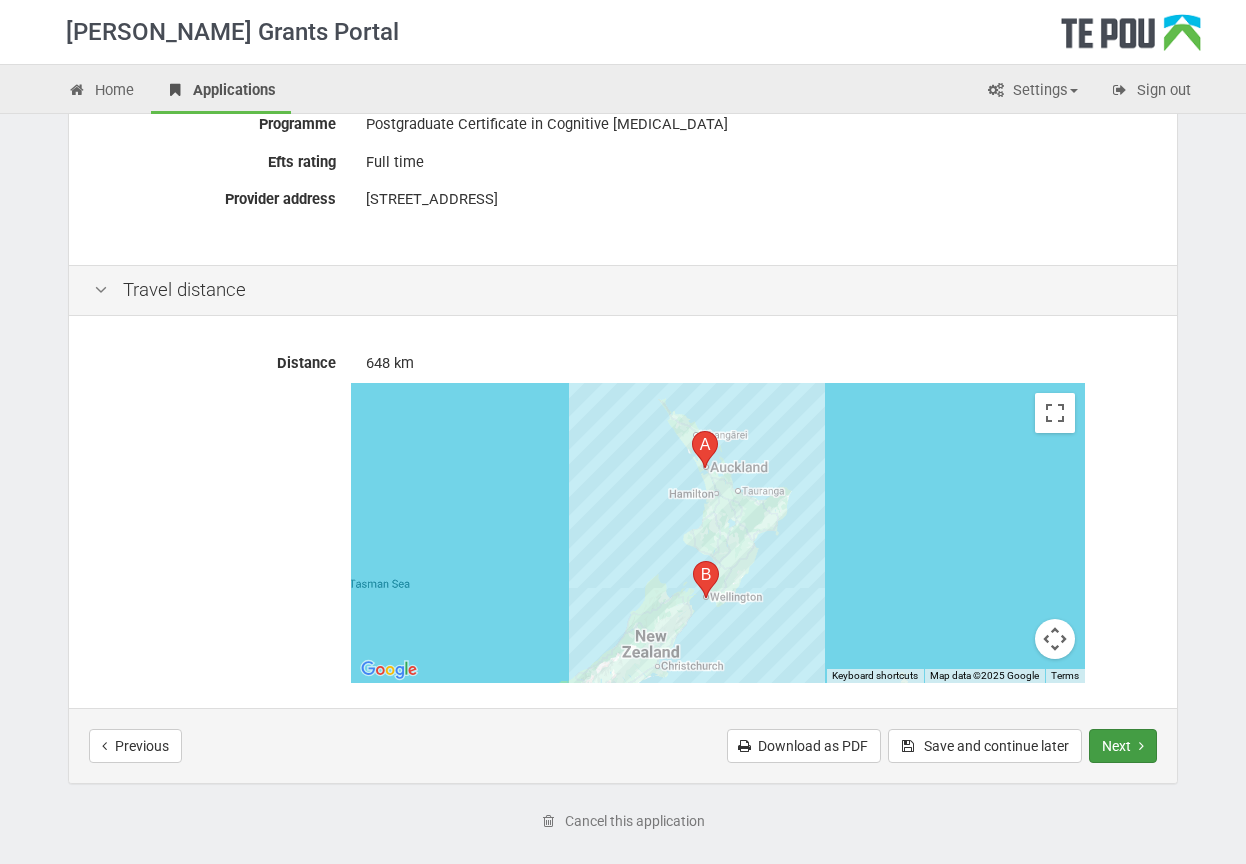 click on "Next" at bounding box center [1123, 746] 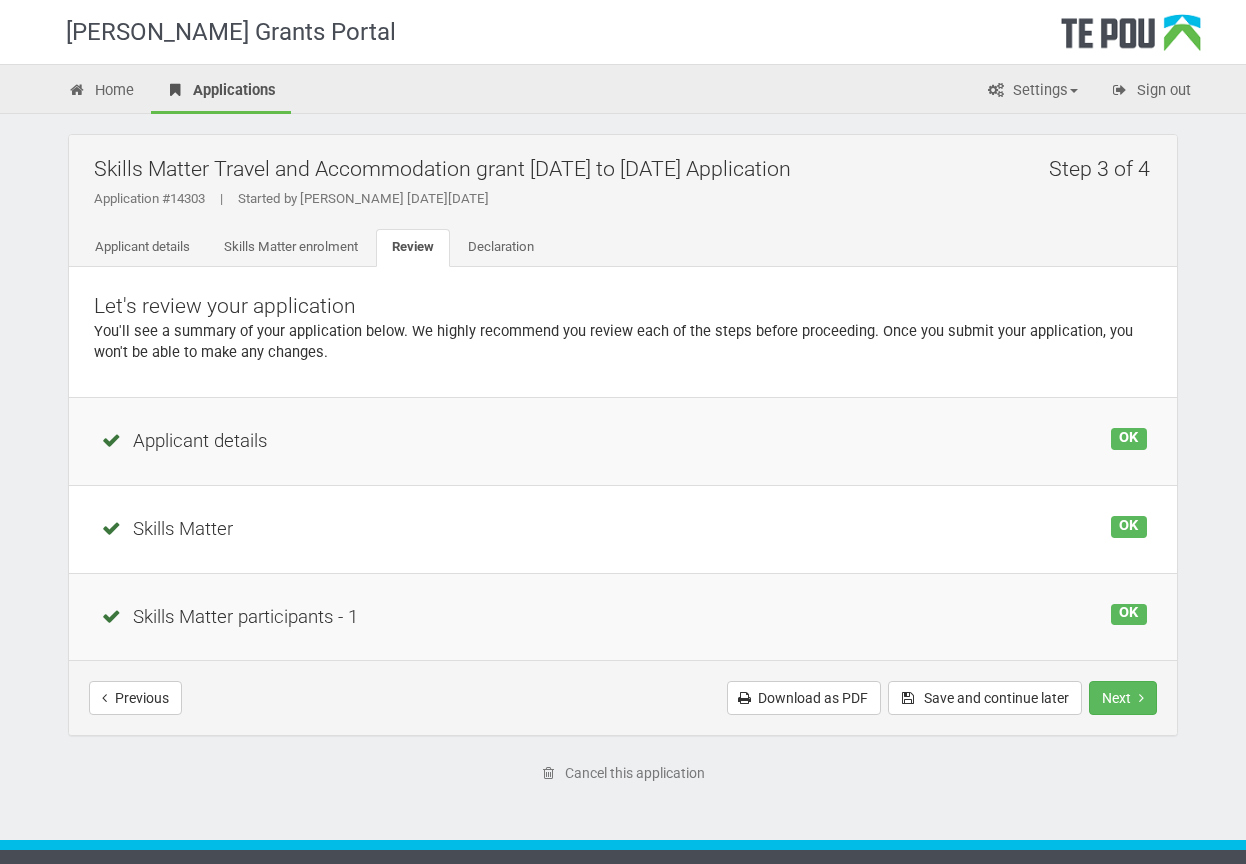 scroll, scrollTop: 0, scrollLeft: 0, axis: both 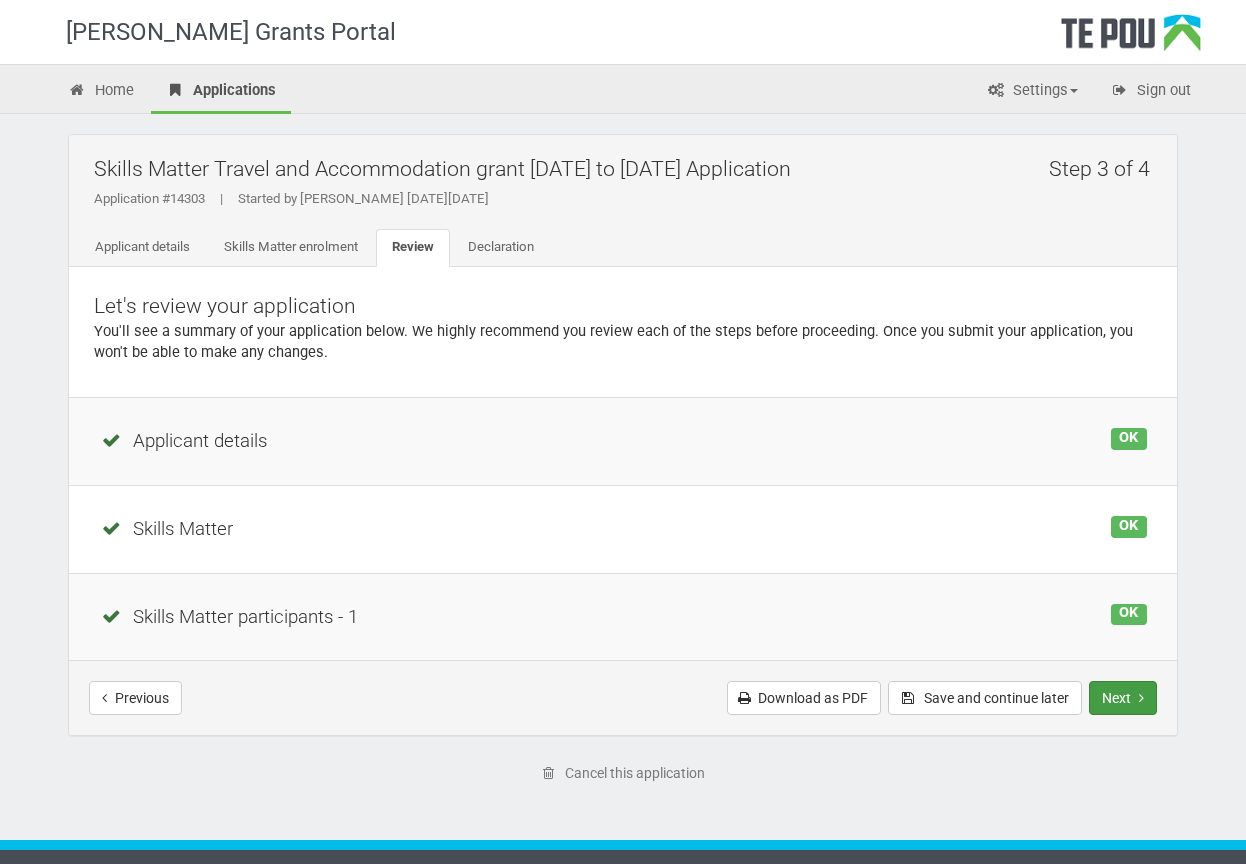 click on "Next" at bounding box center [1123, 698] 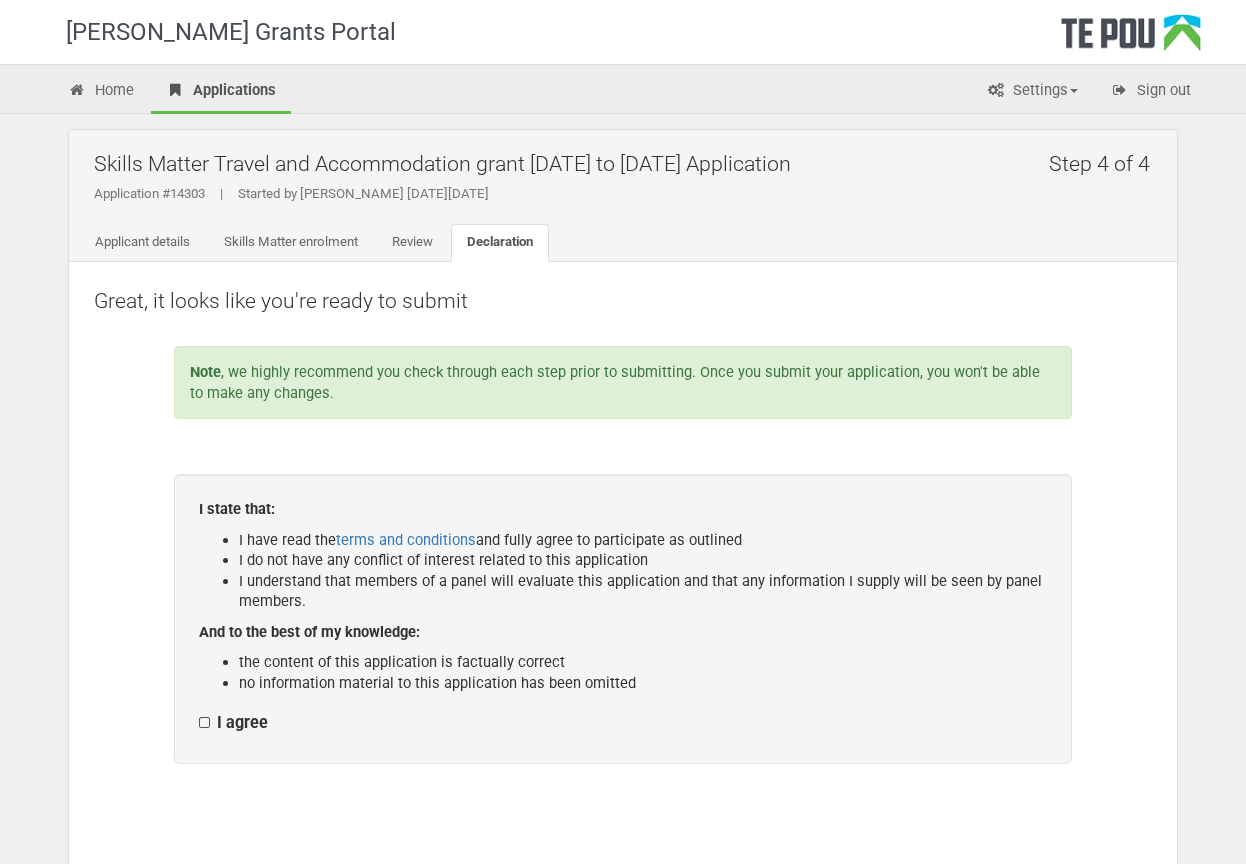 scroll, scrollTop: 0, scrollLeft: 0, axis: both 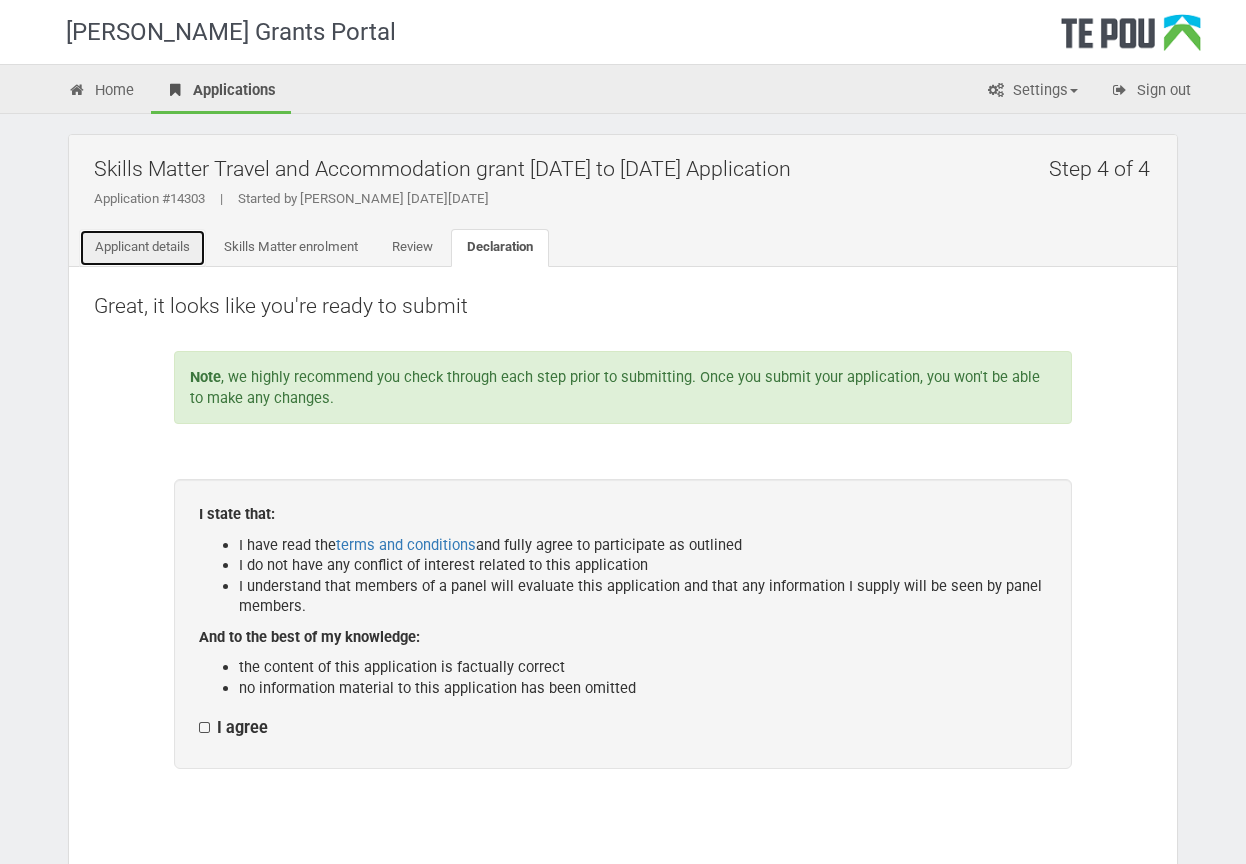click on "Applicant details" at bounding box center [142, 248] 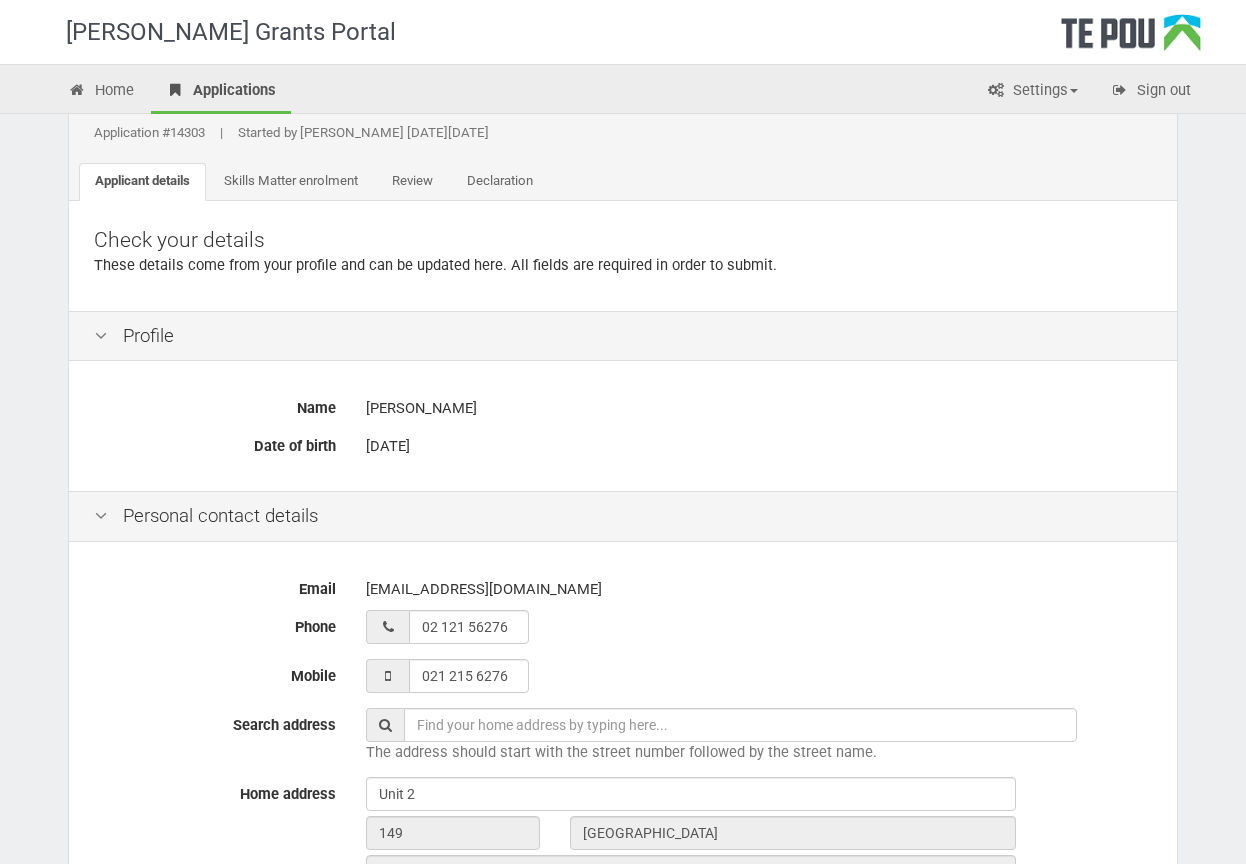 scroll, scrollTop: 65, scrollLeft: 0, axis: vertical 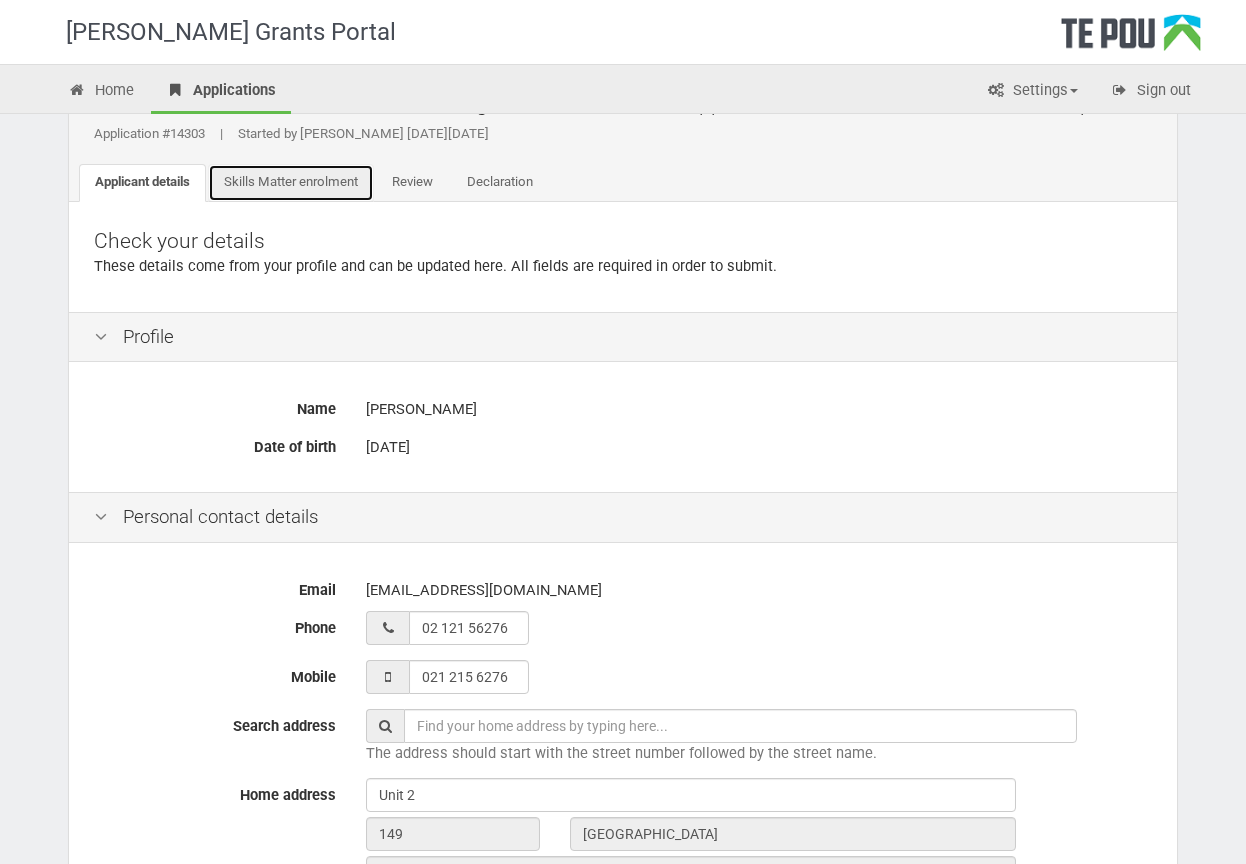 click on "Skills Matter enrolment" at bounding box center [291, 183] 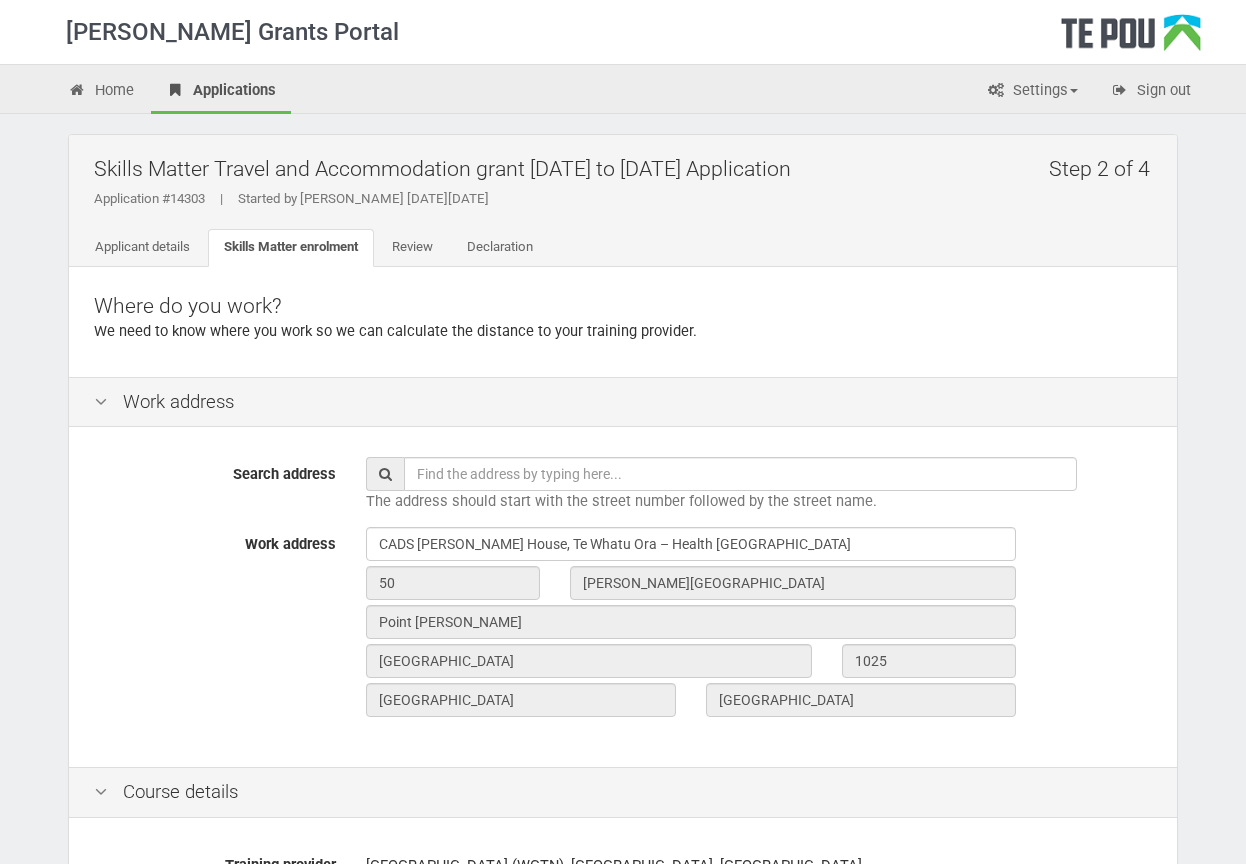 scroll, scrollTop: 0, scrollLeft: 0, axis: both 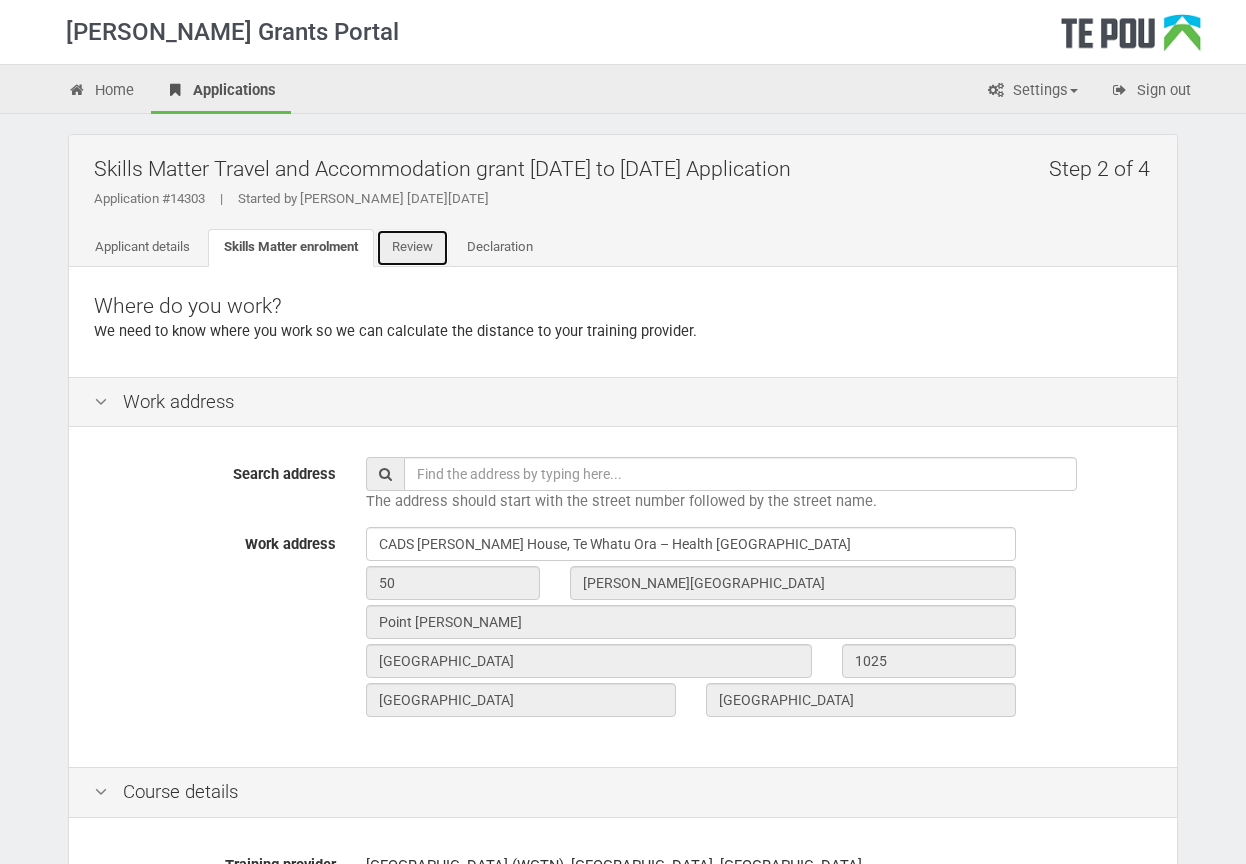 click on "Review" at bounding box center [412, 248] 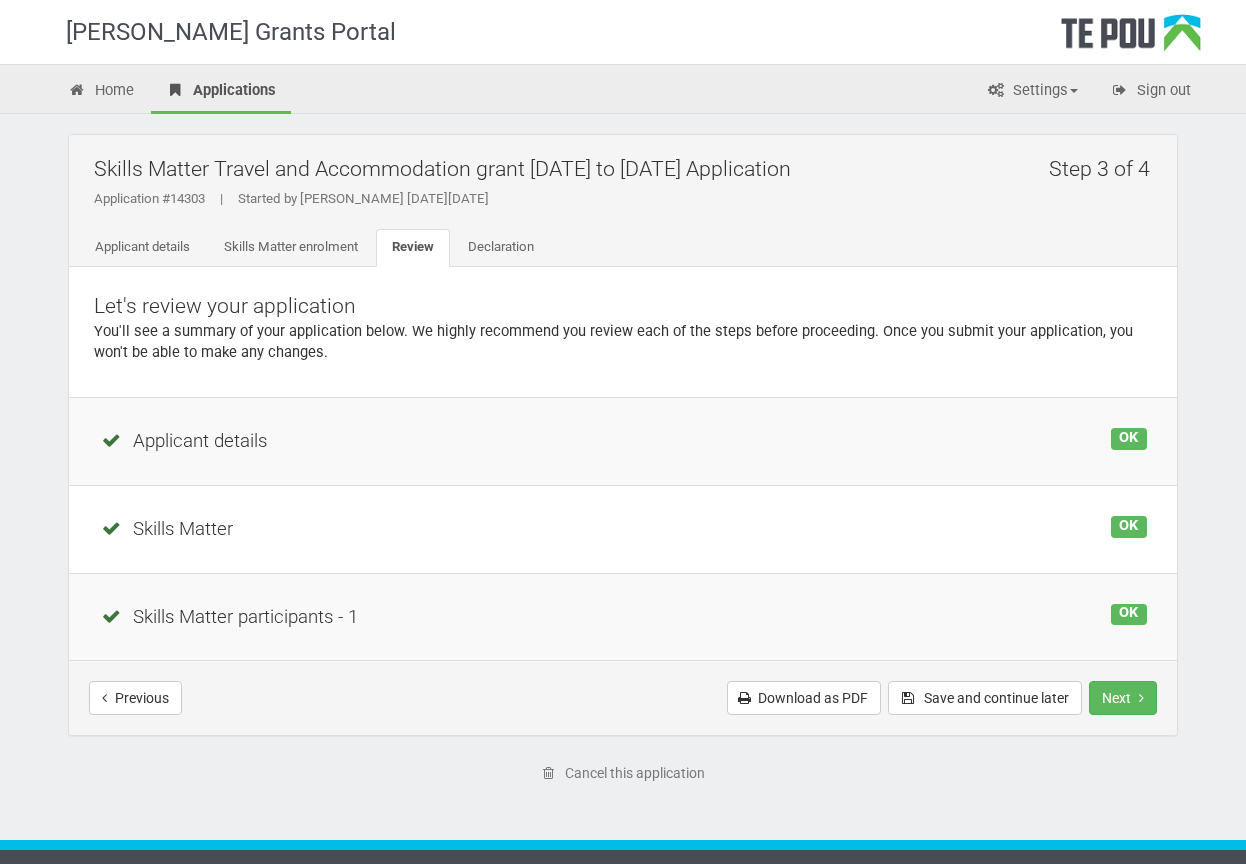 scroll, scrollTop: 0, scrollLeft: 0, axis: both 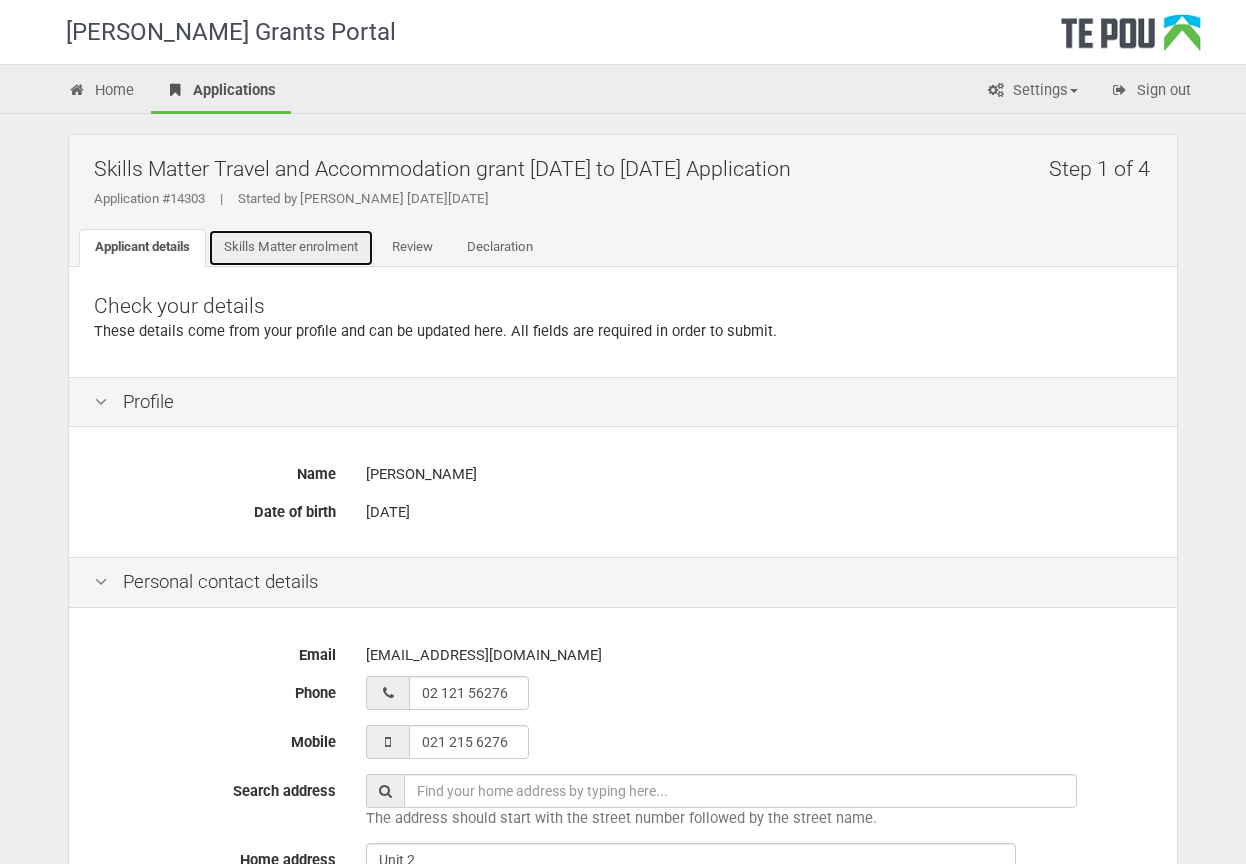 click on "Skills Matter enrolment" at bounding box center (291, 248) 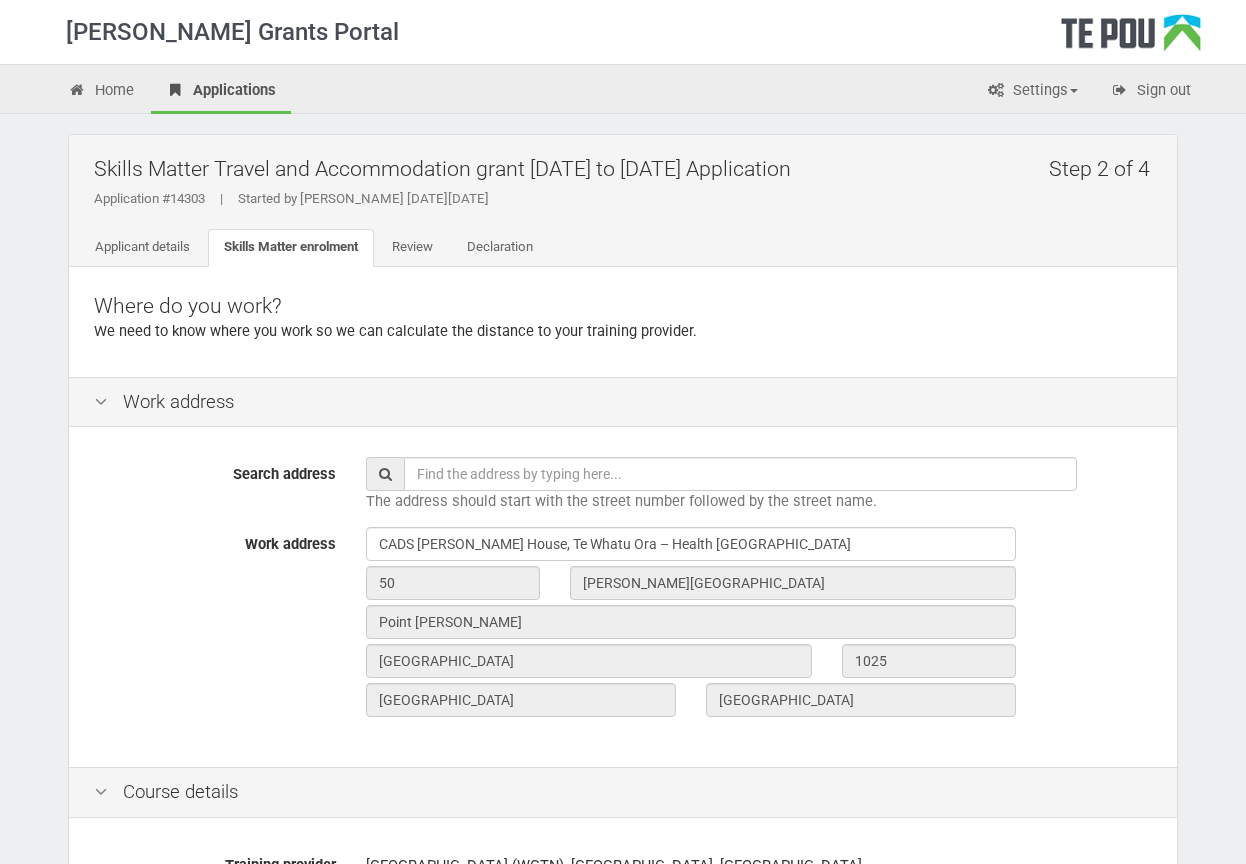 scroll, scrollTop: 0, scrollLeft: 0, axis: both 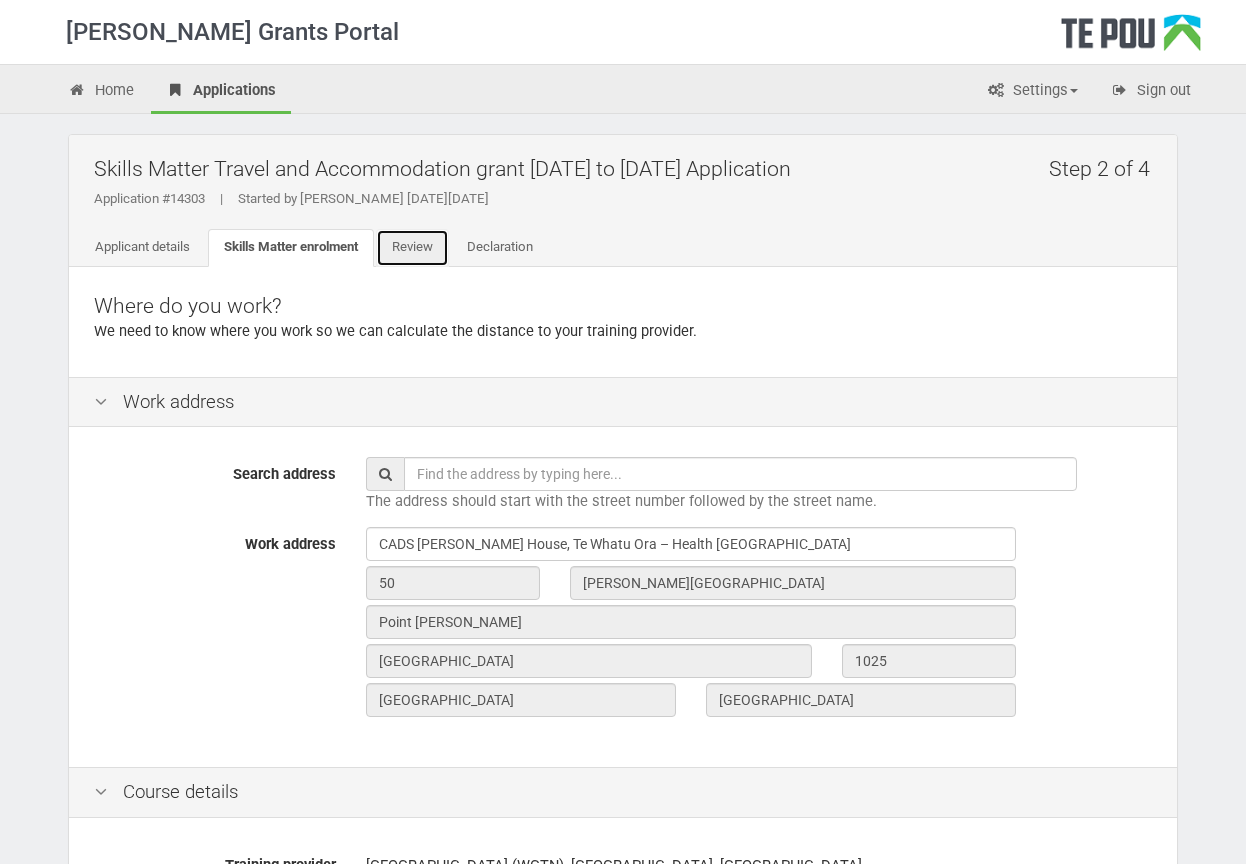 click on "Review" at bounding box center (412, 248) 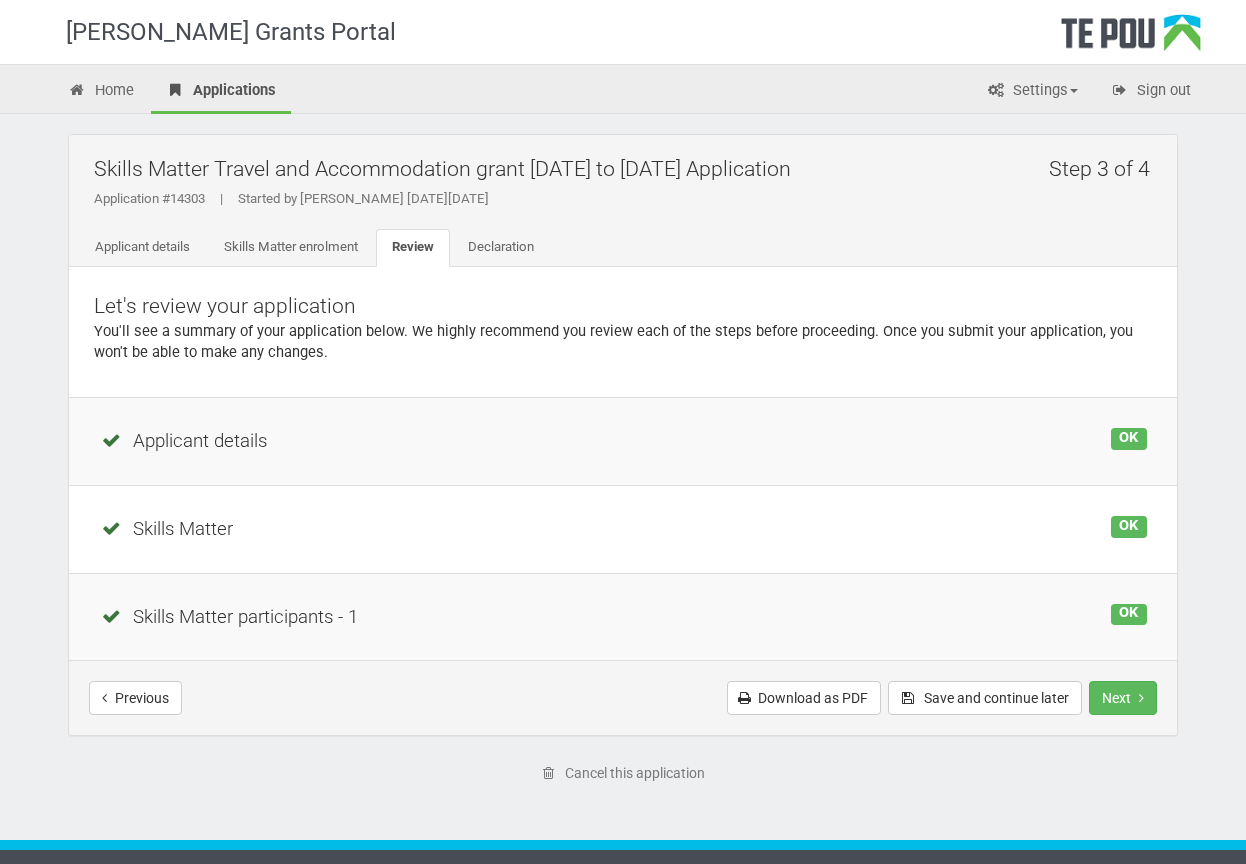 scroll, scrollTop: 0, scrollLeft: 0, axis: both 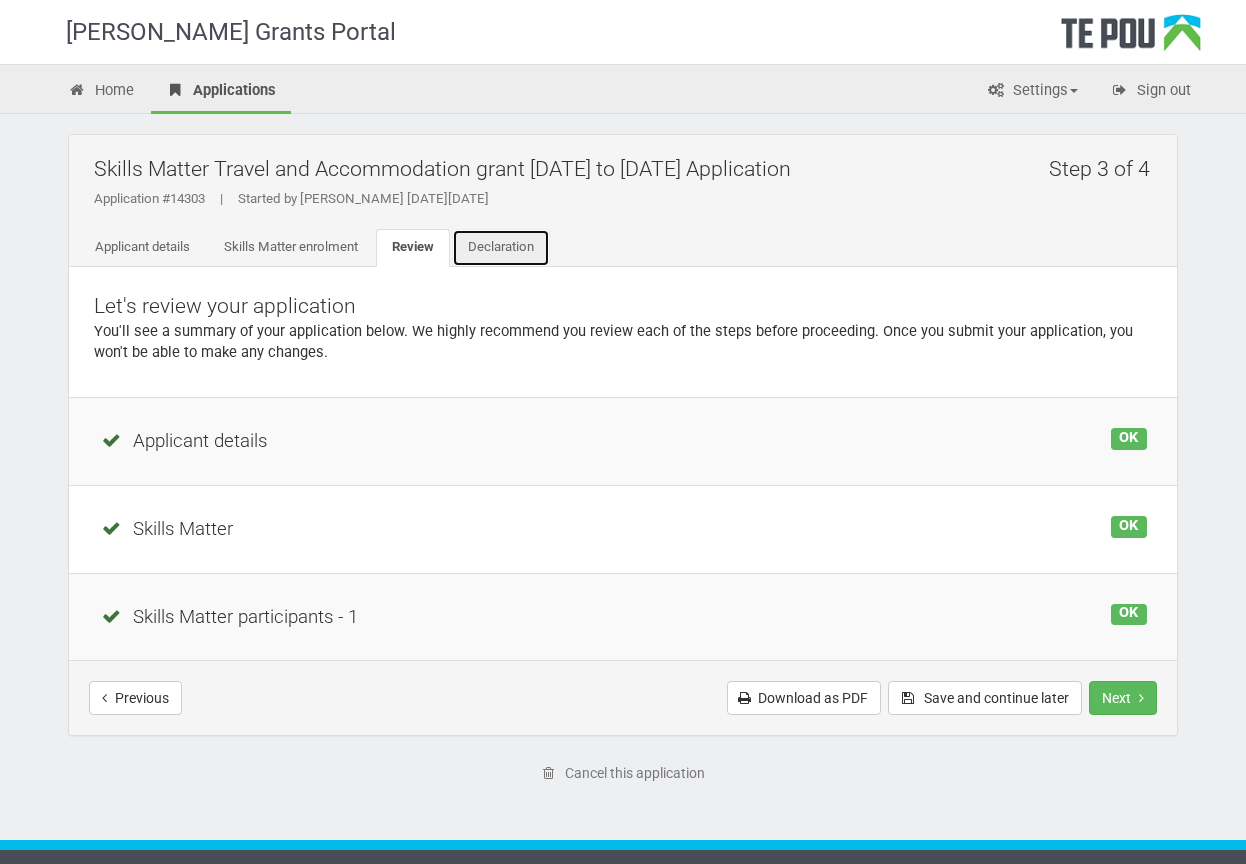 click on "Declaration" at bounding box center [501, 248] 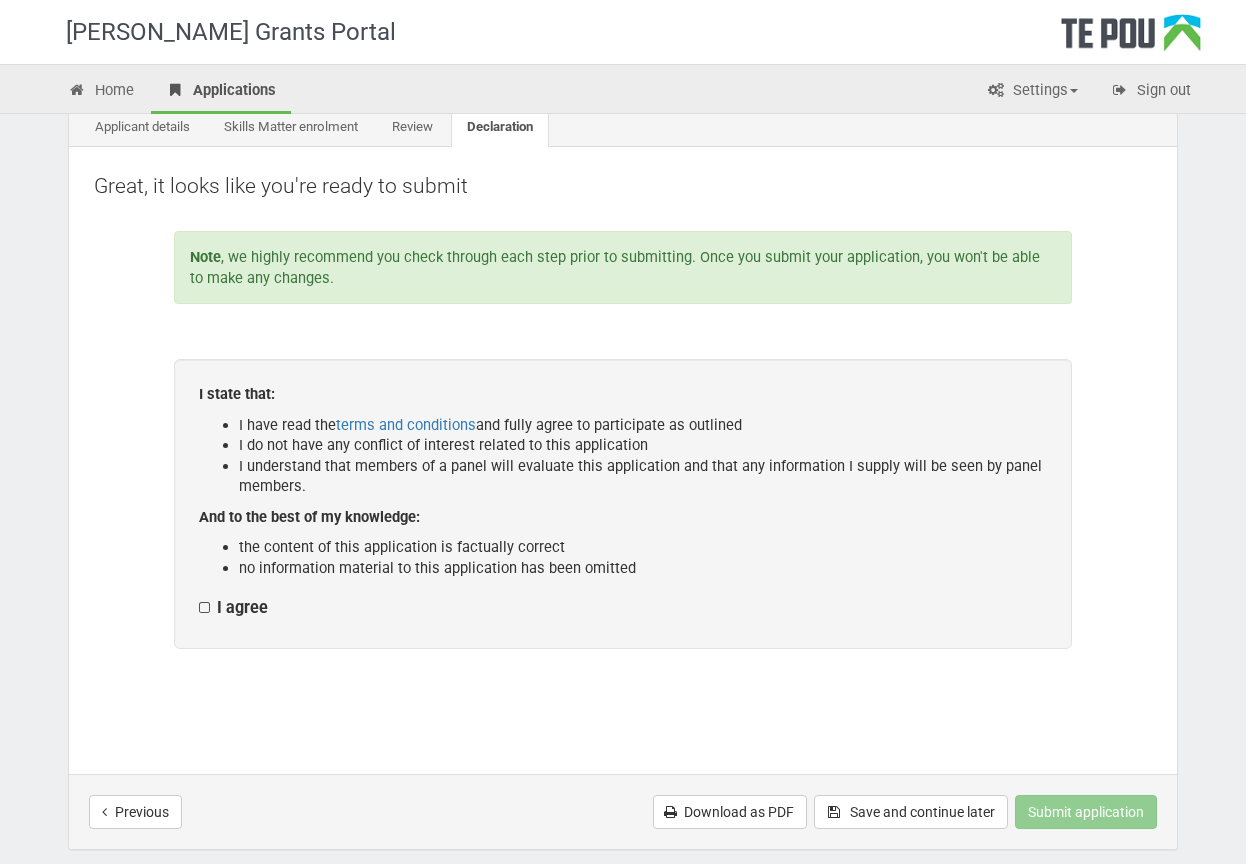 scroll, scrollTop: 130, scrollLeft: 0, axis: vertical 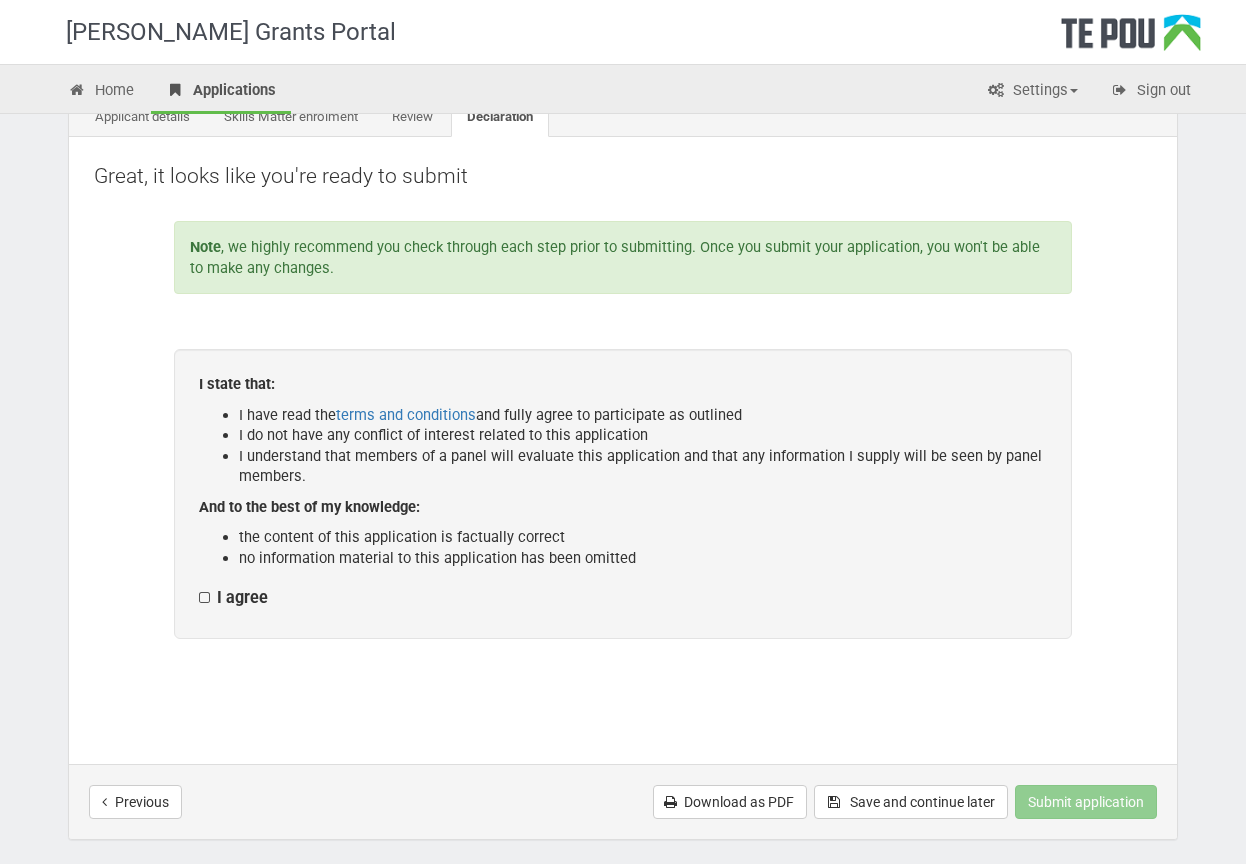 click on "I state that:
I have read the  terms and conditions  and fully agree to participate as outlined
I do not have any conflict of interest related to this application
I understand that members of a panel will evaluate this application and that any information I supply will be seen by panel members.
And to the best of my knowledge:
the content of this application is factually correct
no information material to this application has been omitted
I agree" at bounding box center [623, 494] 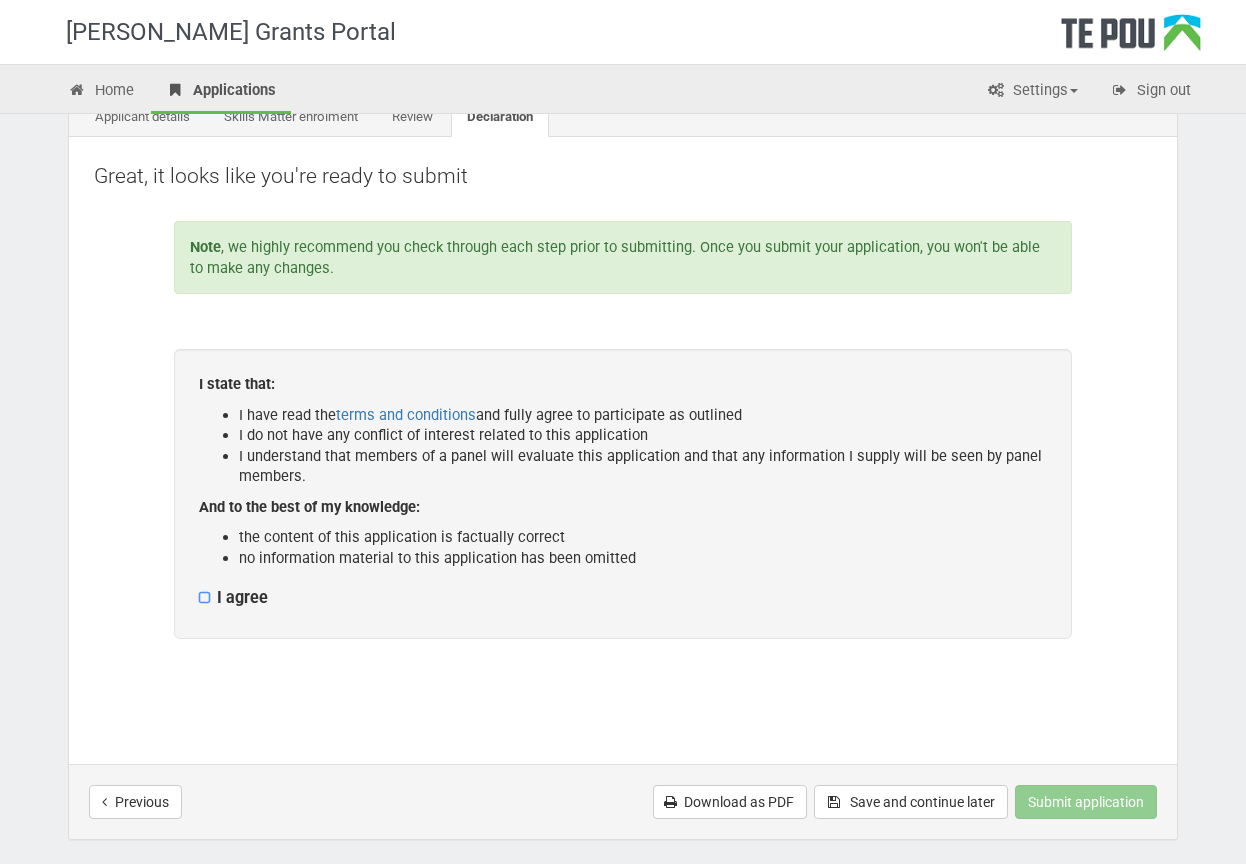 click on "I agree" at bounding box center [198, 587] 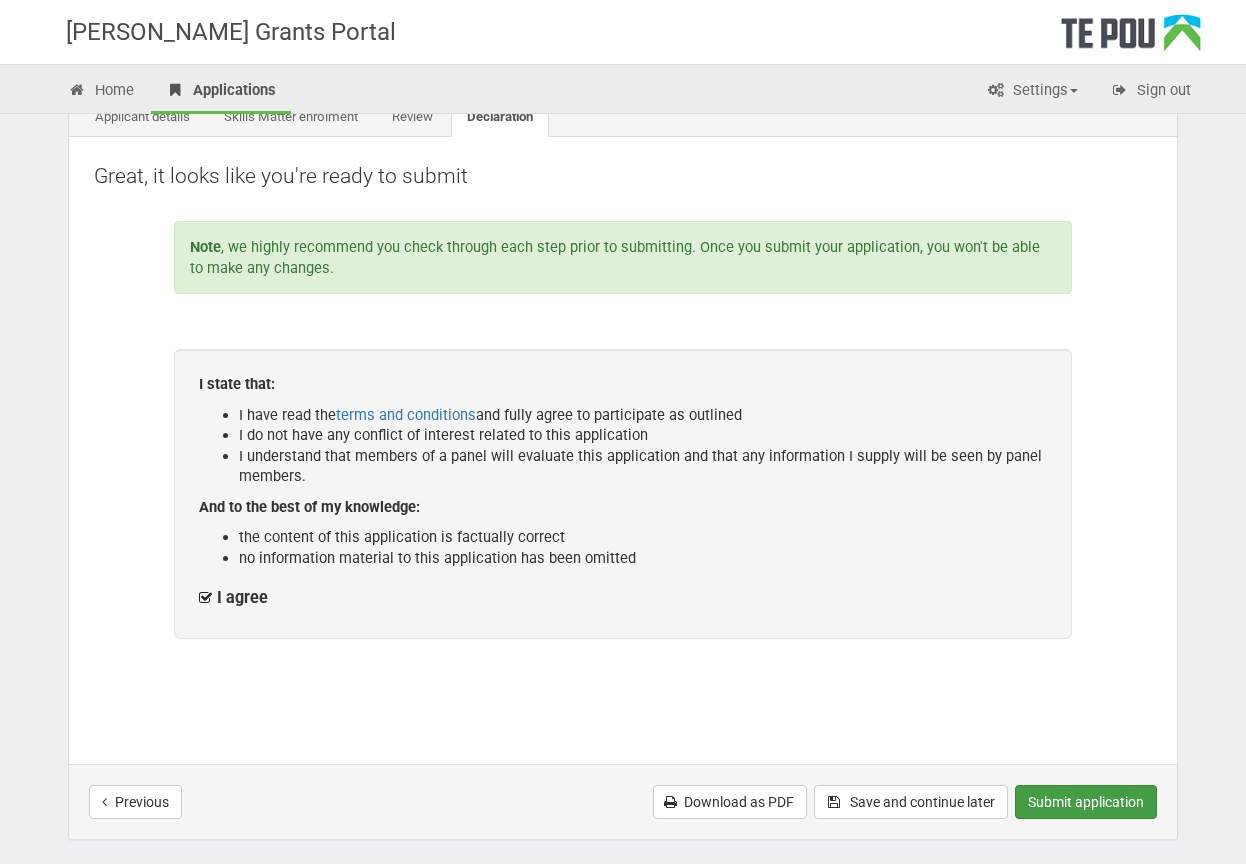 click on "Submit application" at bounding box center [1086, 802] 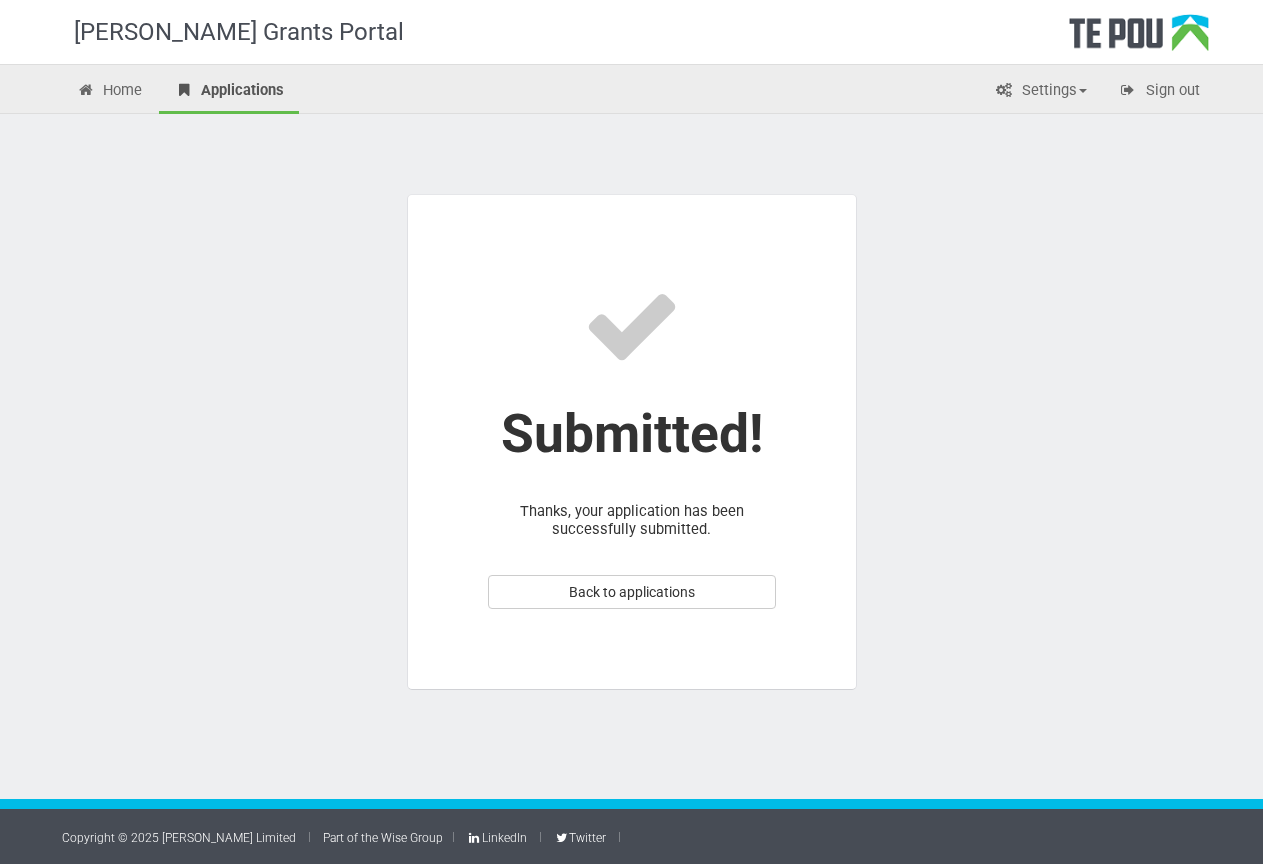 scroll, scrollTop: 0, scrollLeft: 0, axis: both 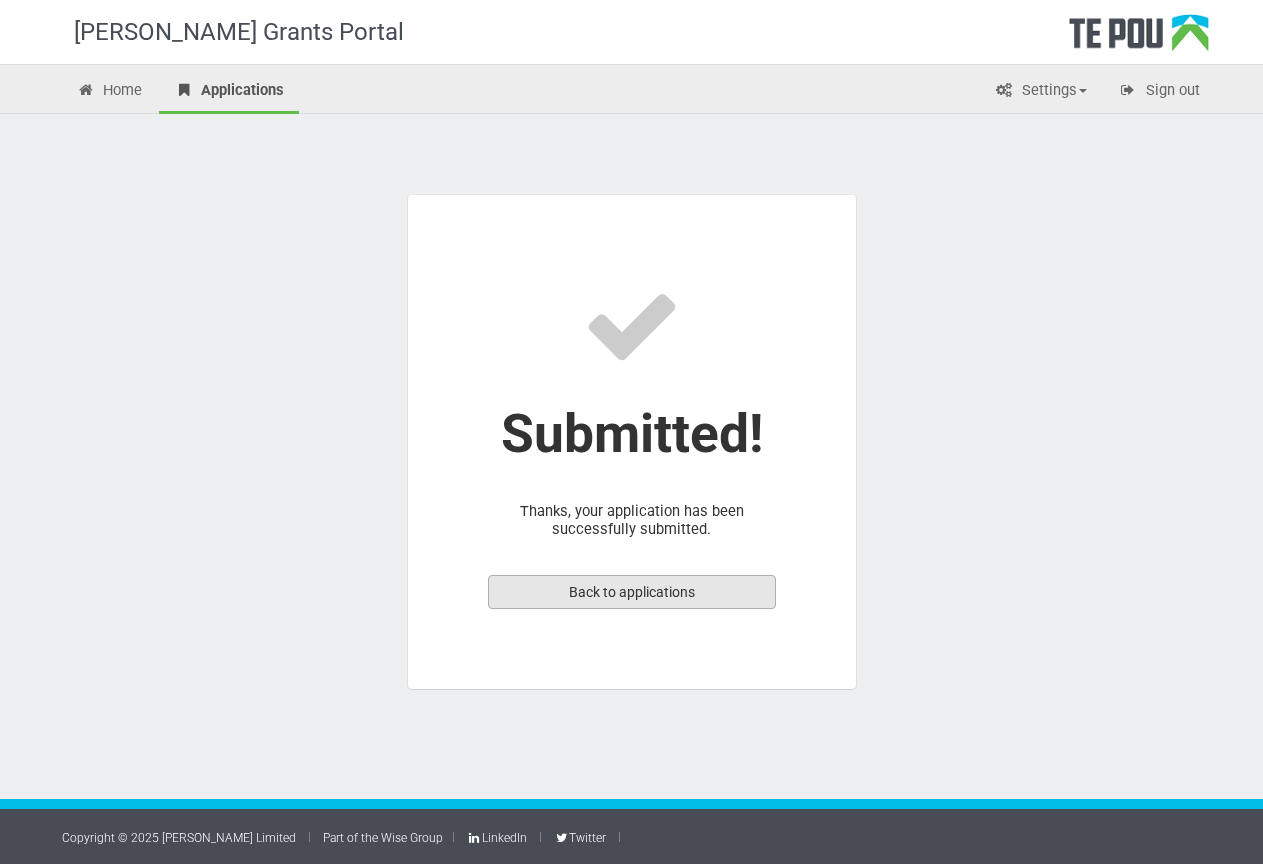 click on "Back to applications" at bounding box center (632, 592) 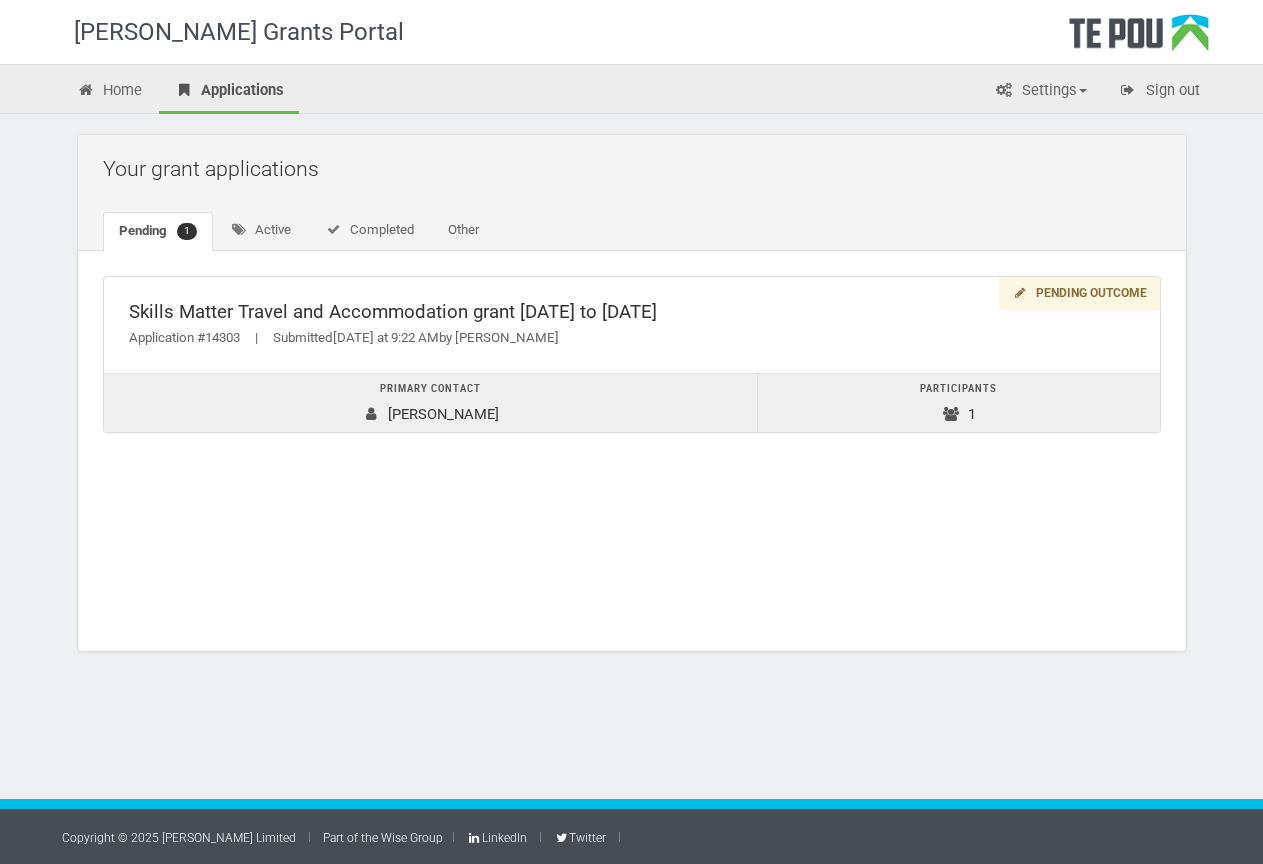 scroll, scrollTop: 0, scrollLeft: 0, axis: both 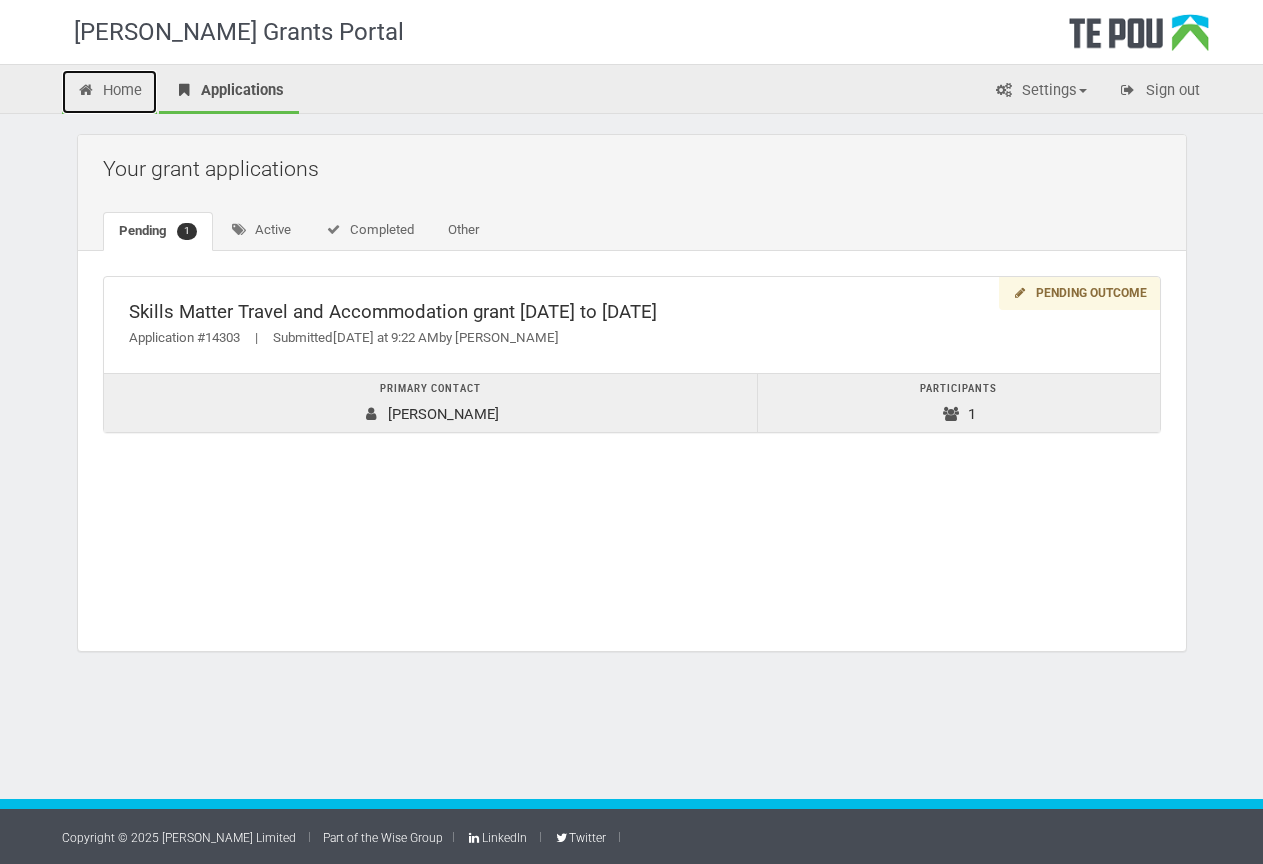 click on "Home" at bounding box center (110, 92) 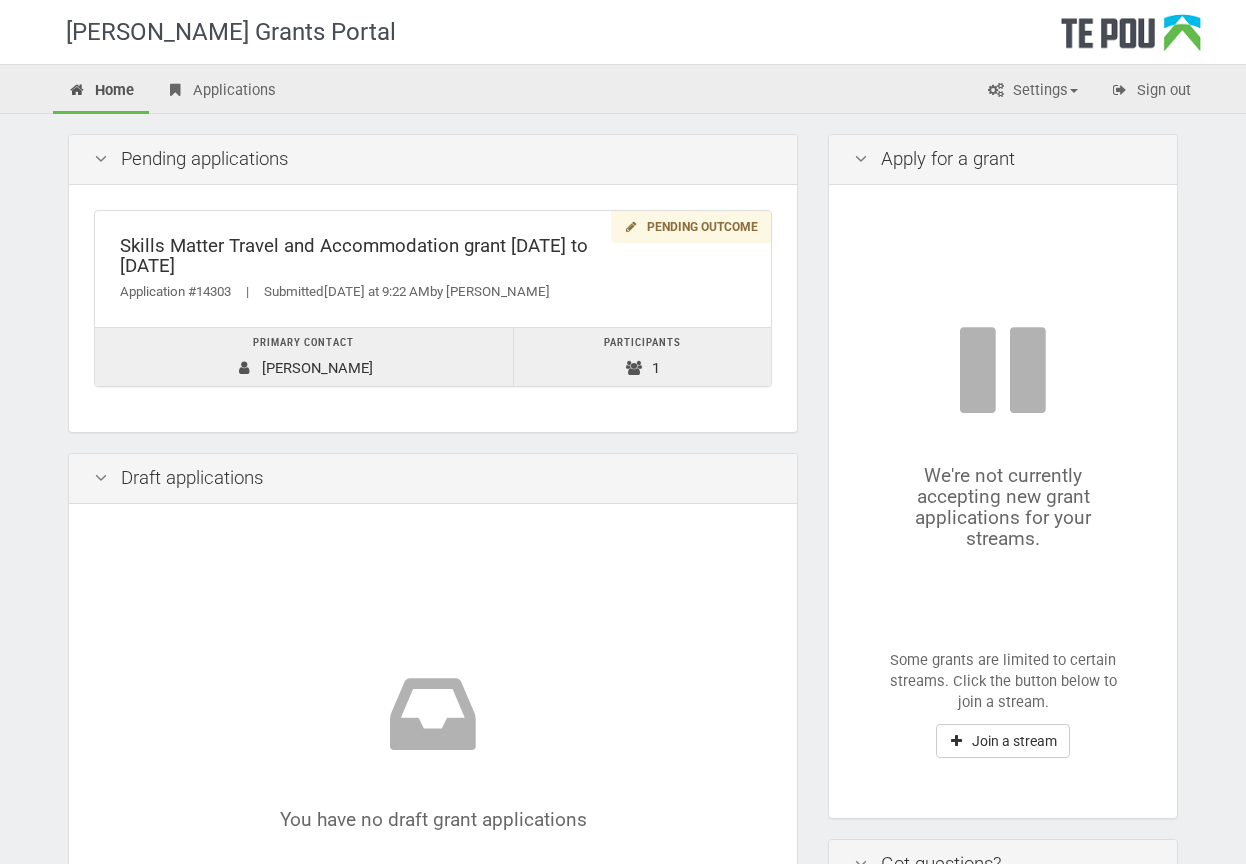scroll, scrollTop: 0, scrollLeft: 0, axis: both 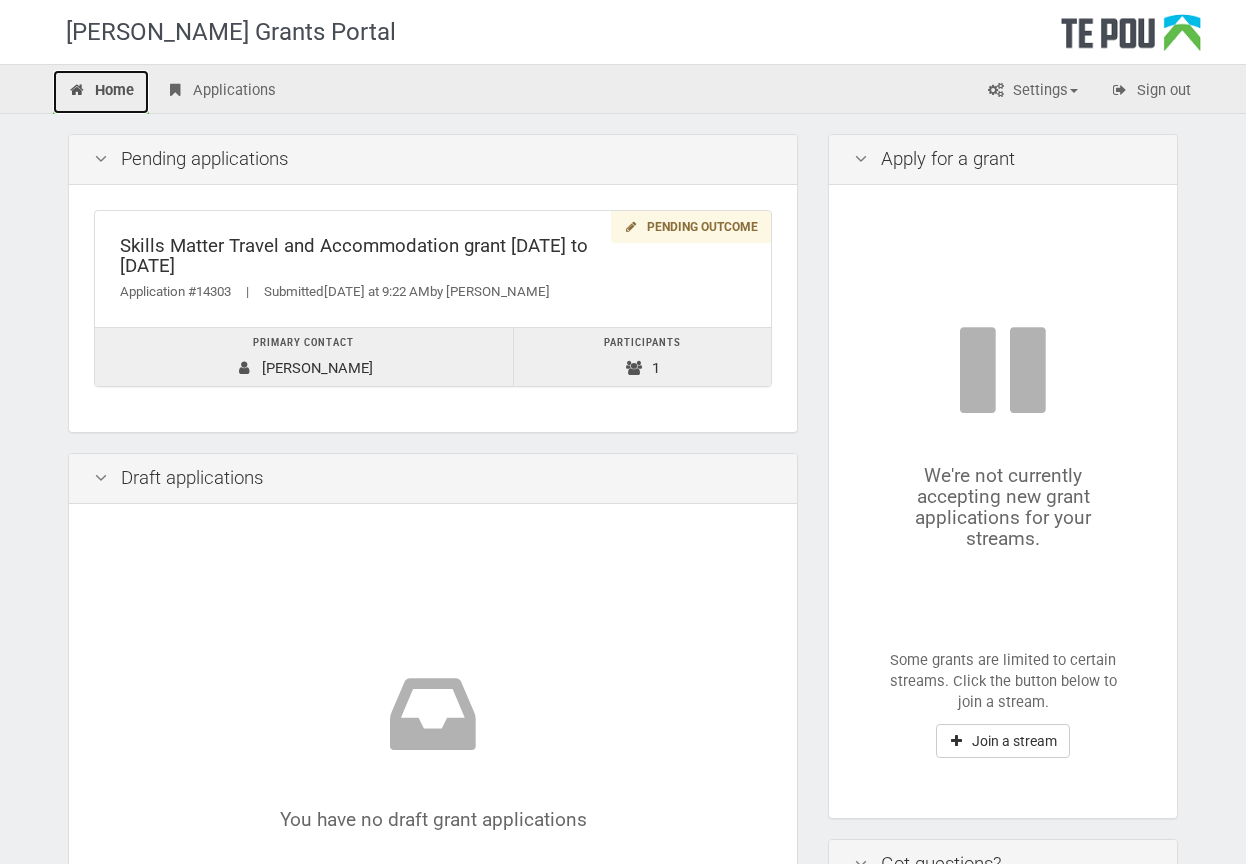 click at bounding box center [77, 90] 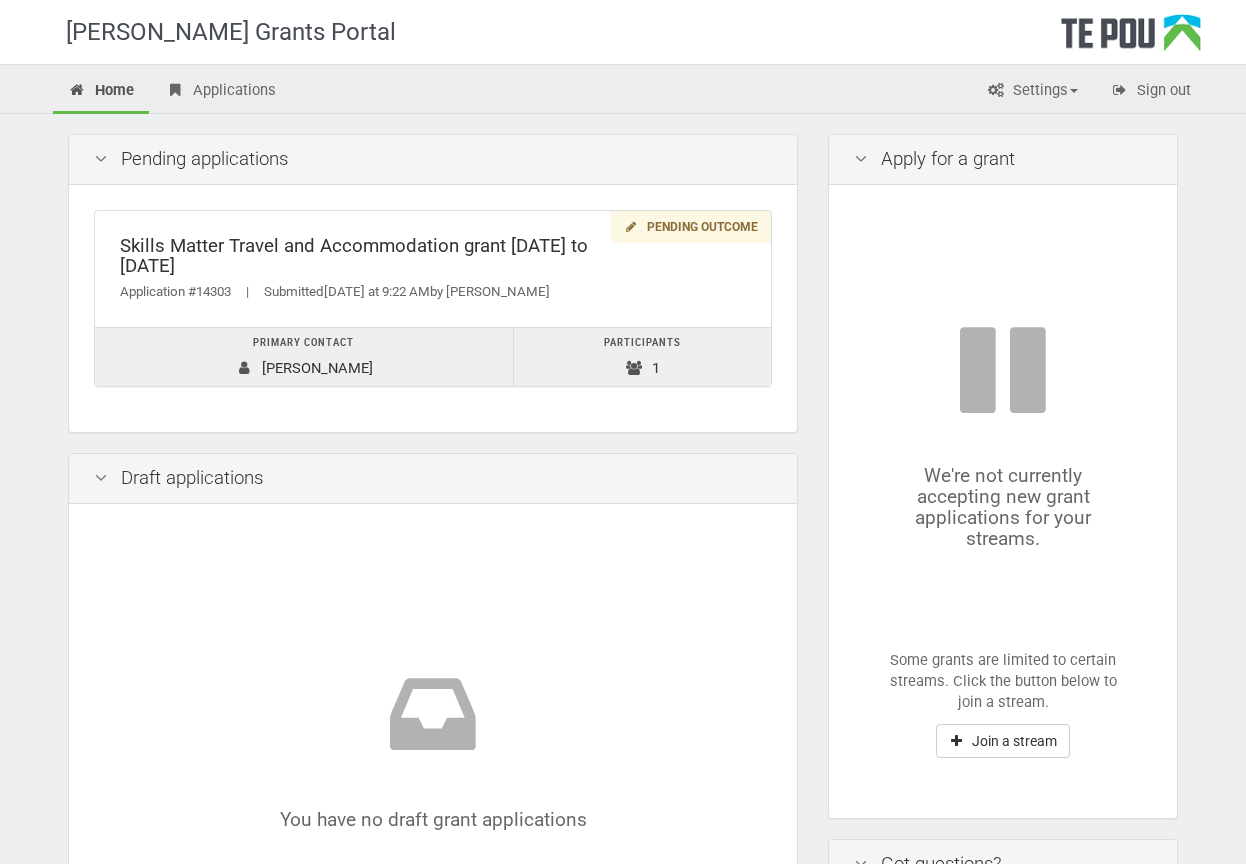 scroll, scrollTop: 0, scrollLeft: 0, axis: both 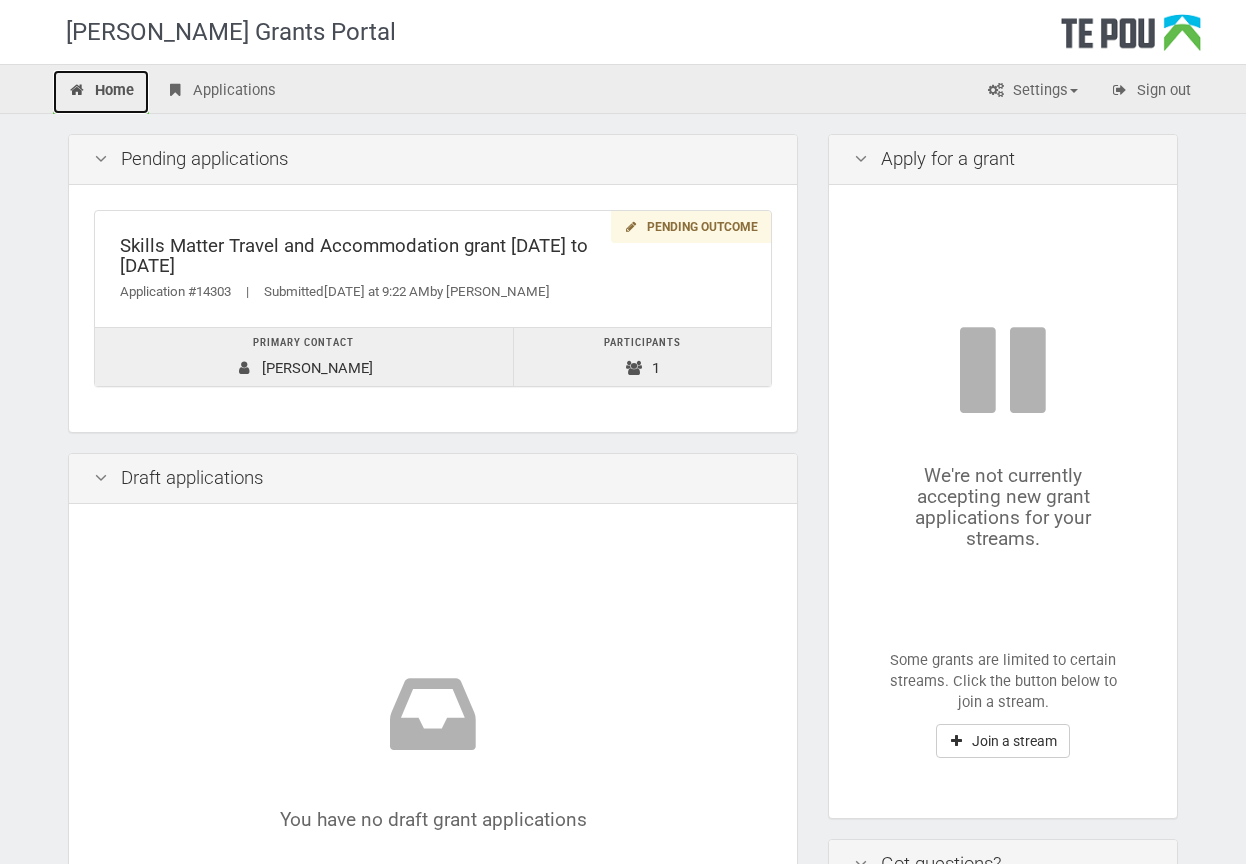 click on "Home" at bounding box center [101, 92] 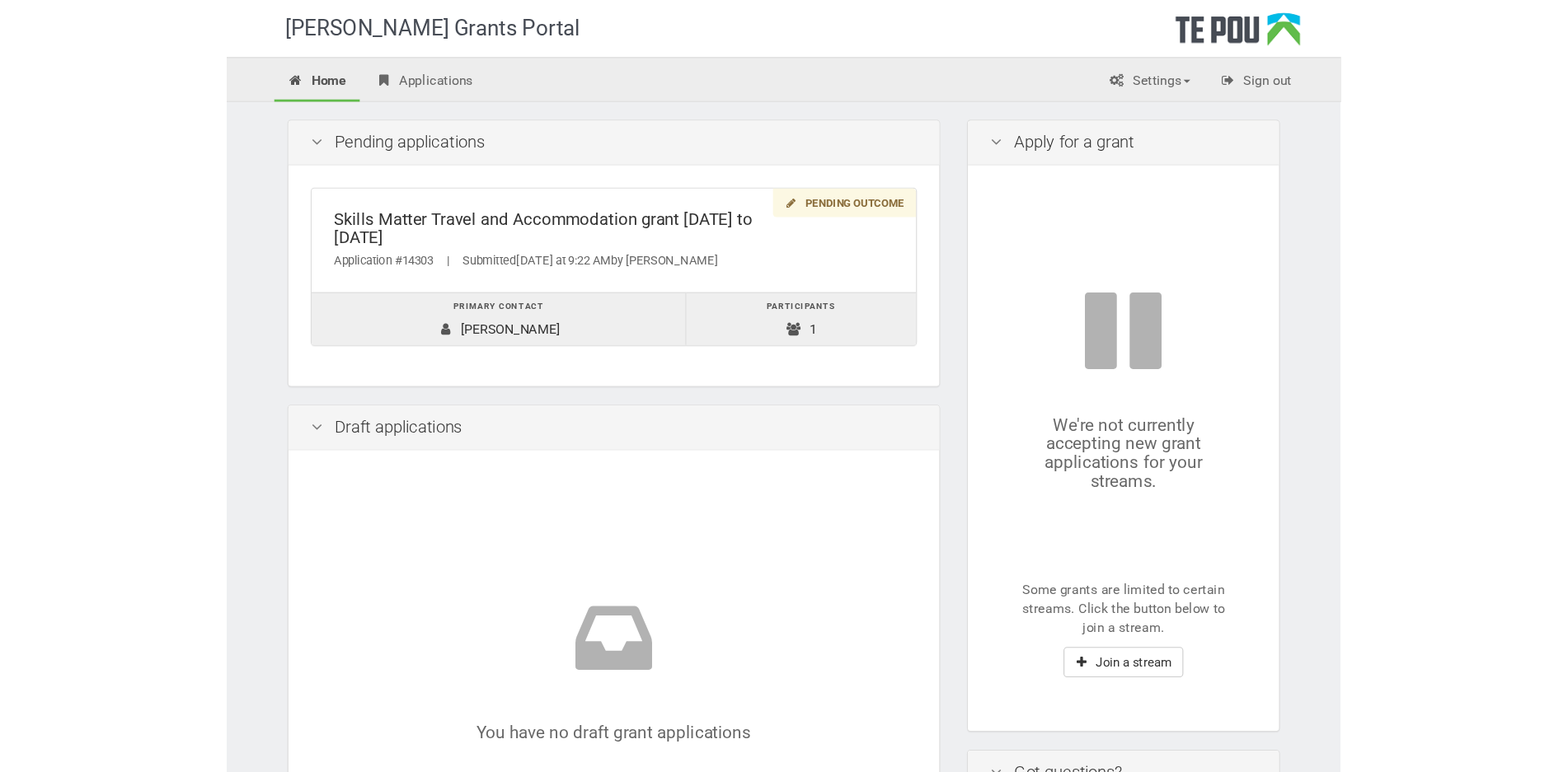 scroll, scrollTop: 0, scrollLeft: 0, axis: both 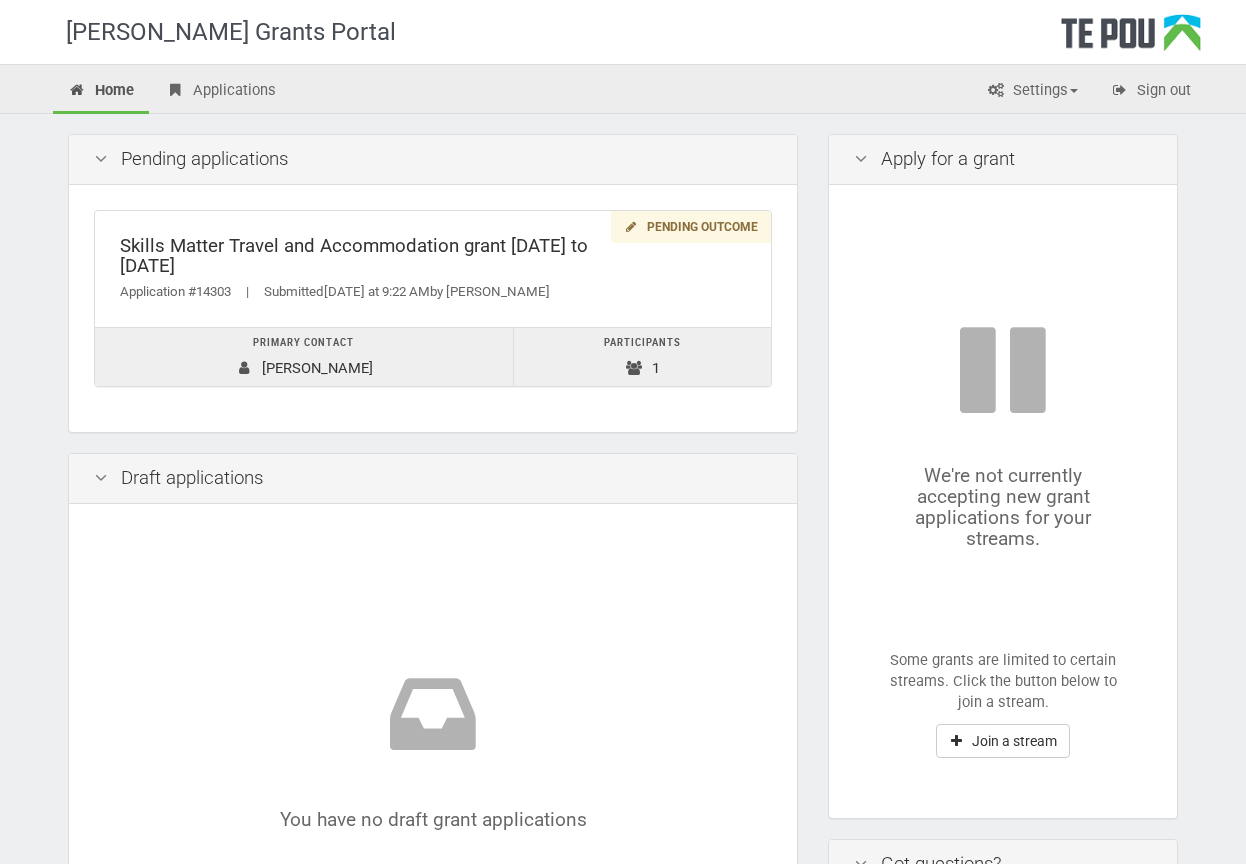 click at bounding box center (1131, 39) 